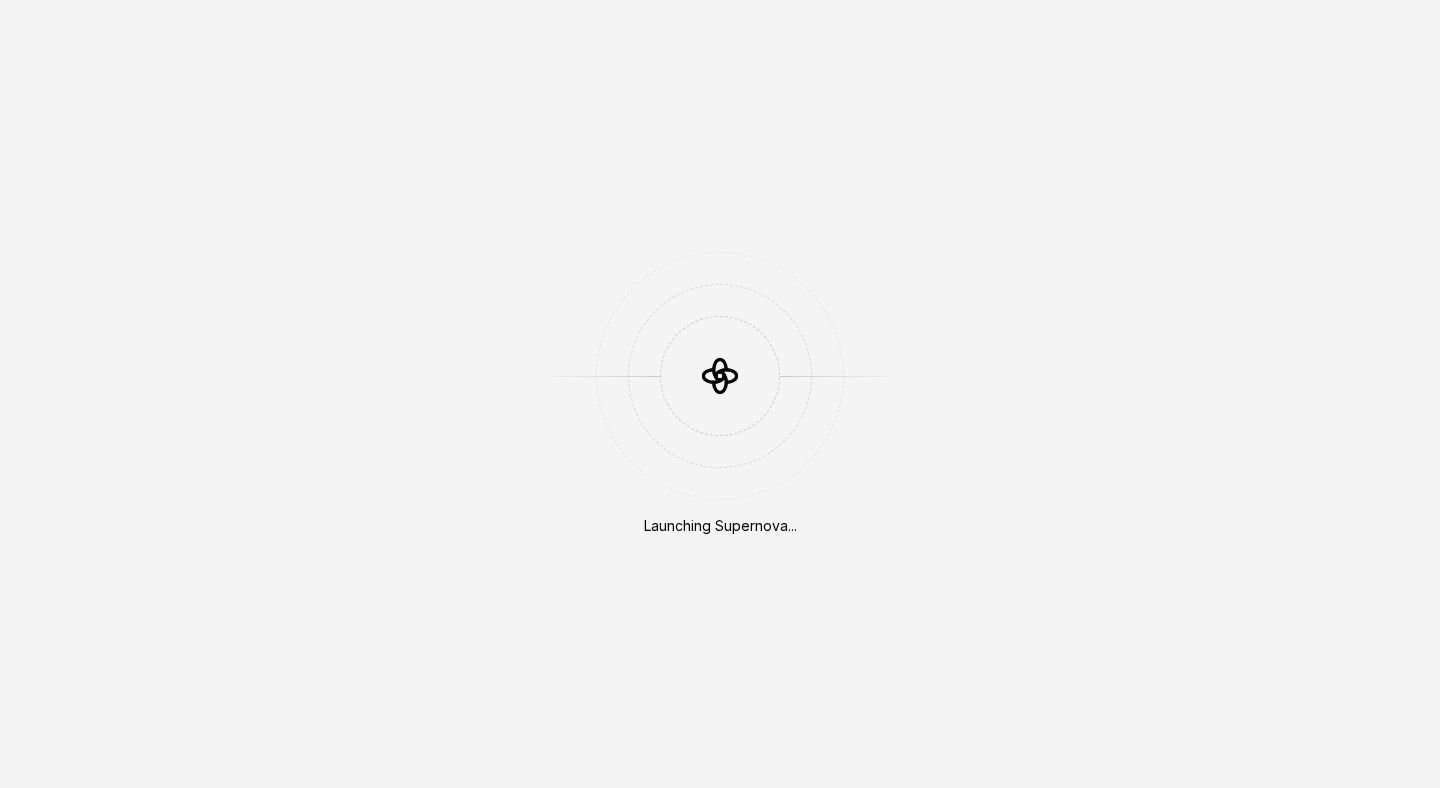 scroll, scrollTop: 0, scrollLeft: 0, axis: both 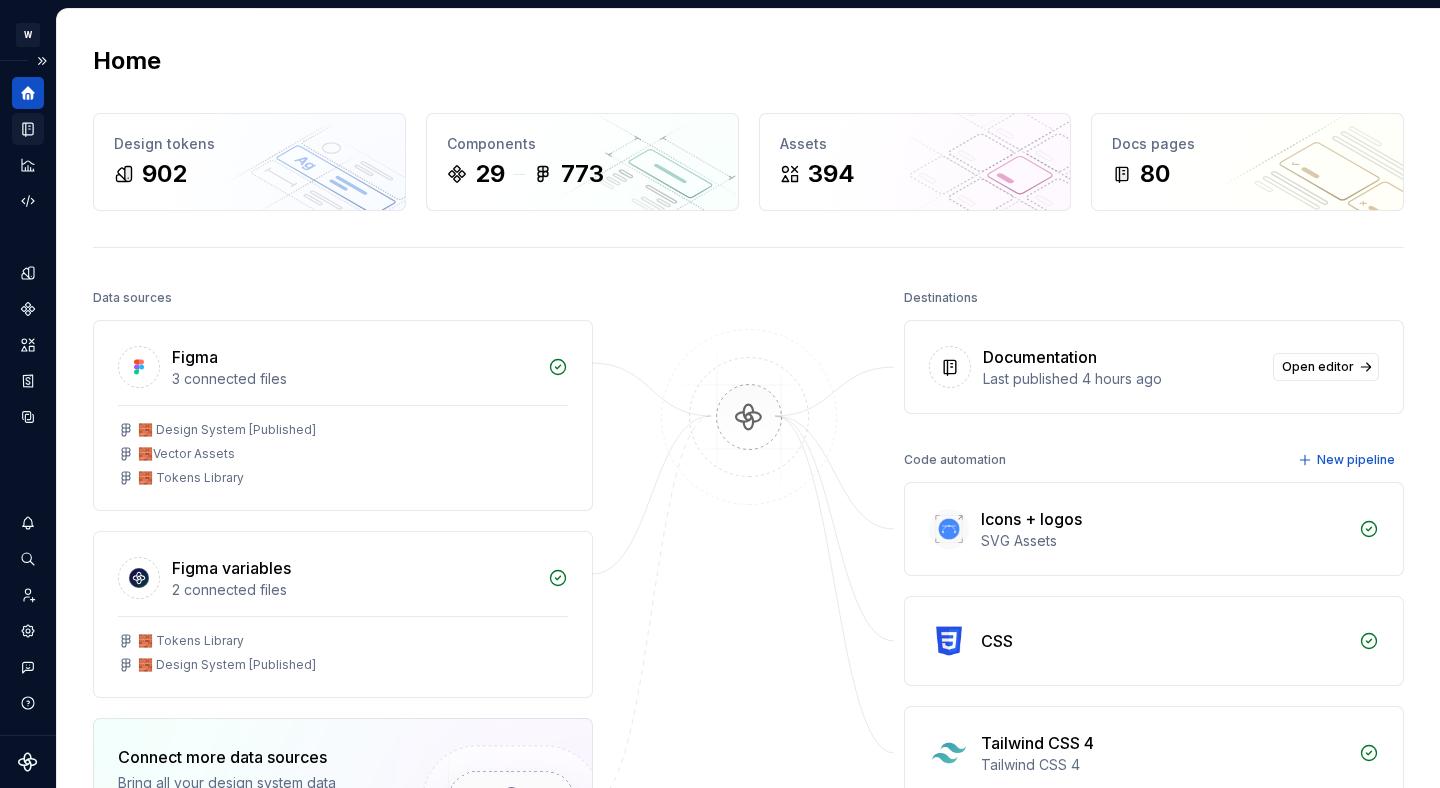 click at bounding box center (28, 129) 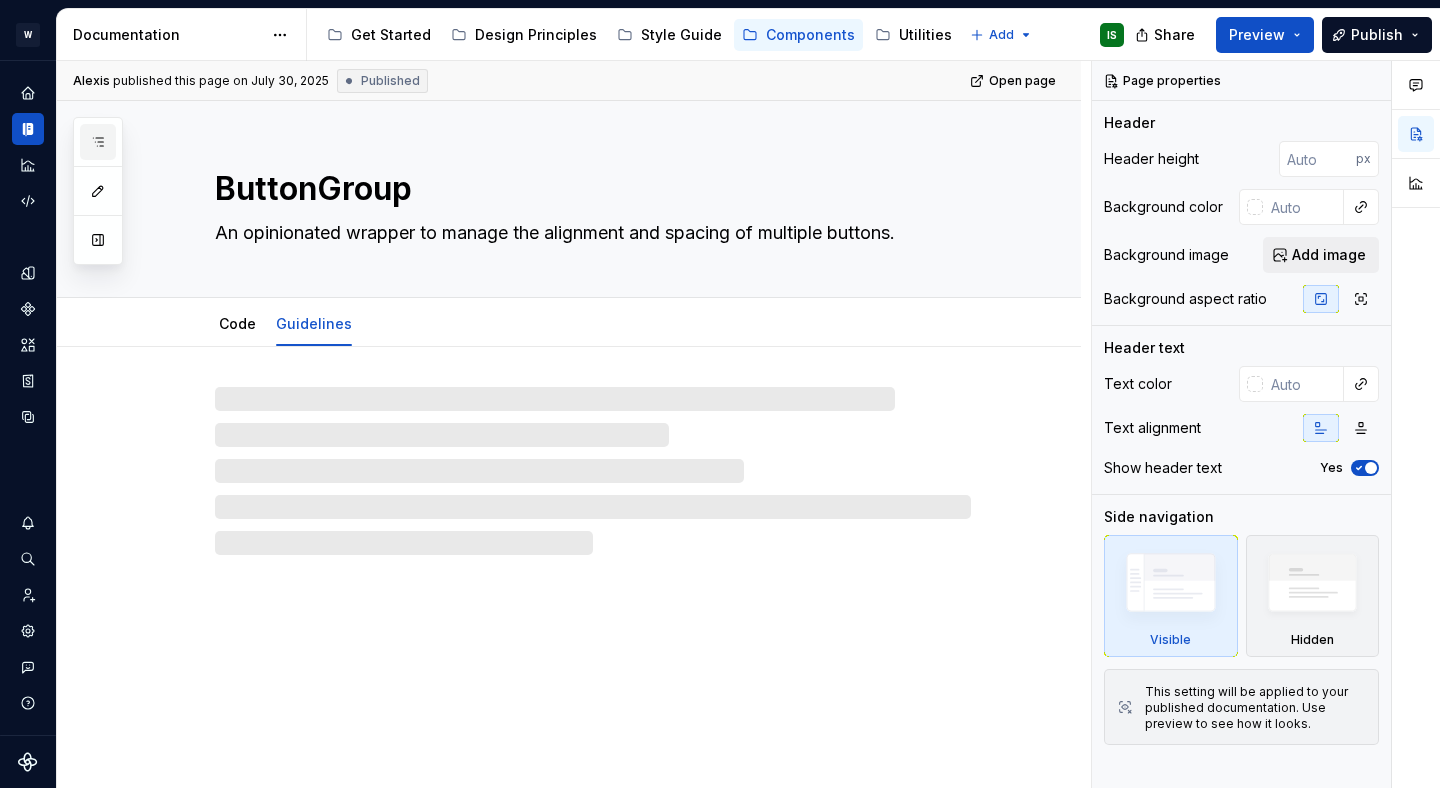 click 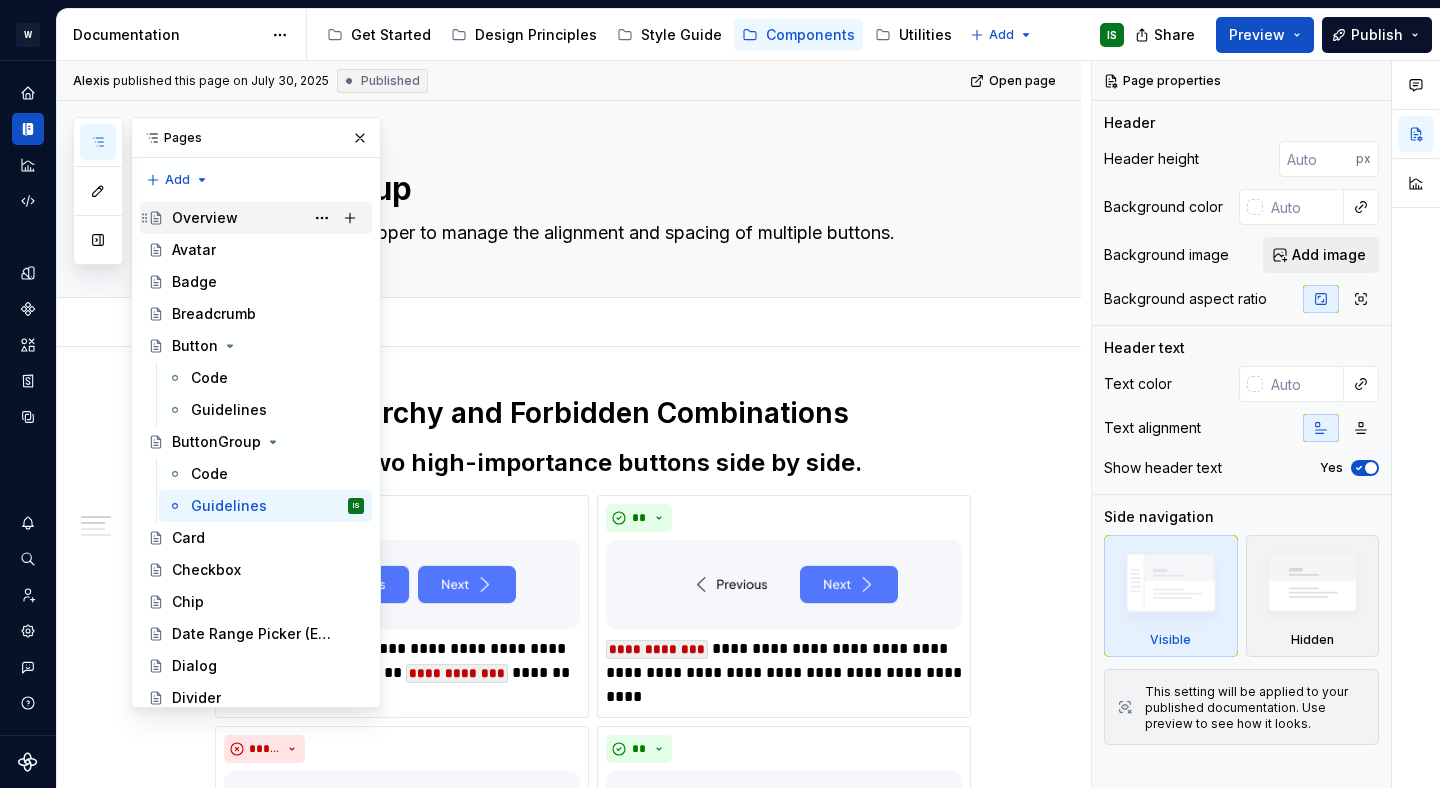 click on "Overview" at bounding box center (268, 218) 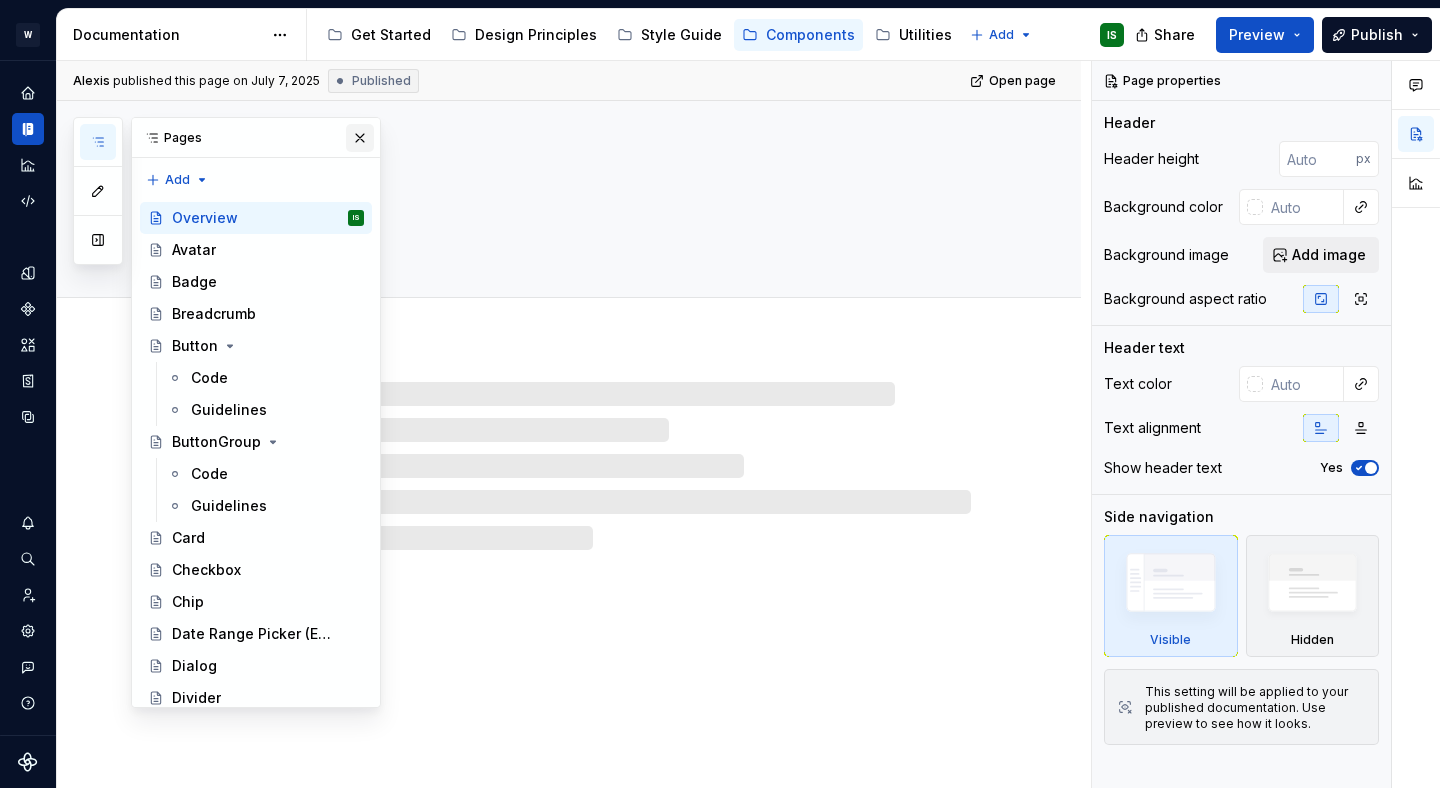 click at bounding box center [360, 138] 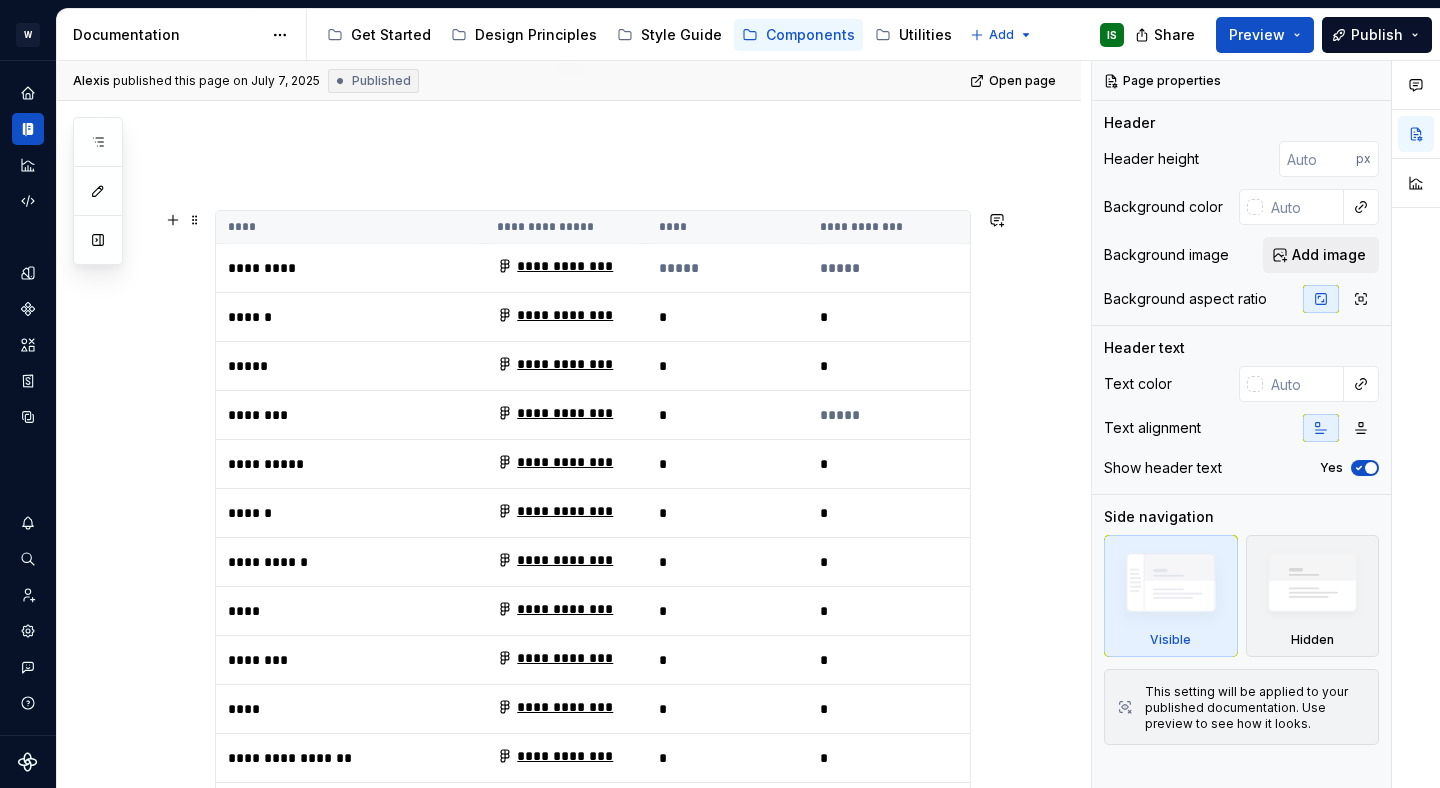 scroll, scrollTop: 0, scrollLeft: 0, axis: both 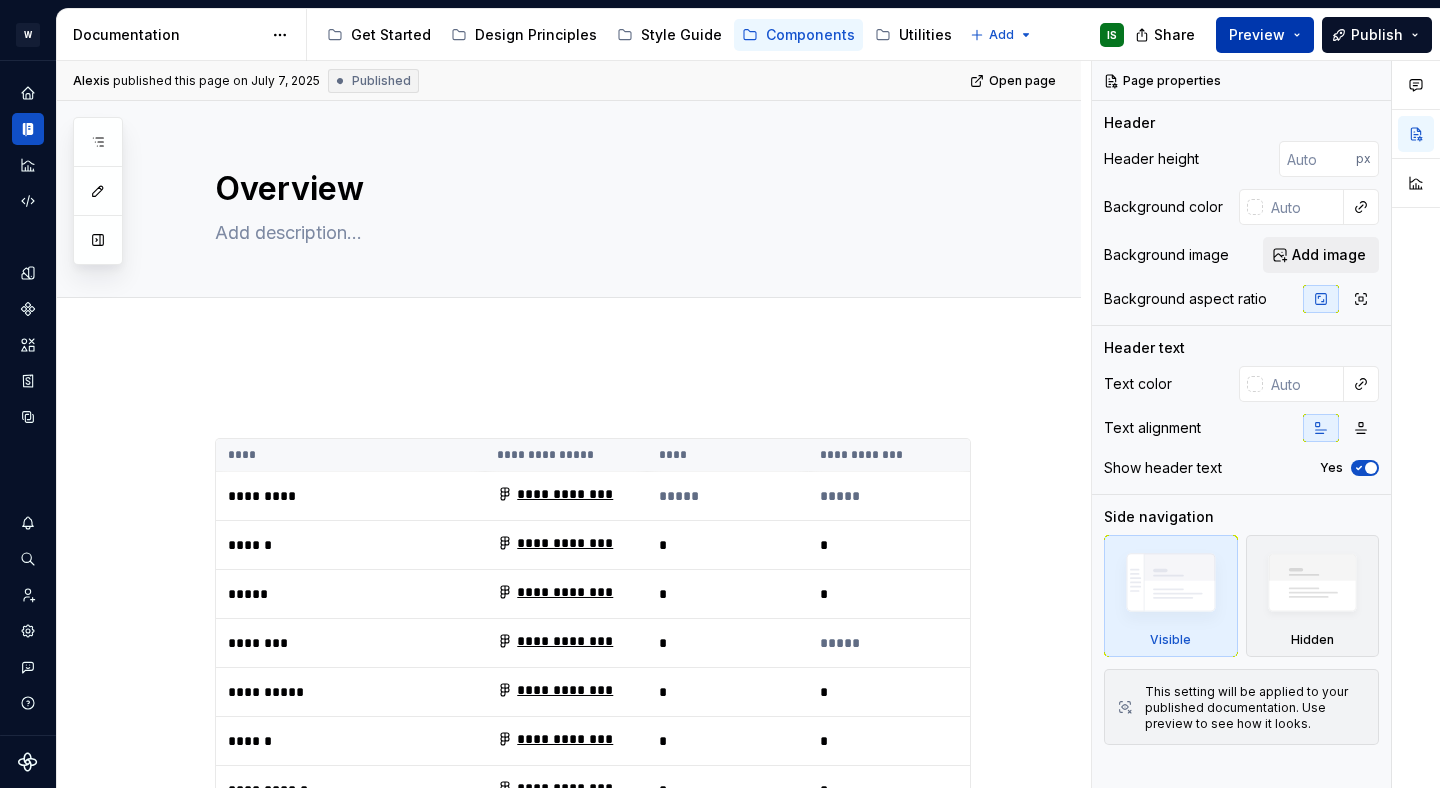 click on "Preview" at bounding box center (1265, 35) 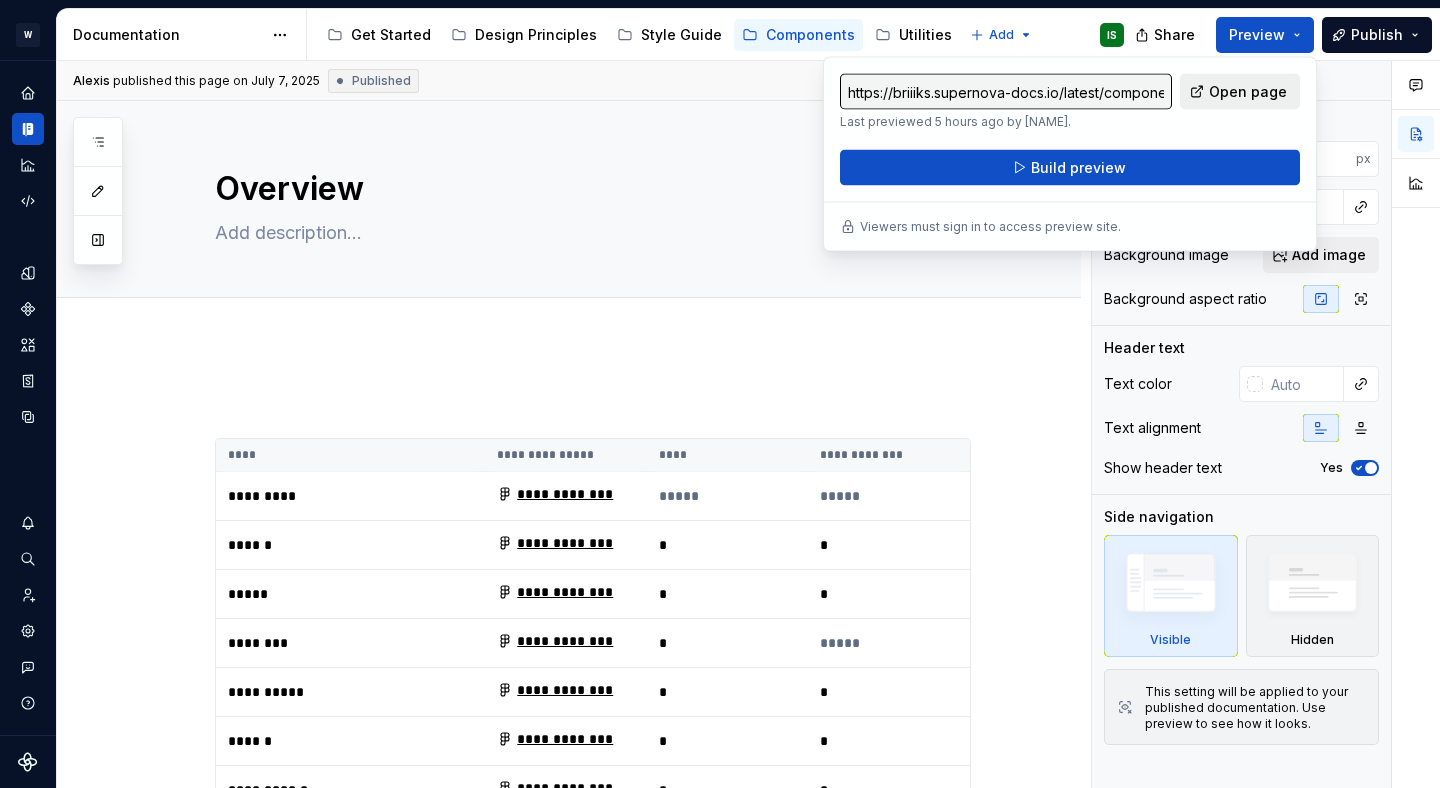 click on "Open page" at bounding box center (1248, 92) 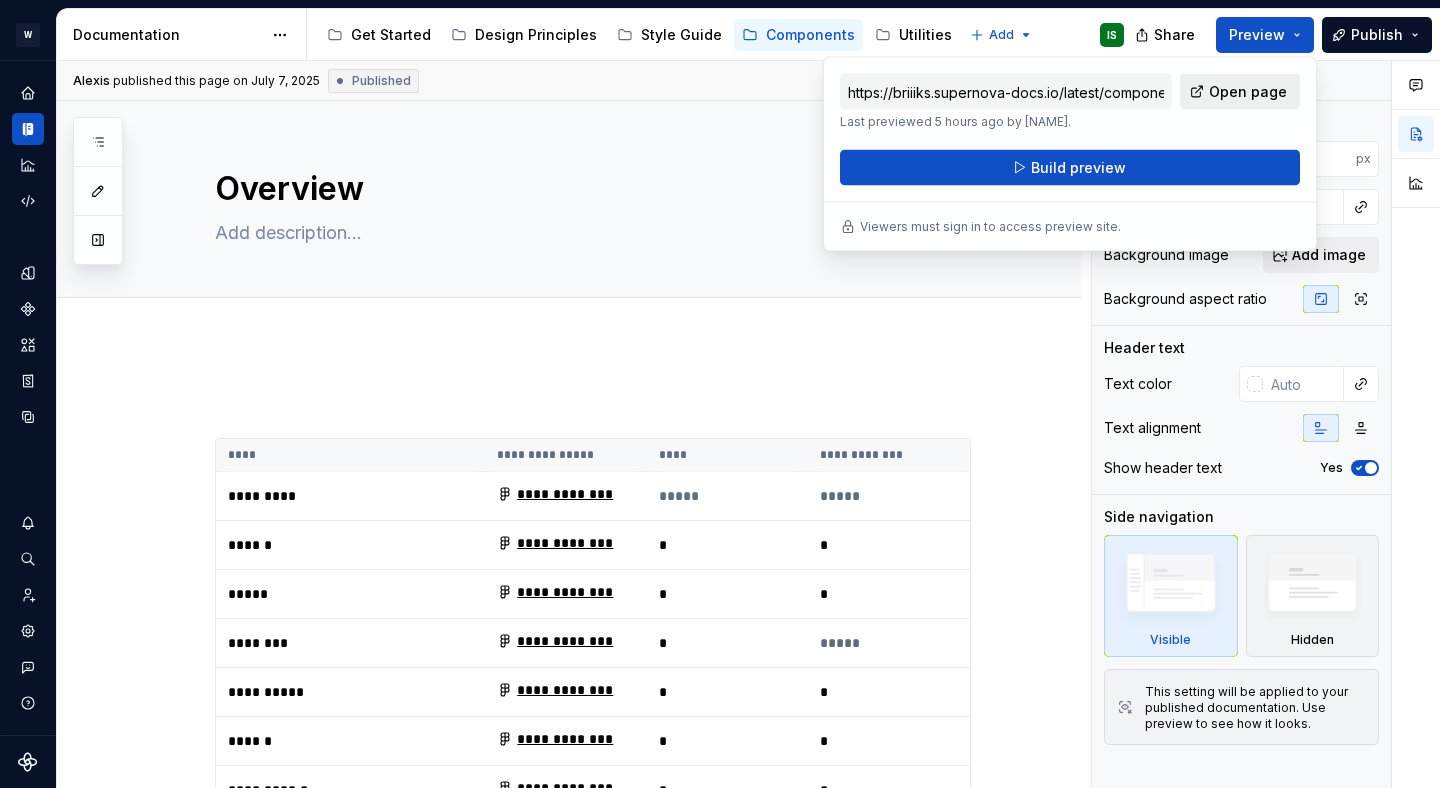 type on "*" 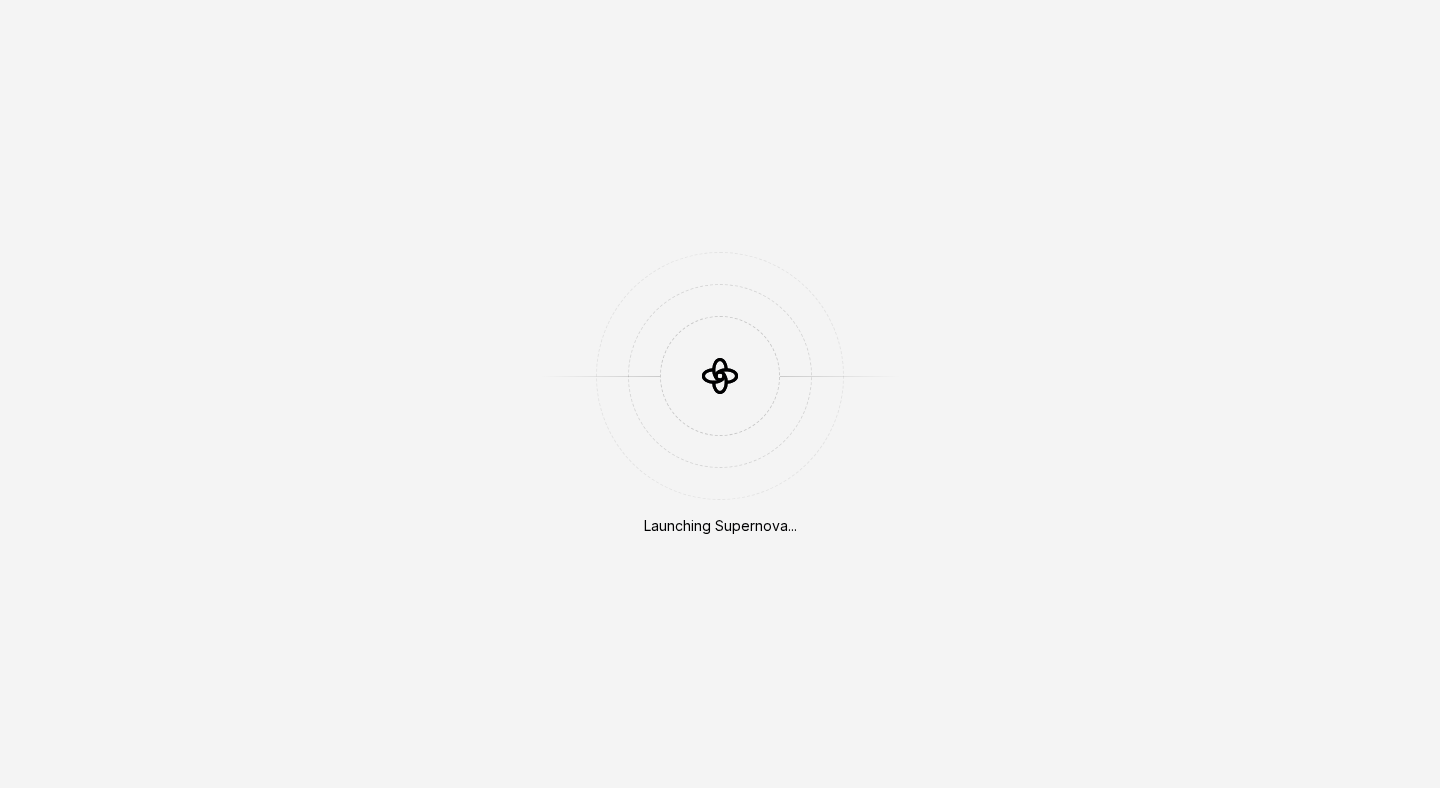 scroll, scrollTop: 0, scrollLeft: 0, axis: both 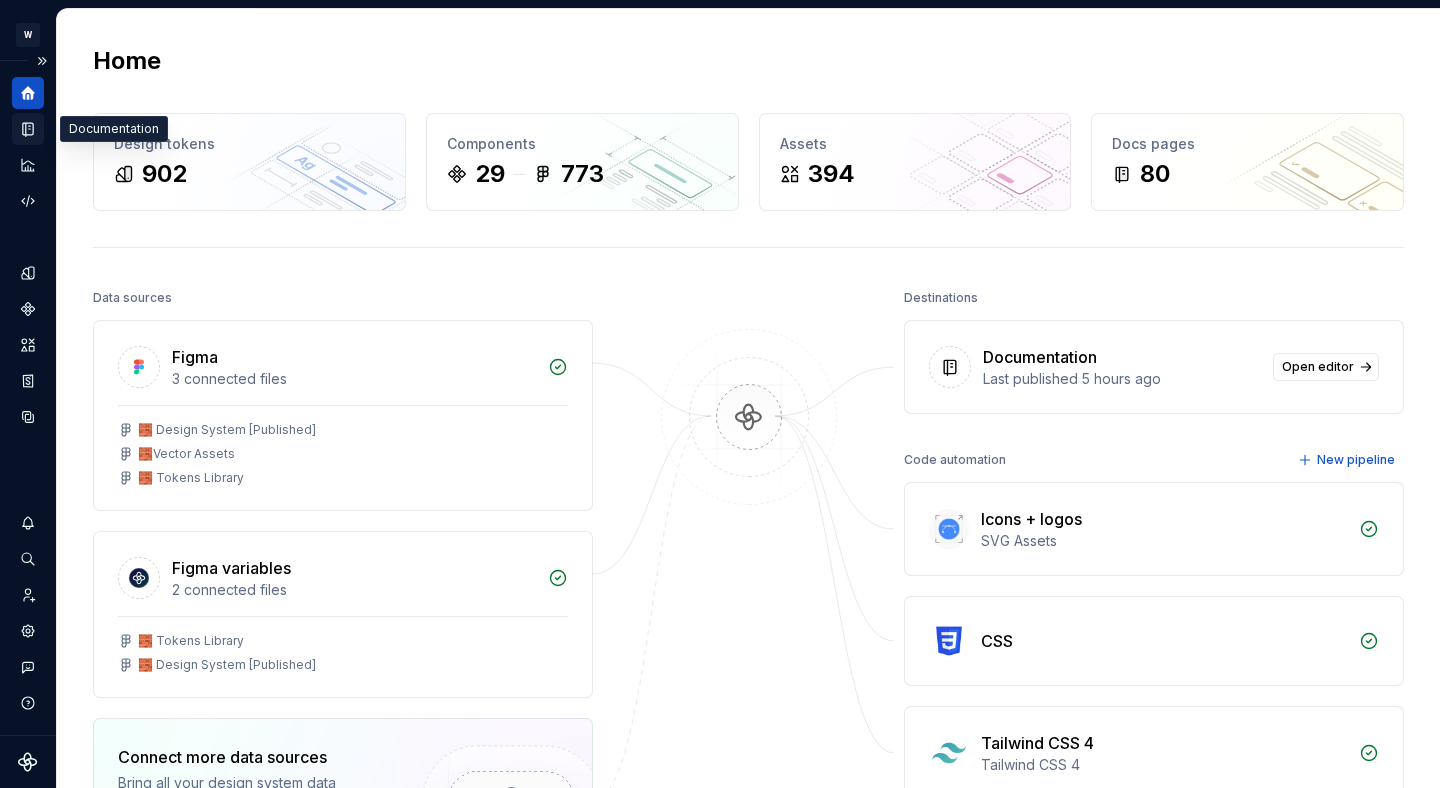 click at bounding box center (28, 129) 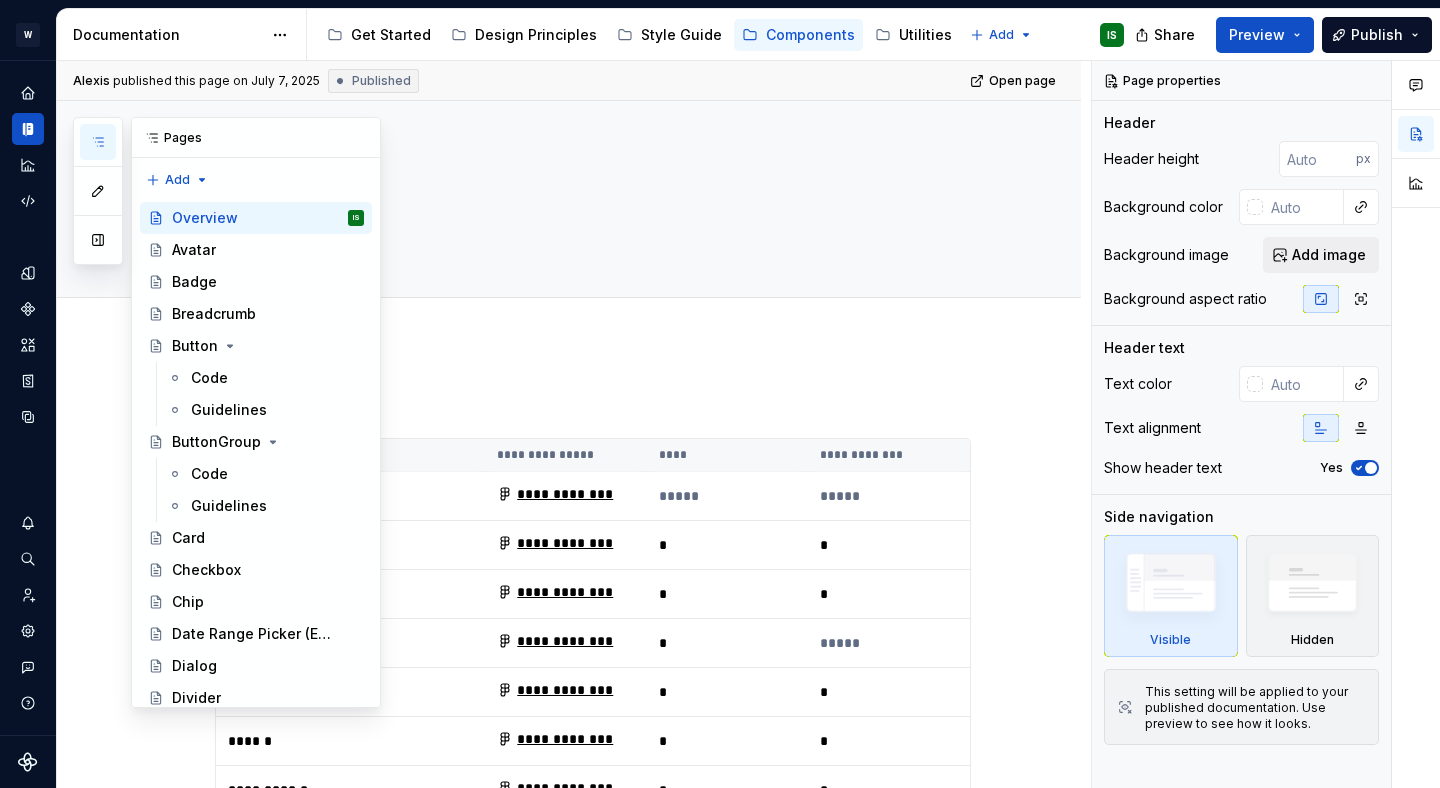 click at bounding box center [98, 142] 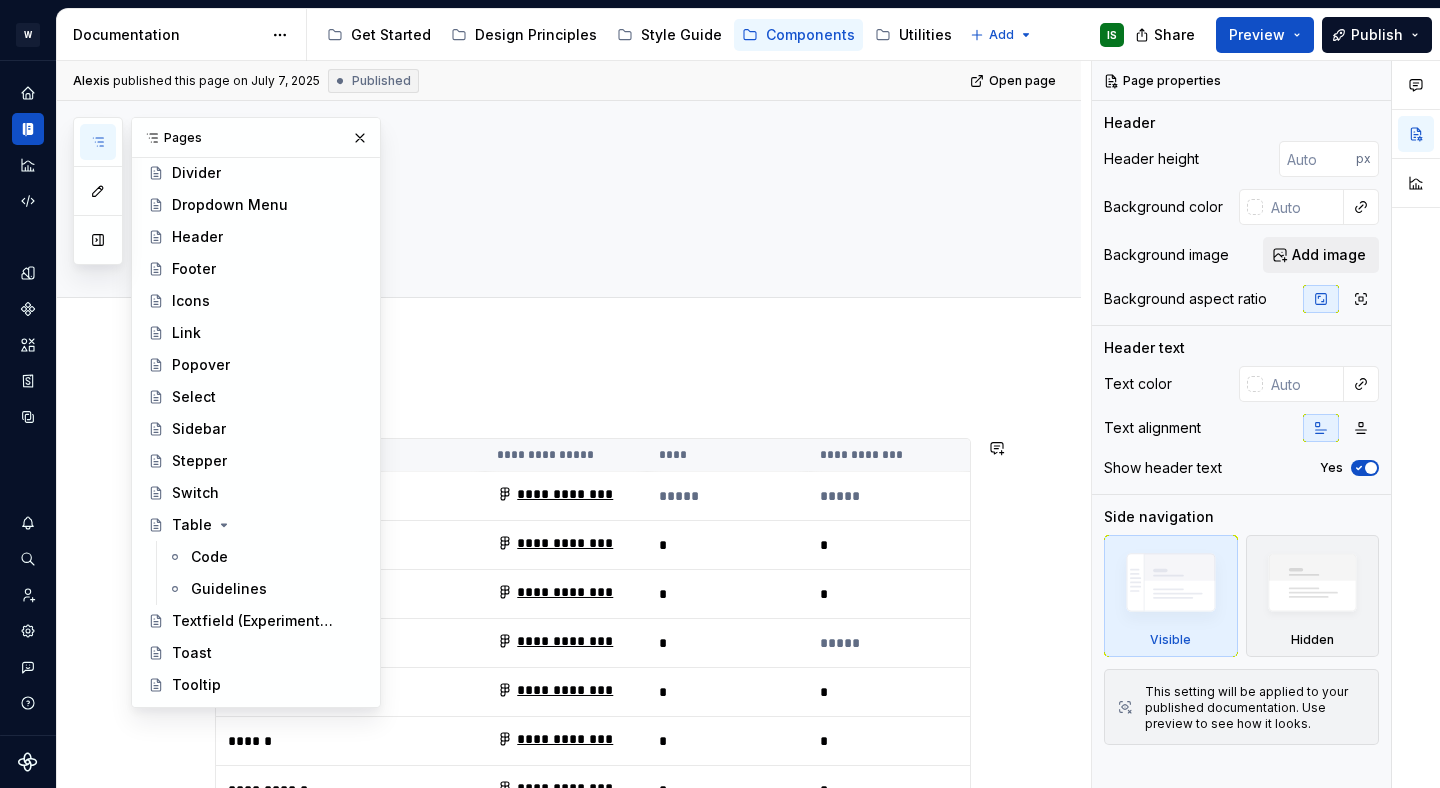 scroll, scrollTop: 526, scrollLeft: 0, axis: vertical 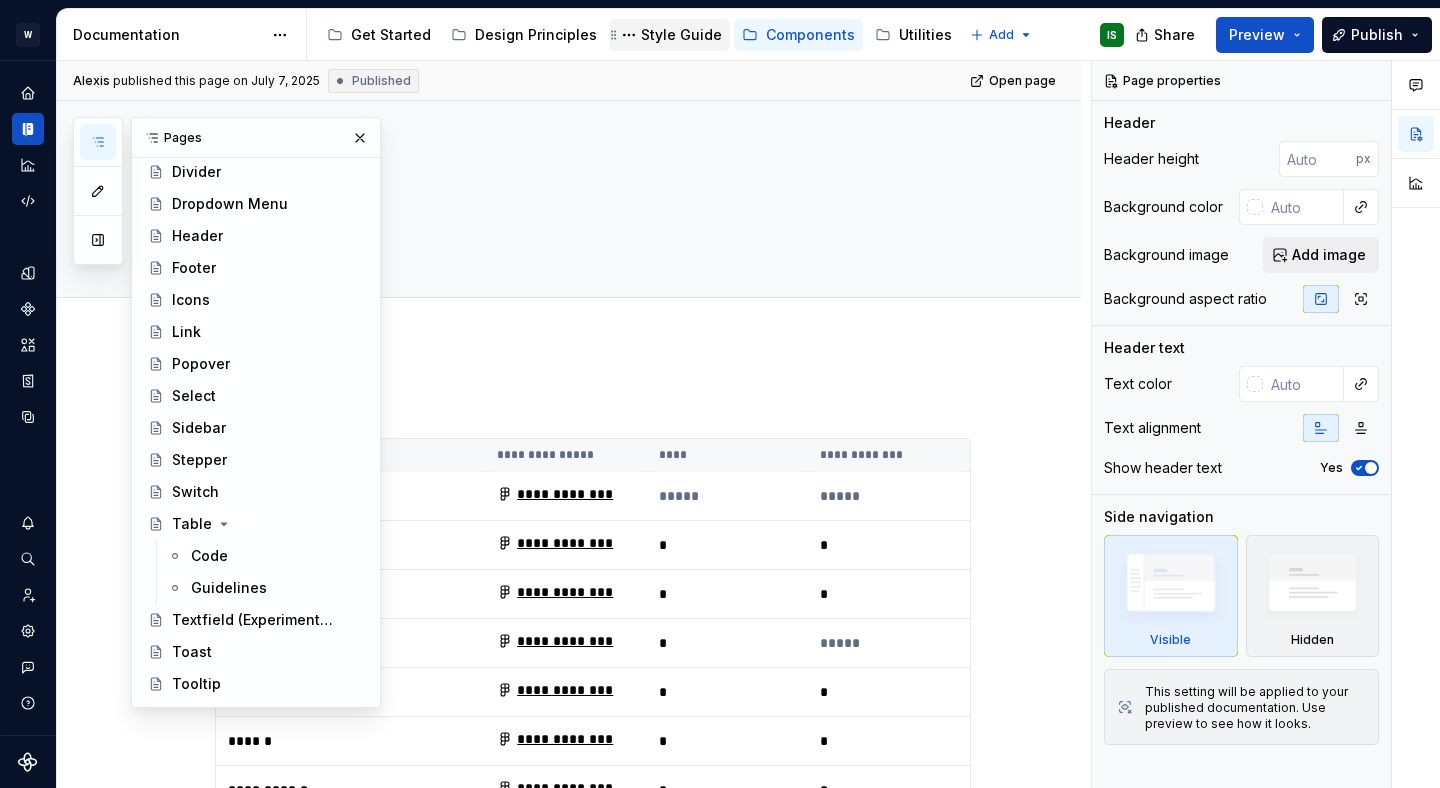 click on "Style Guide" at bounding box center [681, 35] 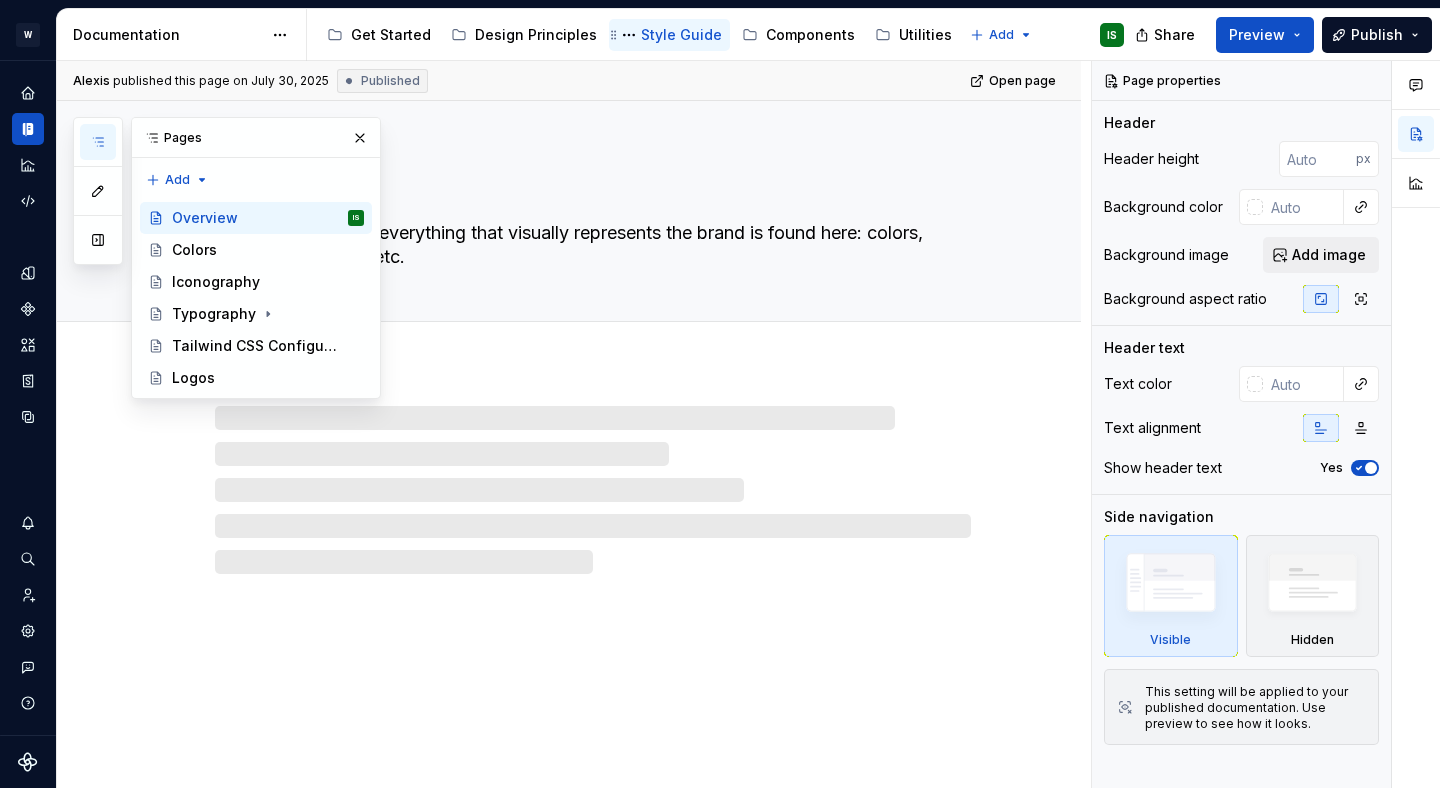 scroll, scrollTop: 0, scrollLeft: 0, axis: both 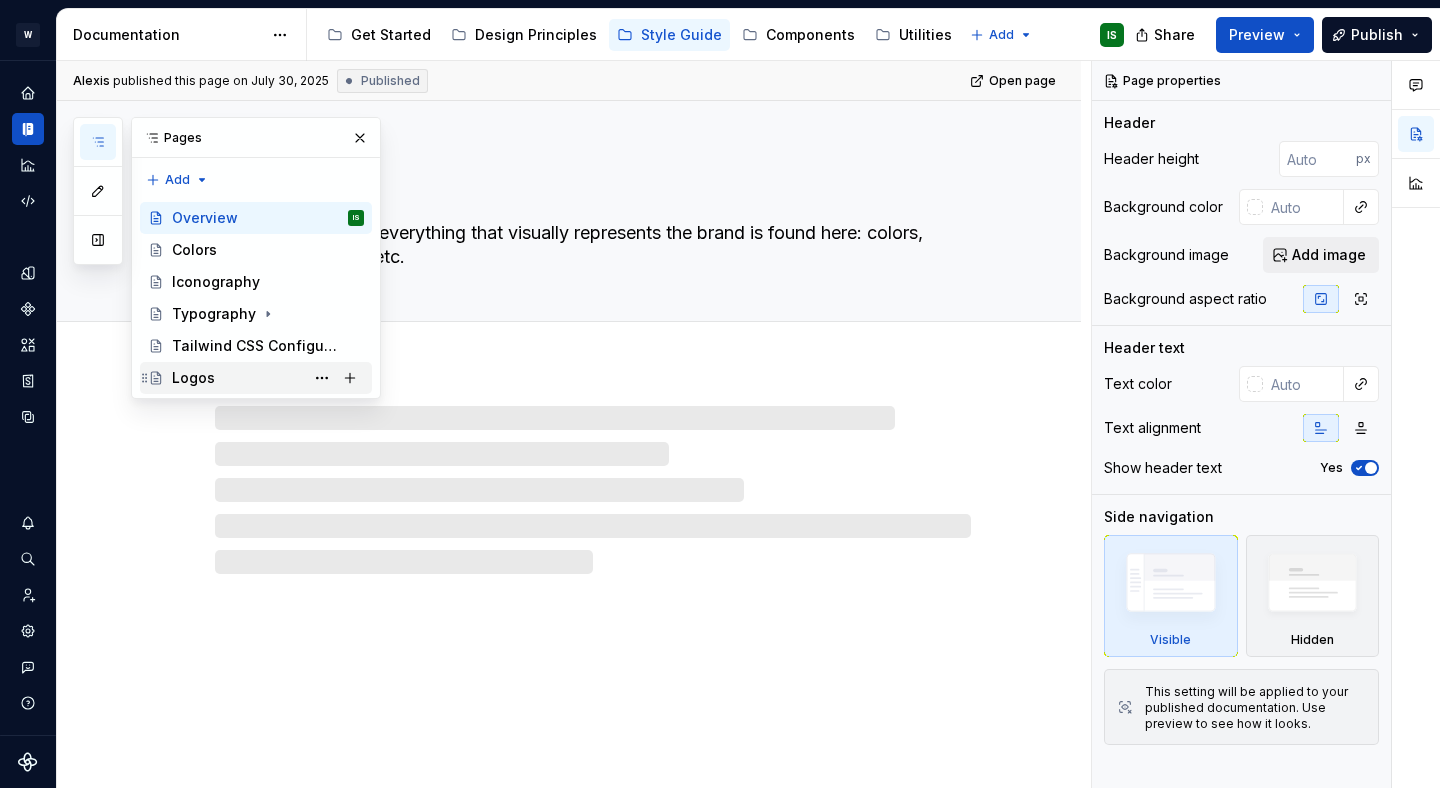 click on "Logos" at bounding box center [268, 378] 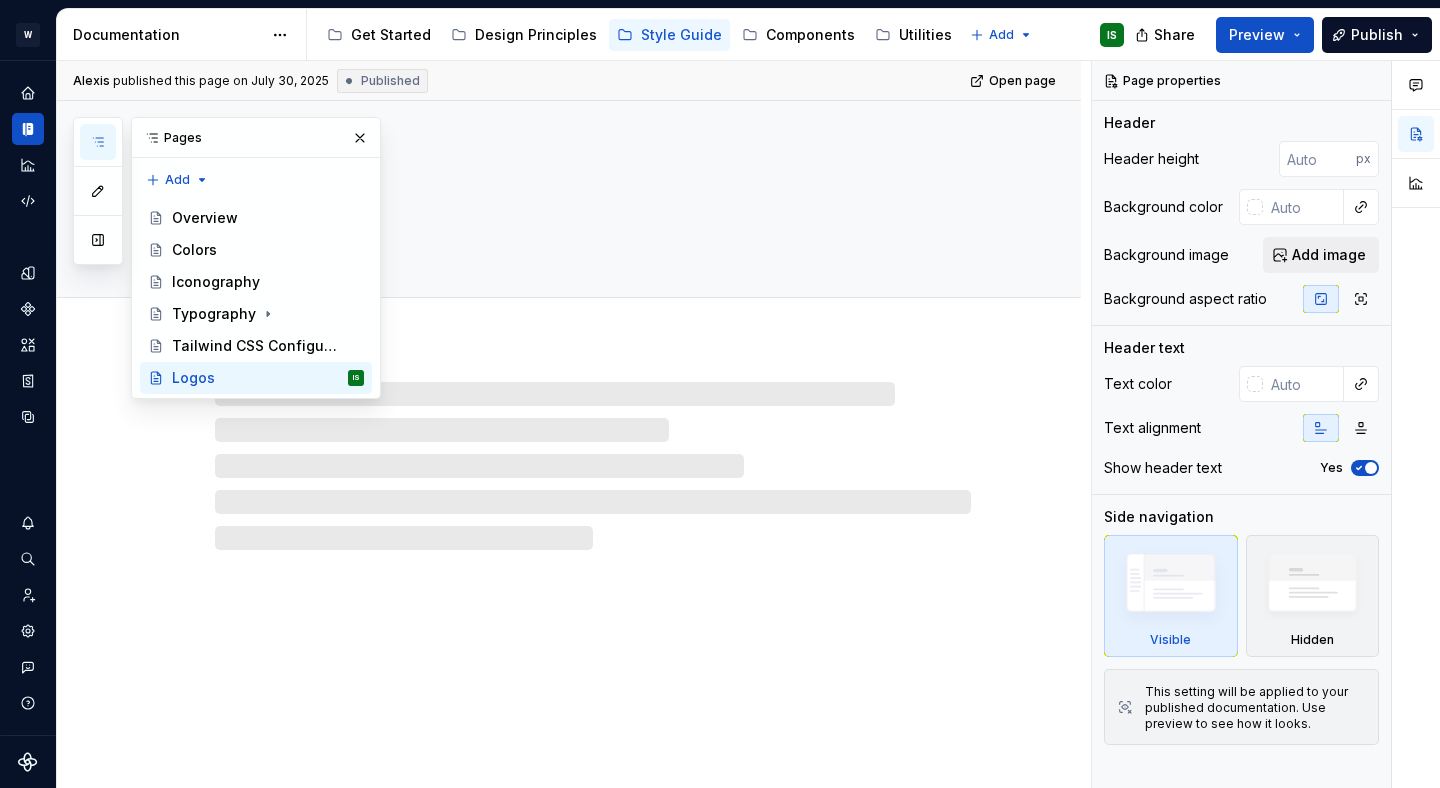 click at bounding box center (569, 446) 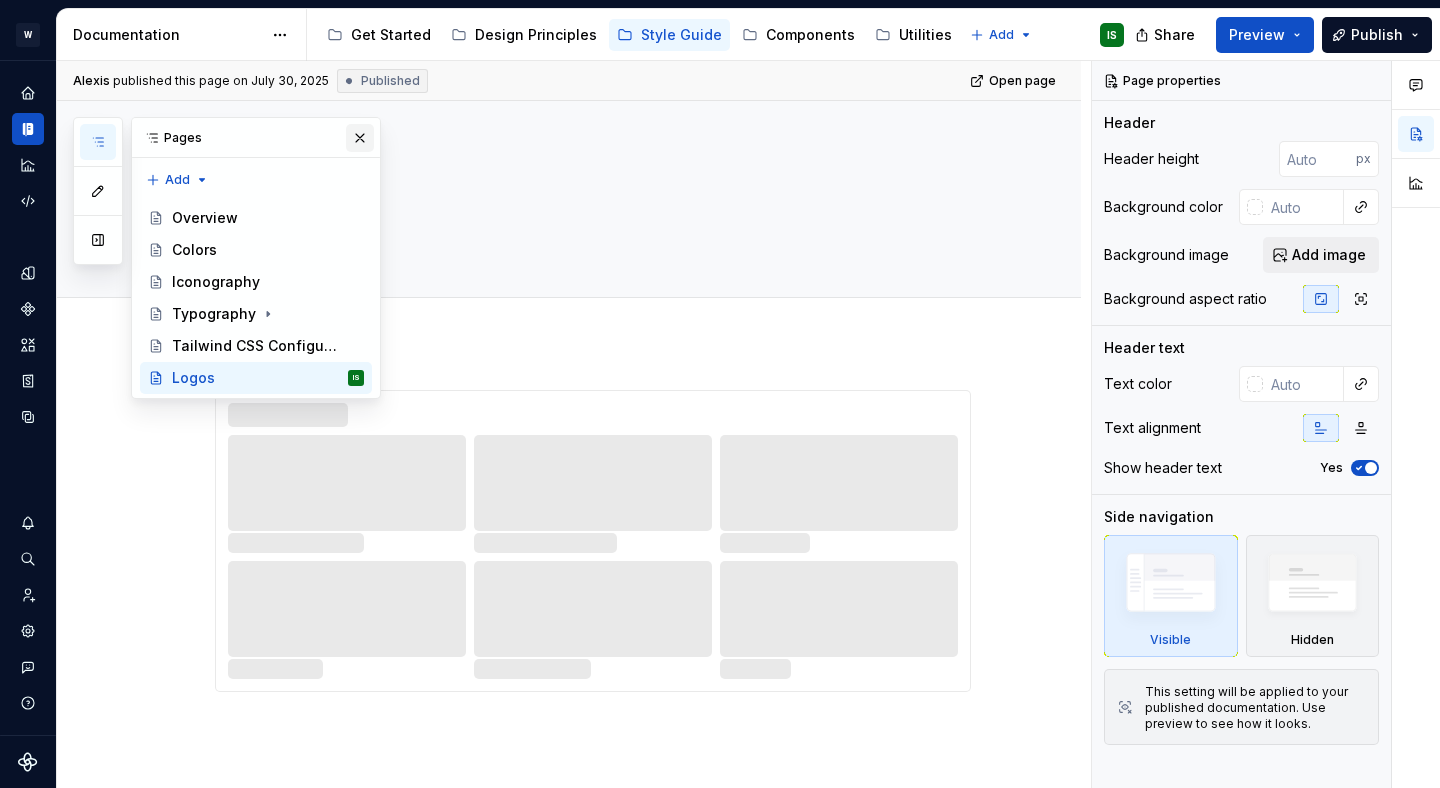 click at bounding box center [360, 138] 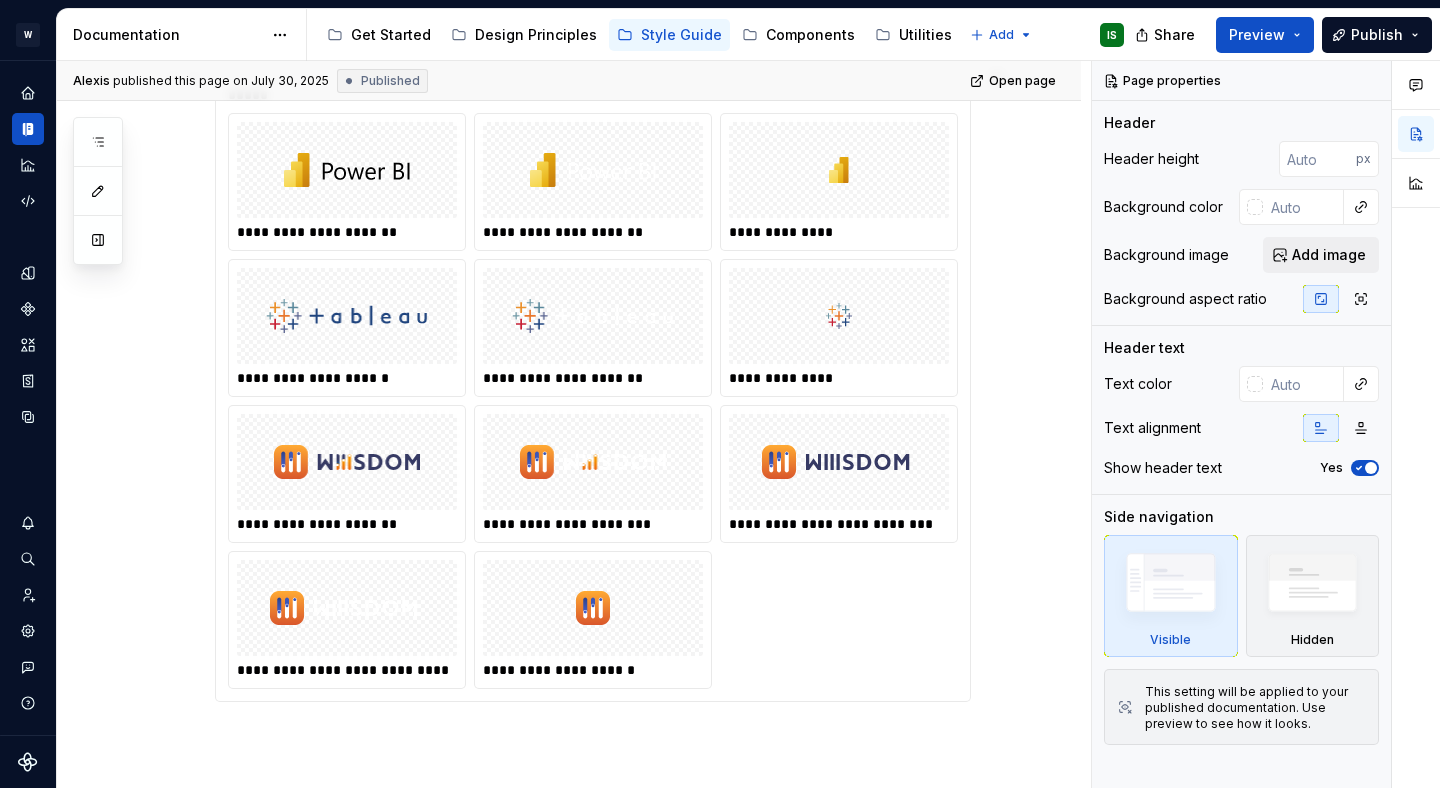 scroll, scrollTop: 315, scrollLeft: 0, axis: vertical 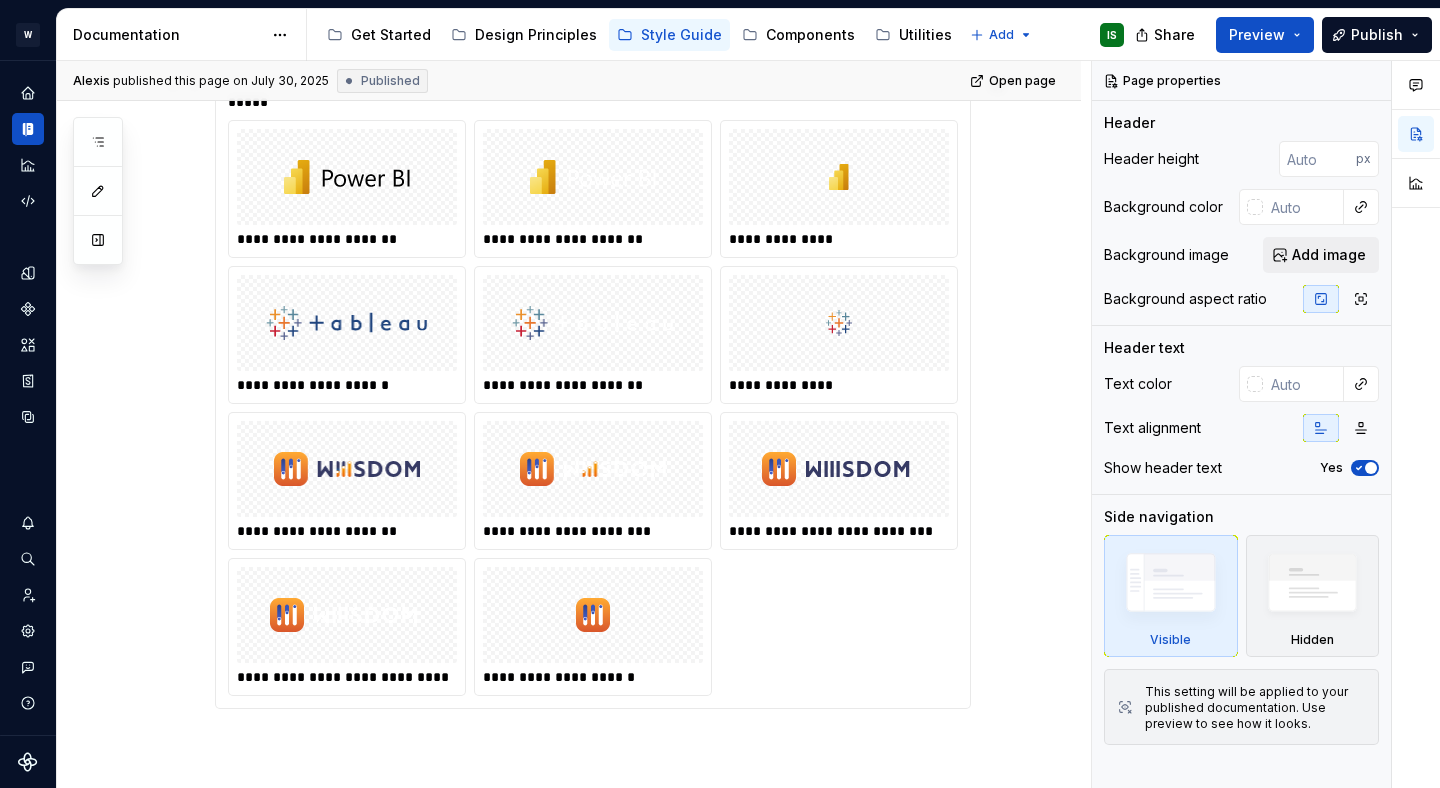 click on "**********" at bounding box center [593, 408] 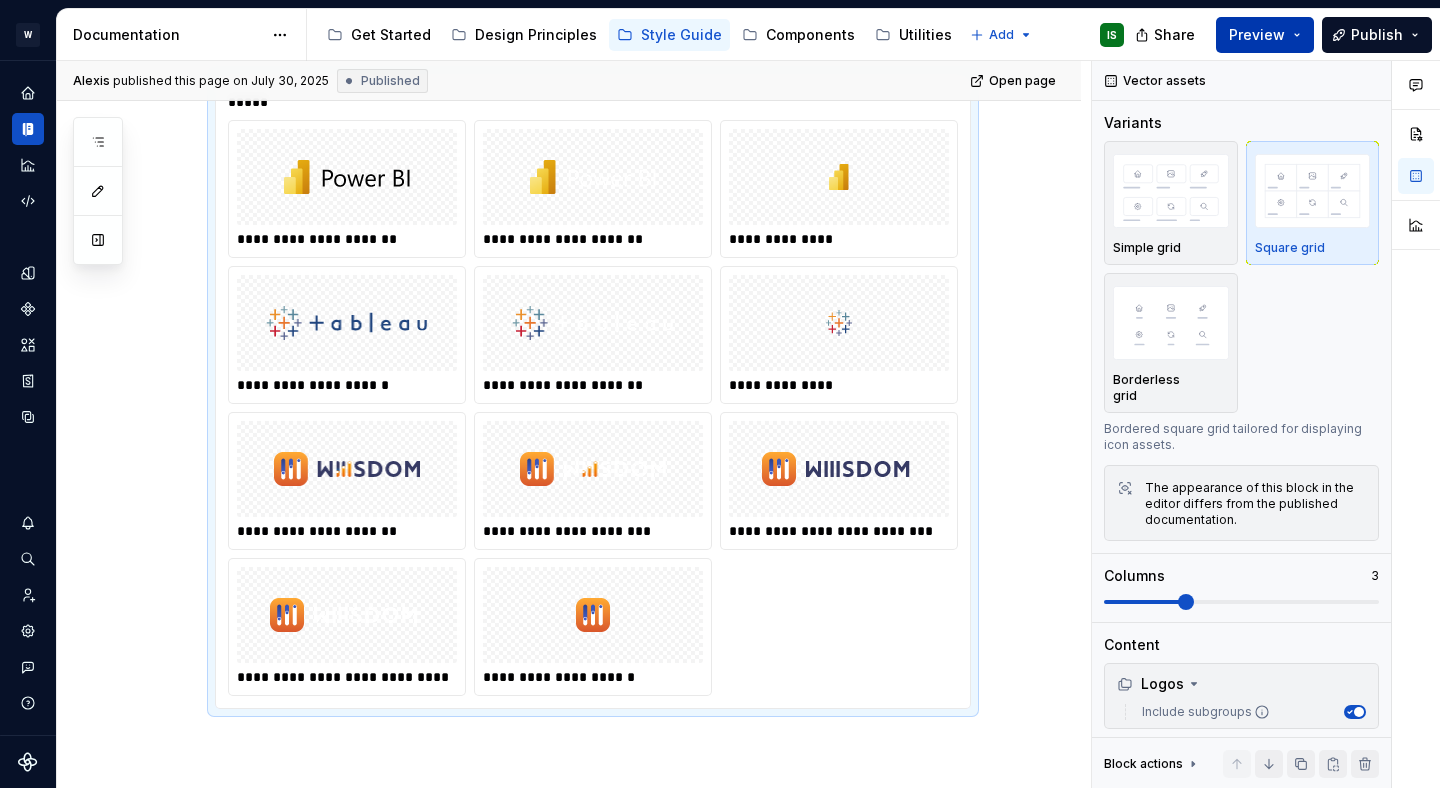 click on "Preview" at bounding box center (1257, 35) 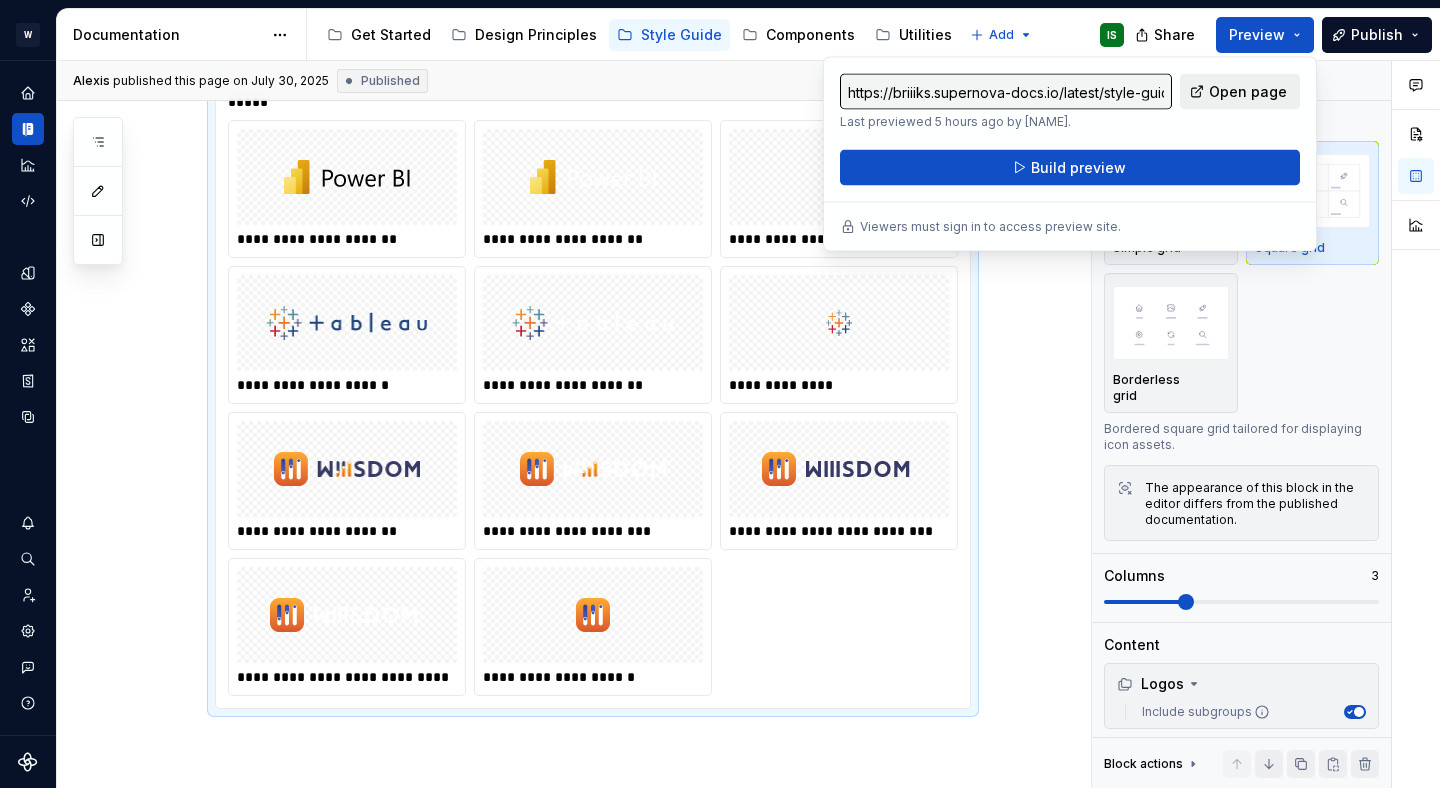 click on "Open page" at bounding box center (1248, 92) 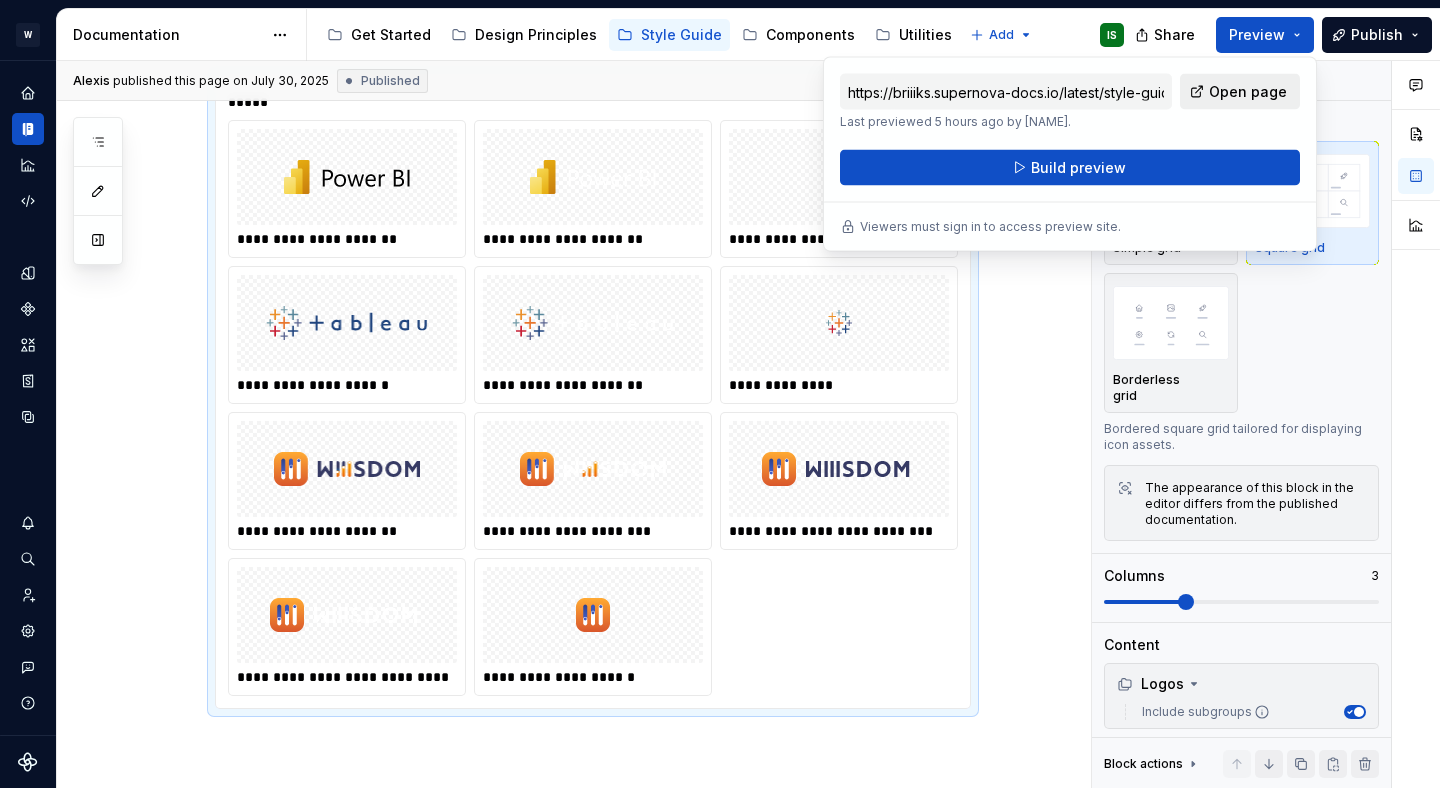 type on "*" 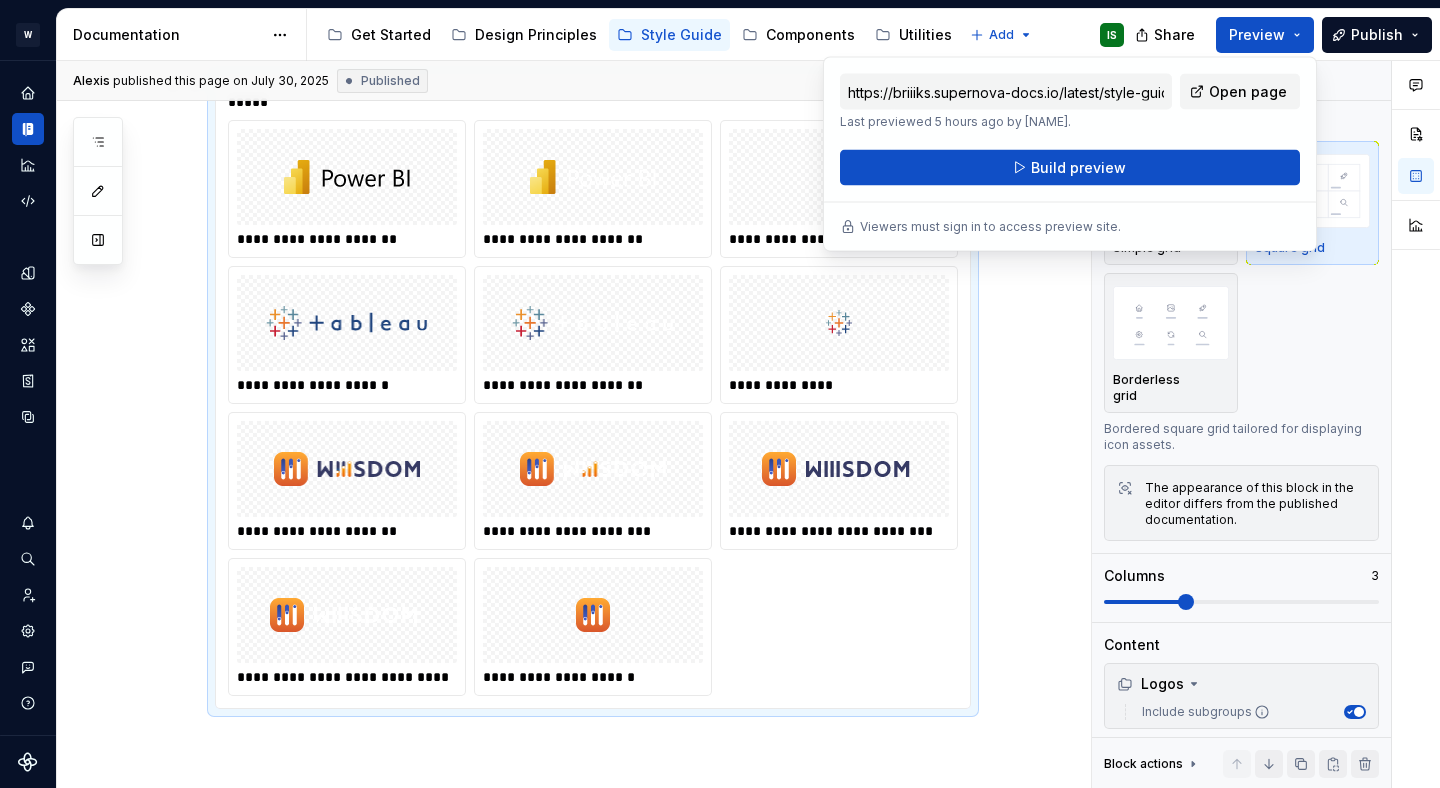 click on "**********" at bounding box center (569, 522) 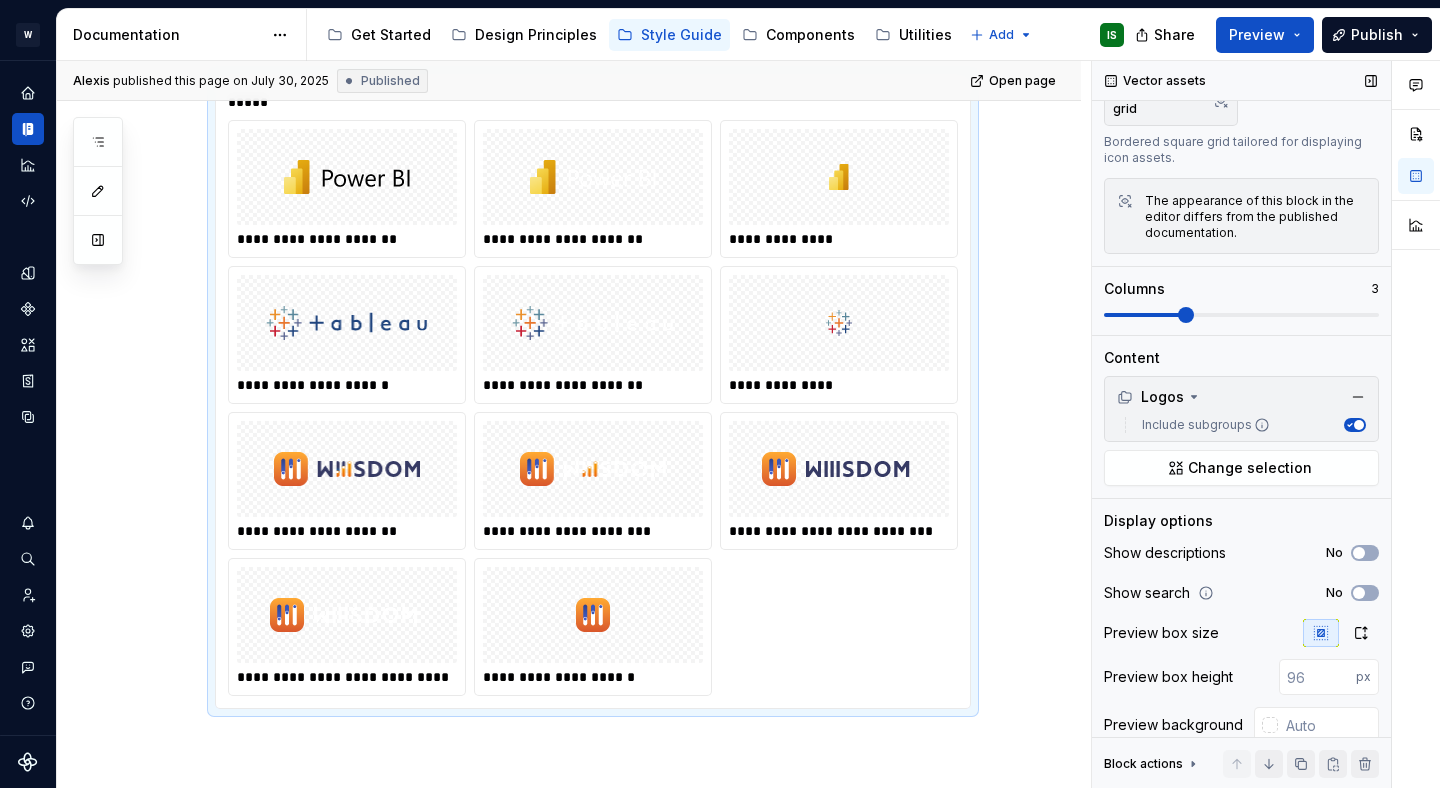 scroll, scrollTop: 322, scrollLeft: 0, axis: vertical 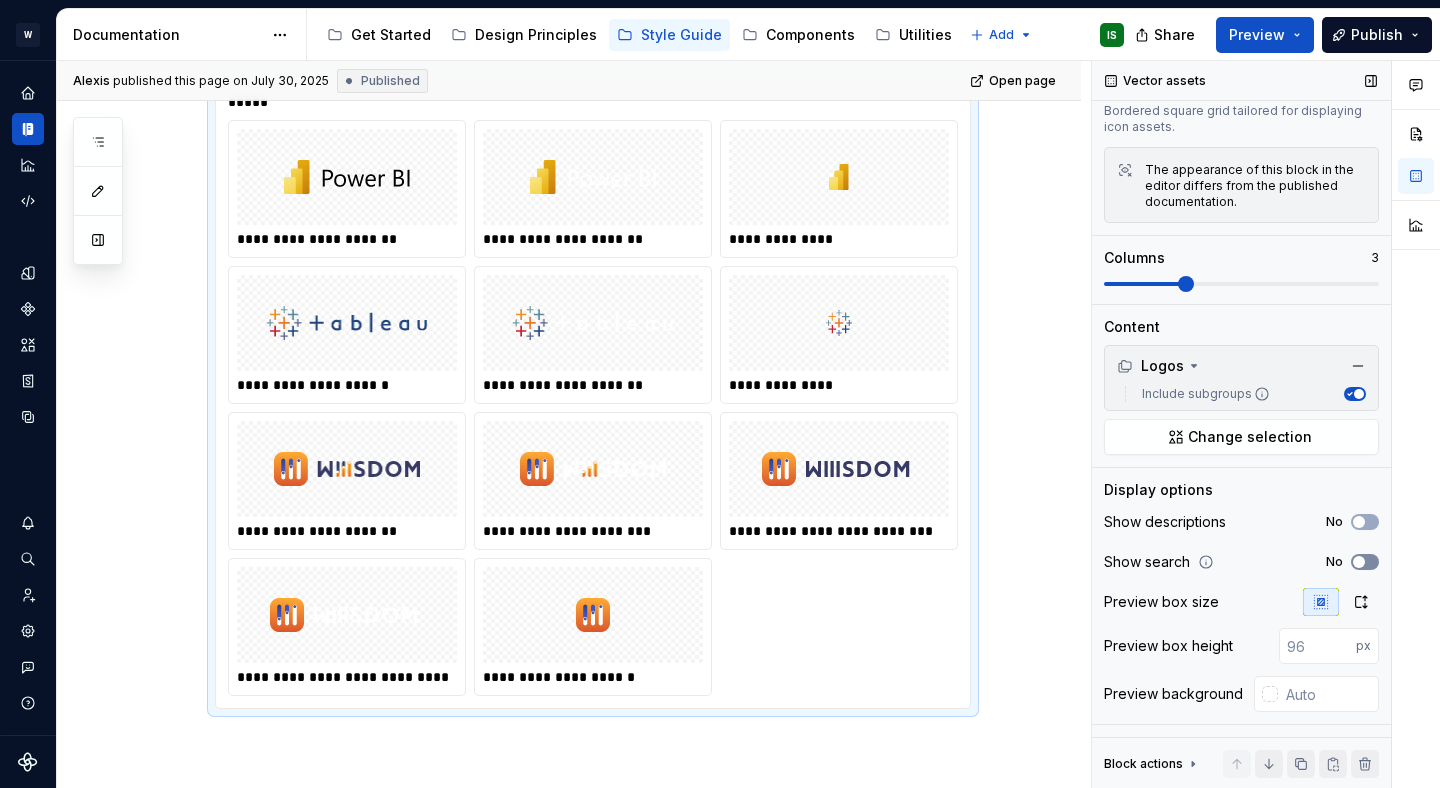 click at bounding box center [1359, 562] 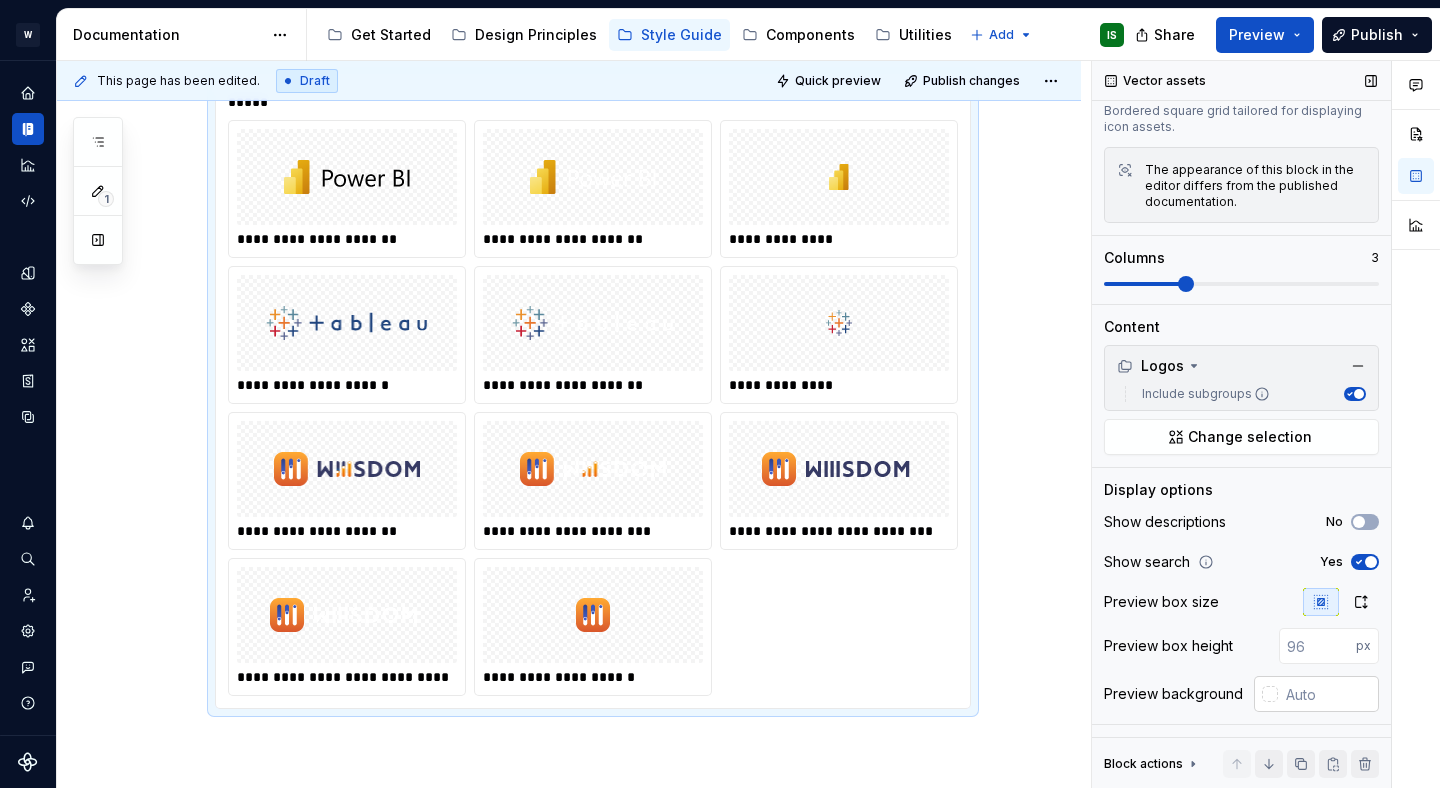 click at bounding box center (1328, 694) 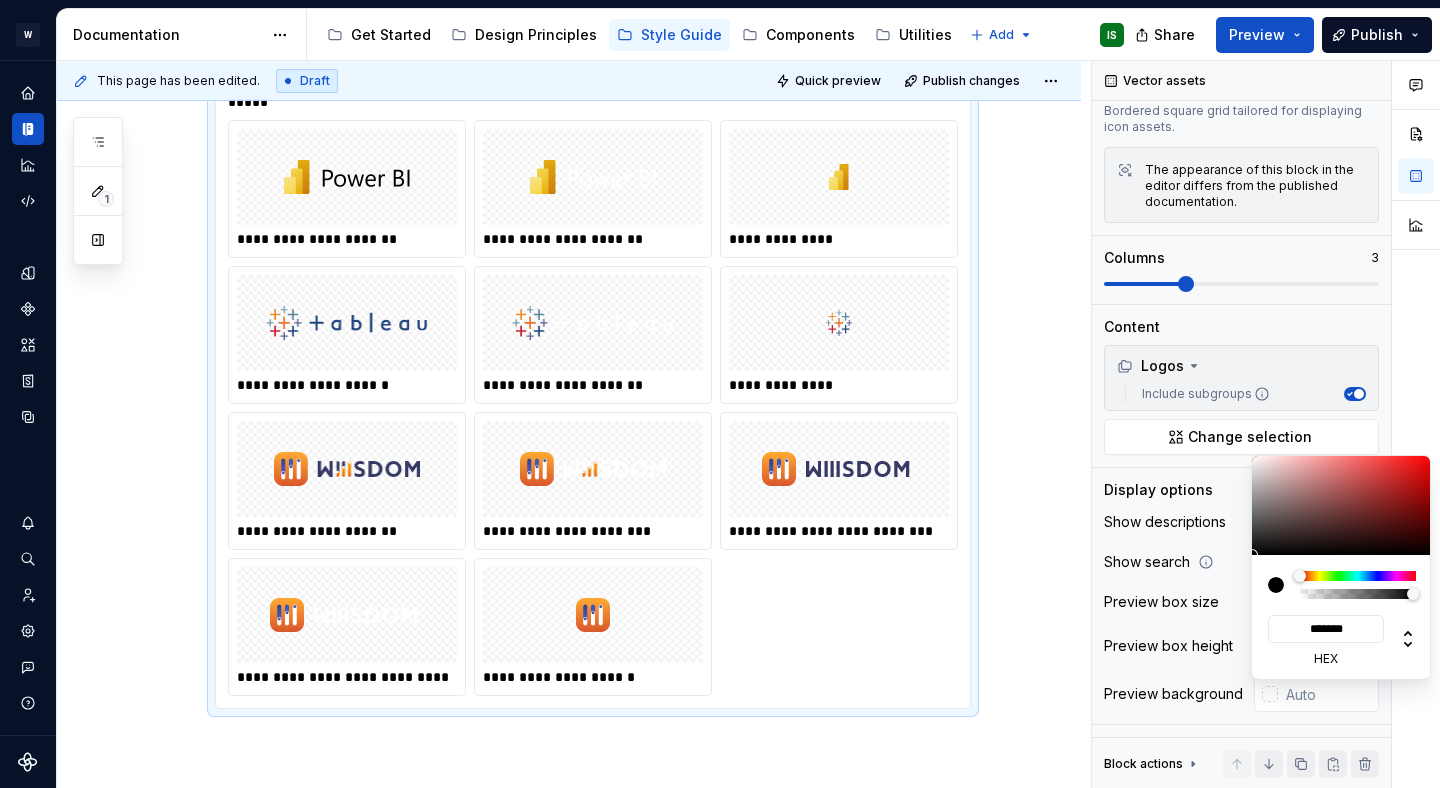 type on "#0000000D" 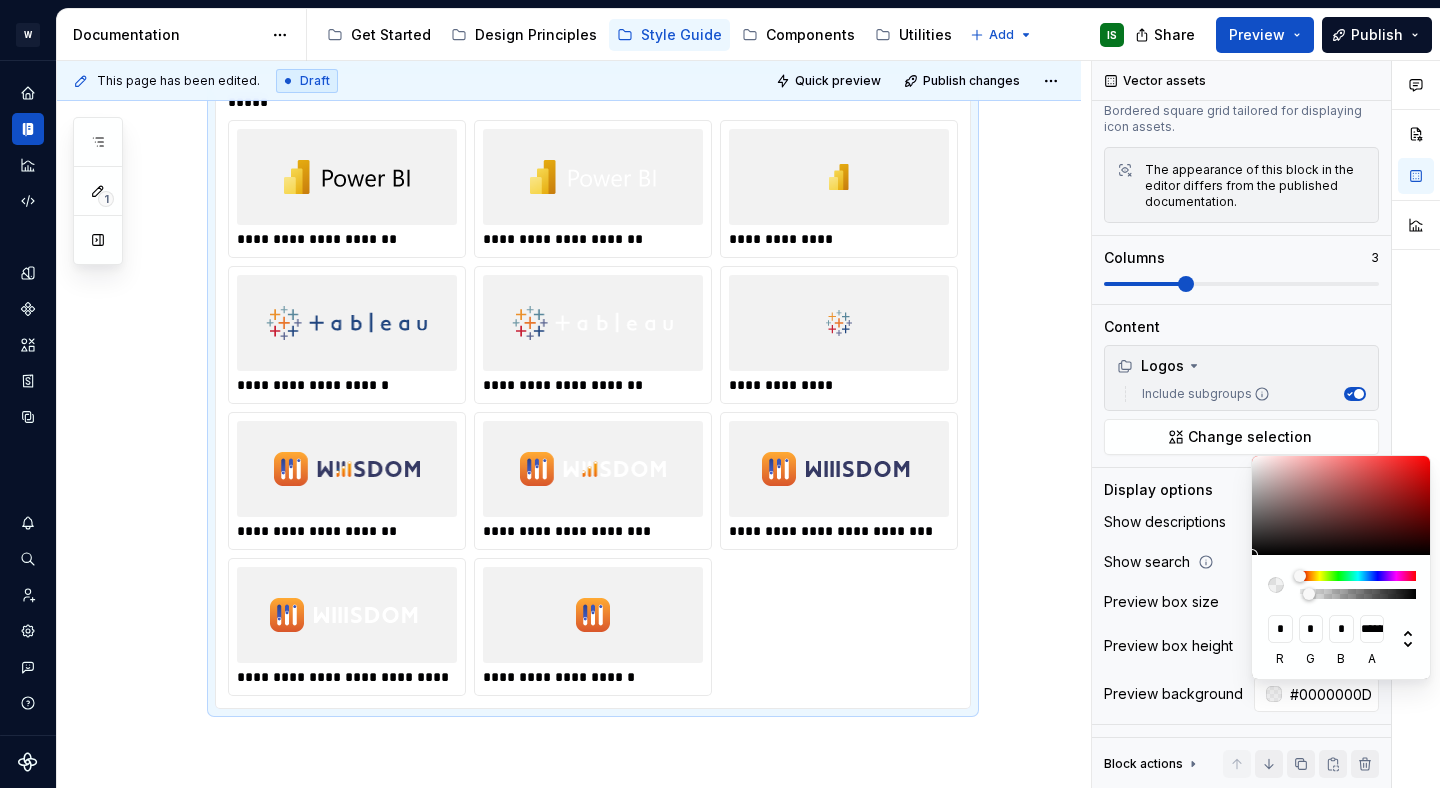 type on "#0000000A" 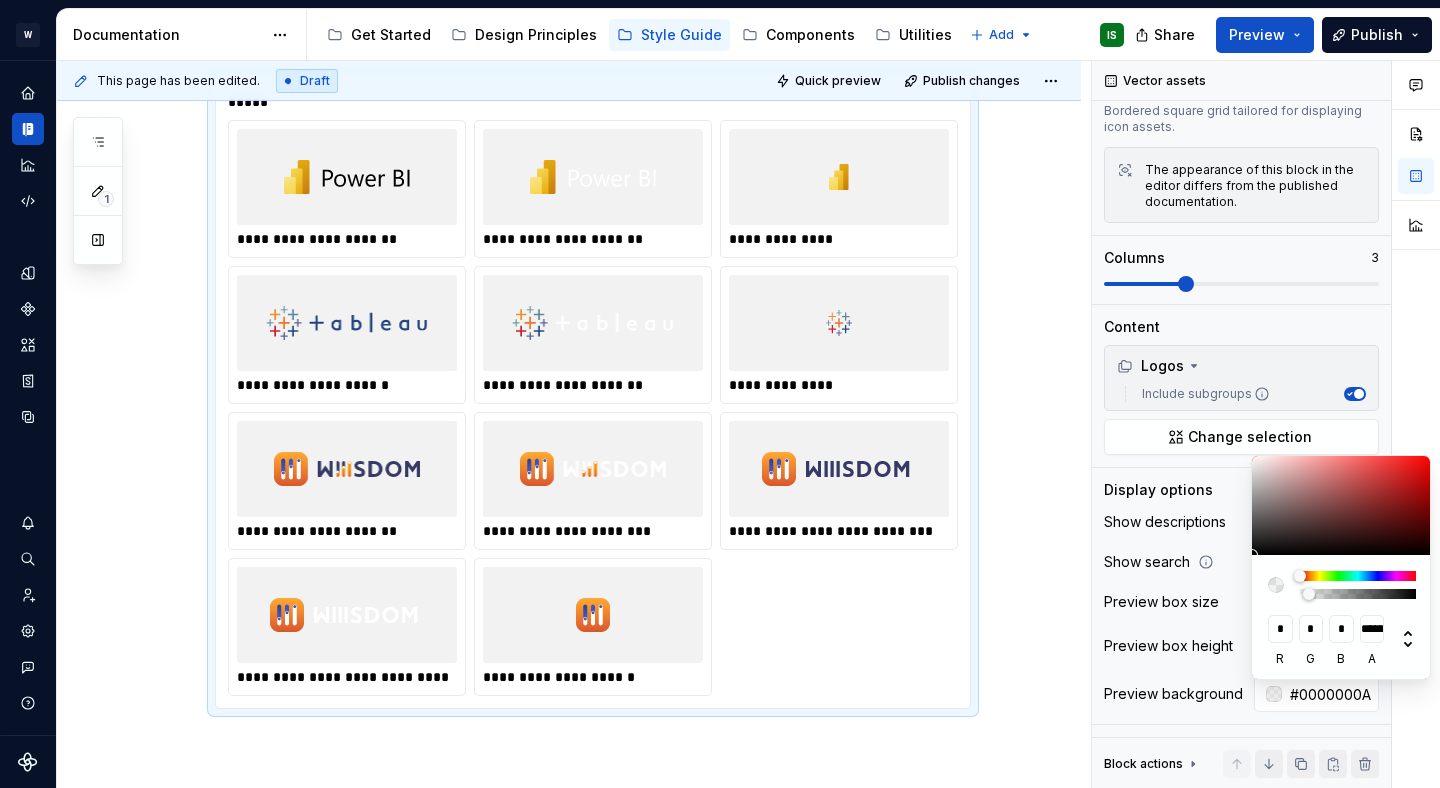 type on "#00000008" 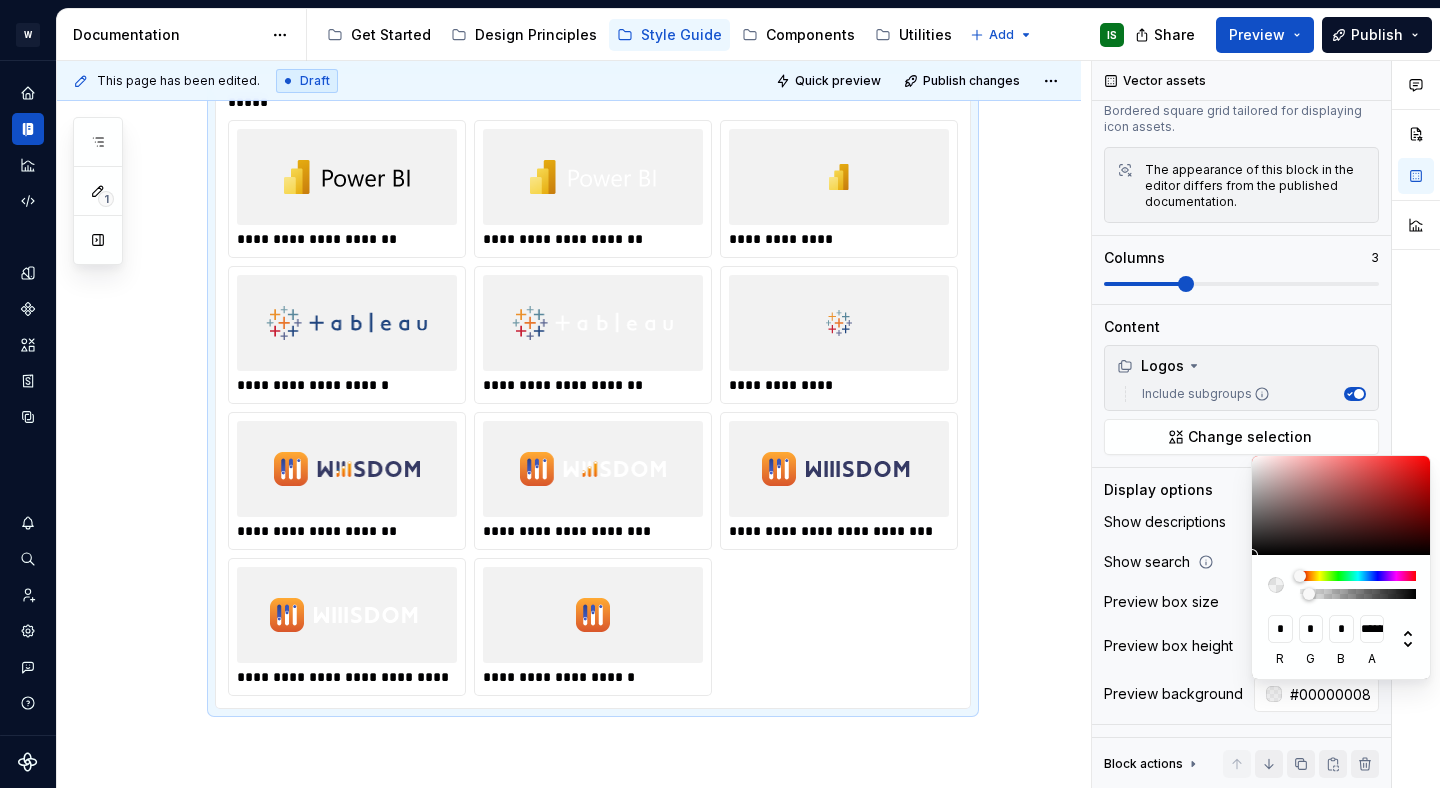 type on "#00000003" 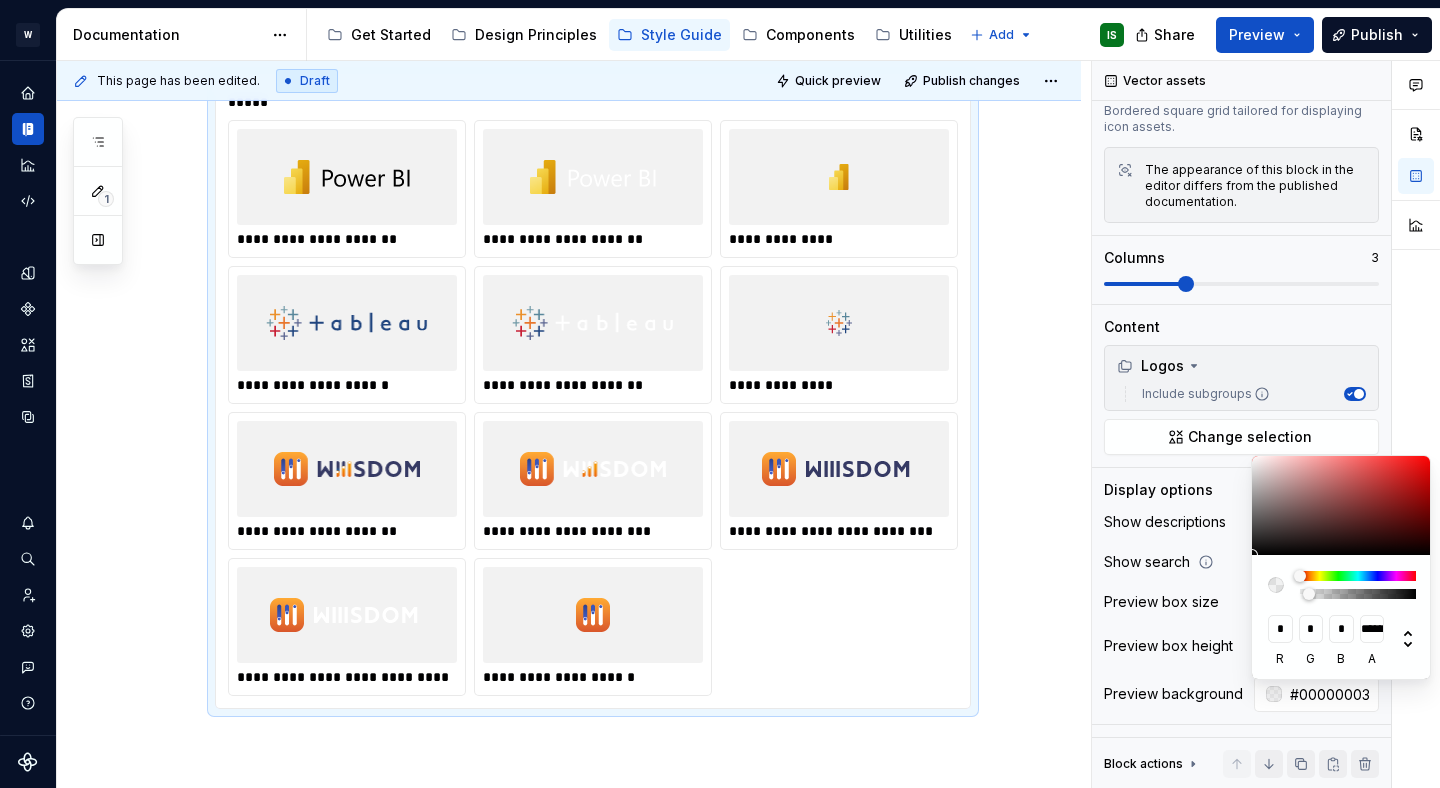 type on "#00000000" 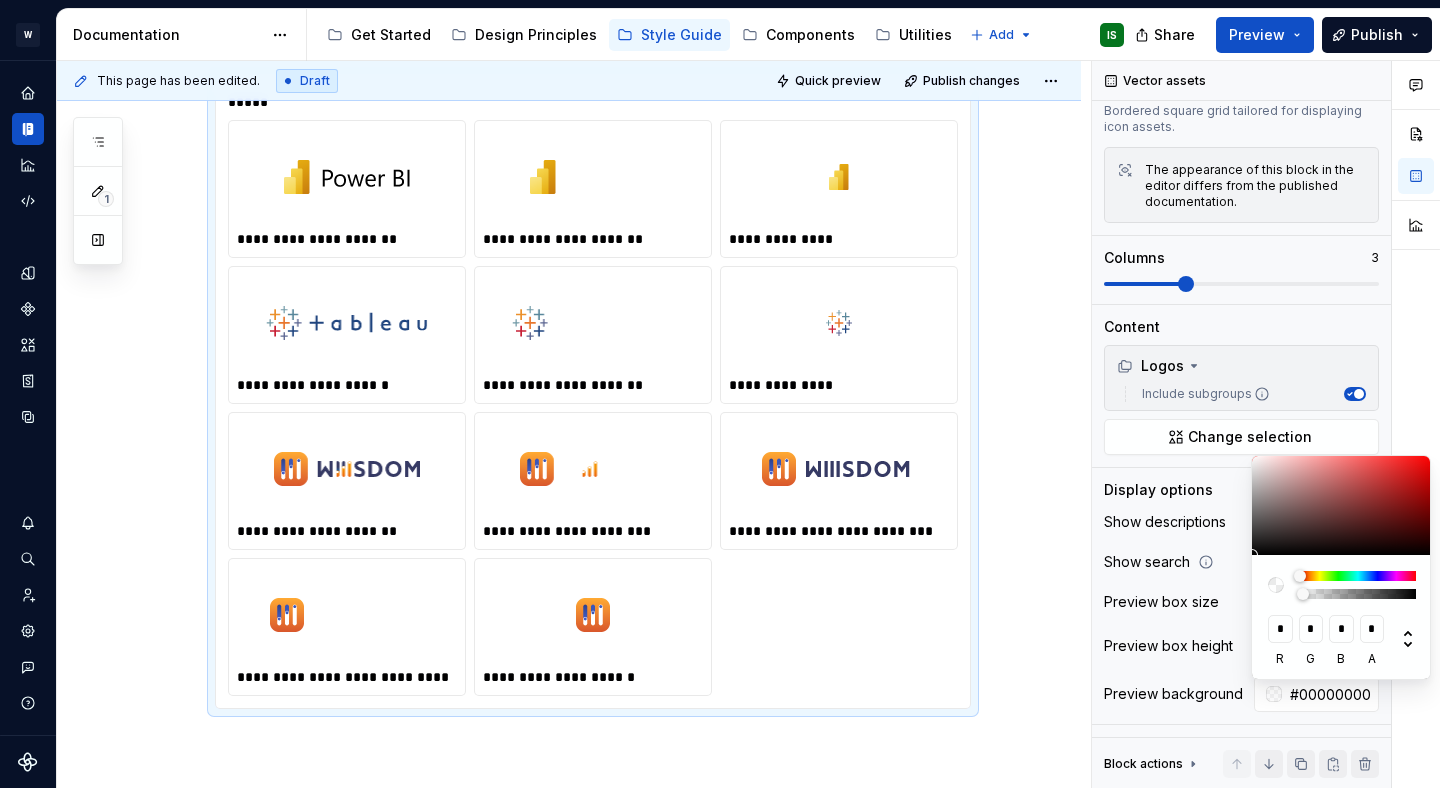 type on "#00000003" 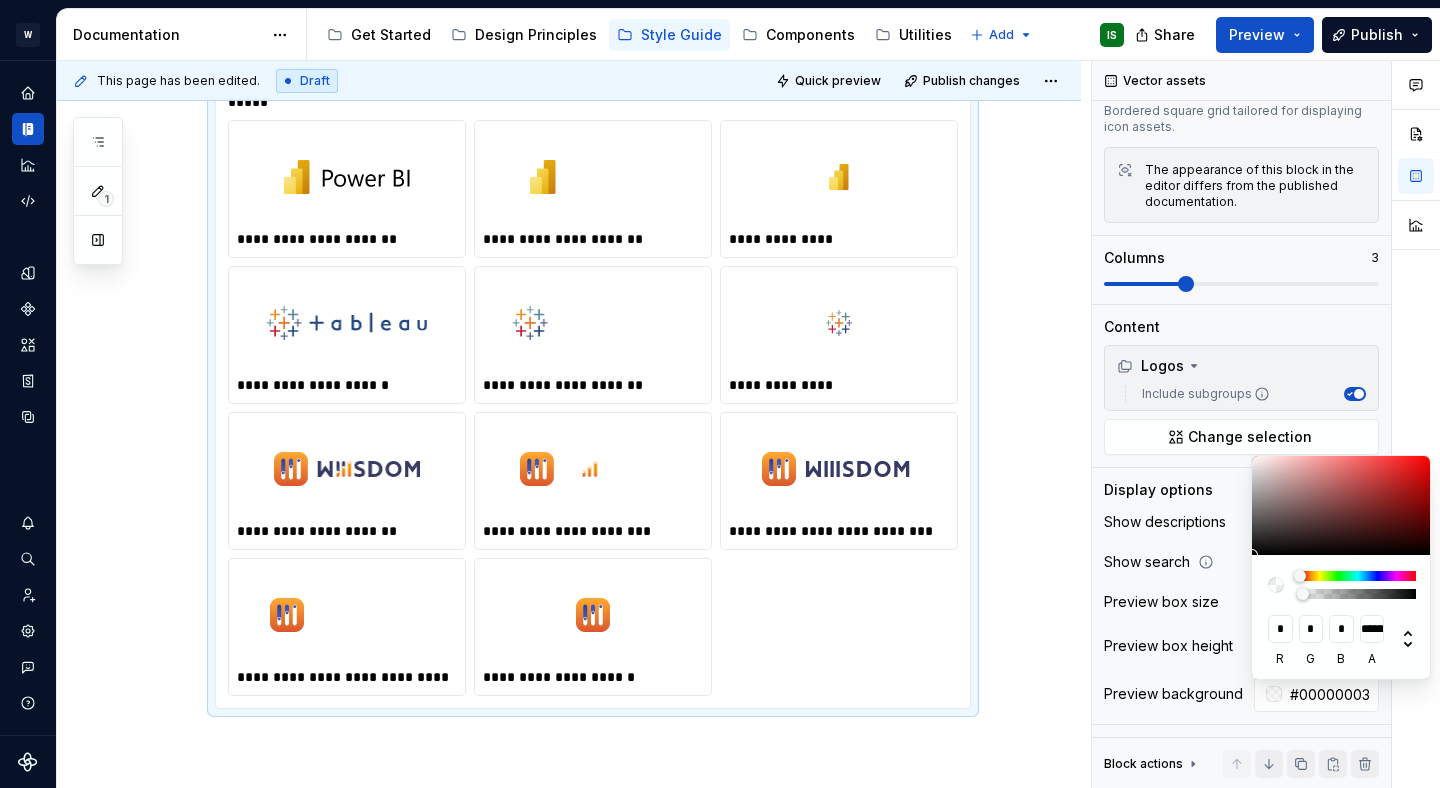 type on "#00000005" 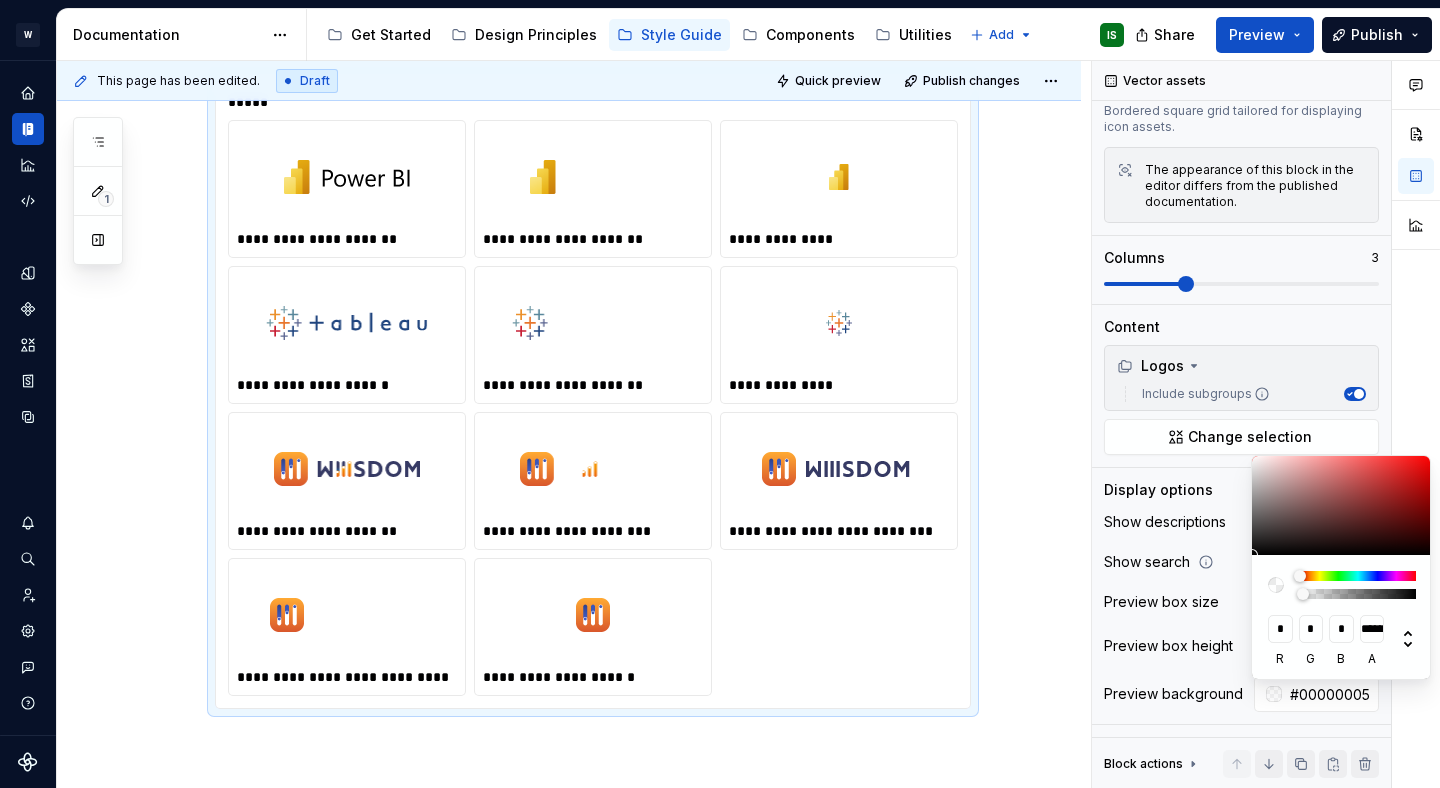 type on "#00000008" 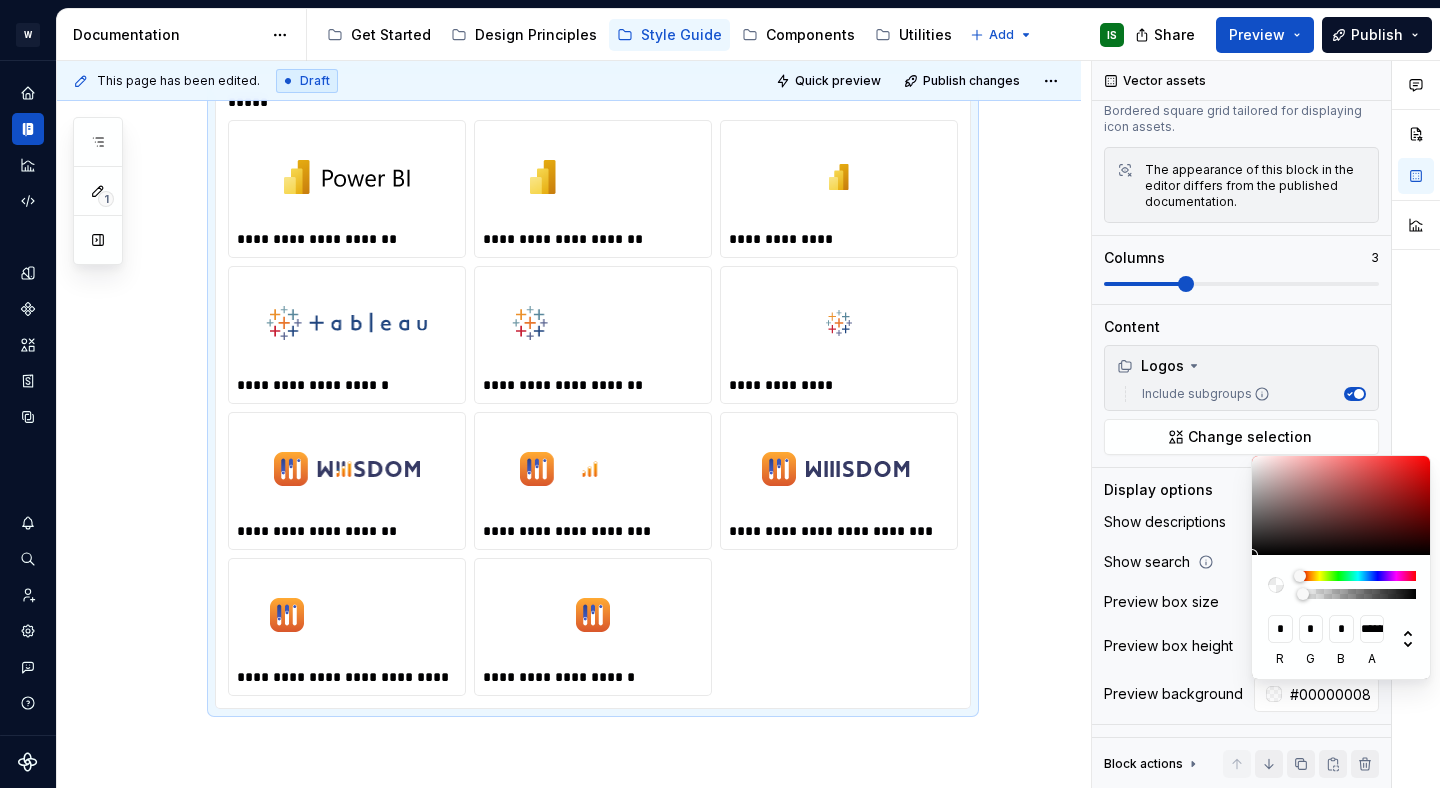 type on "#0000000A" 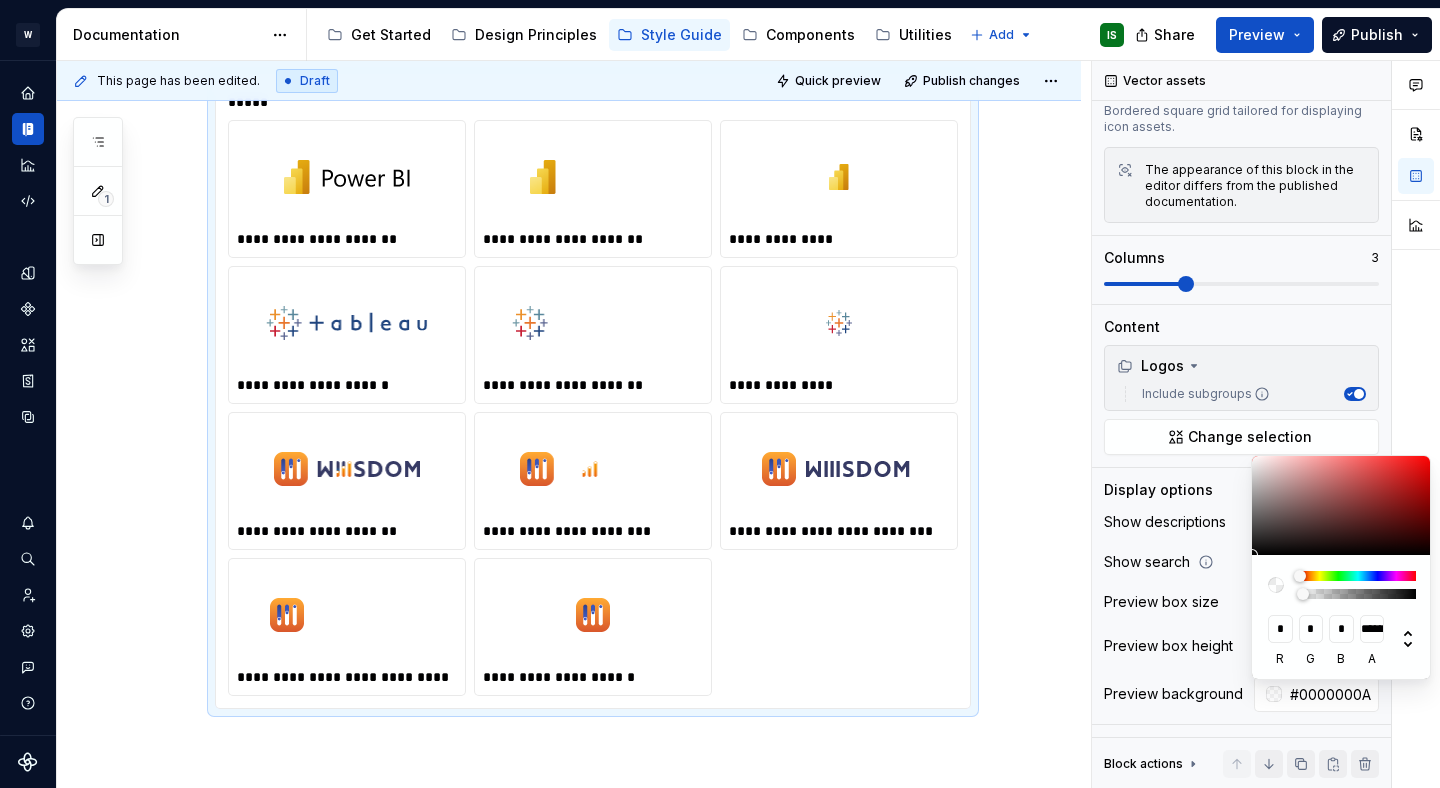 type on "#0000000D" 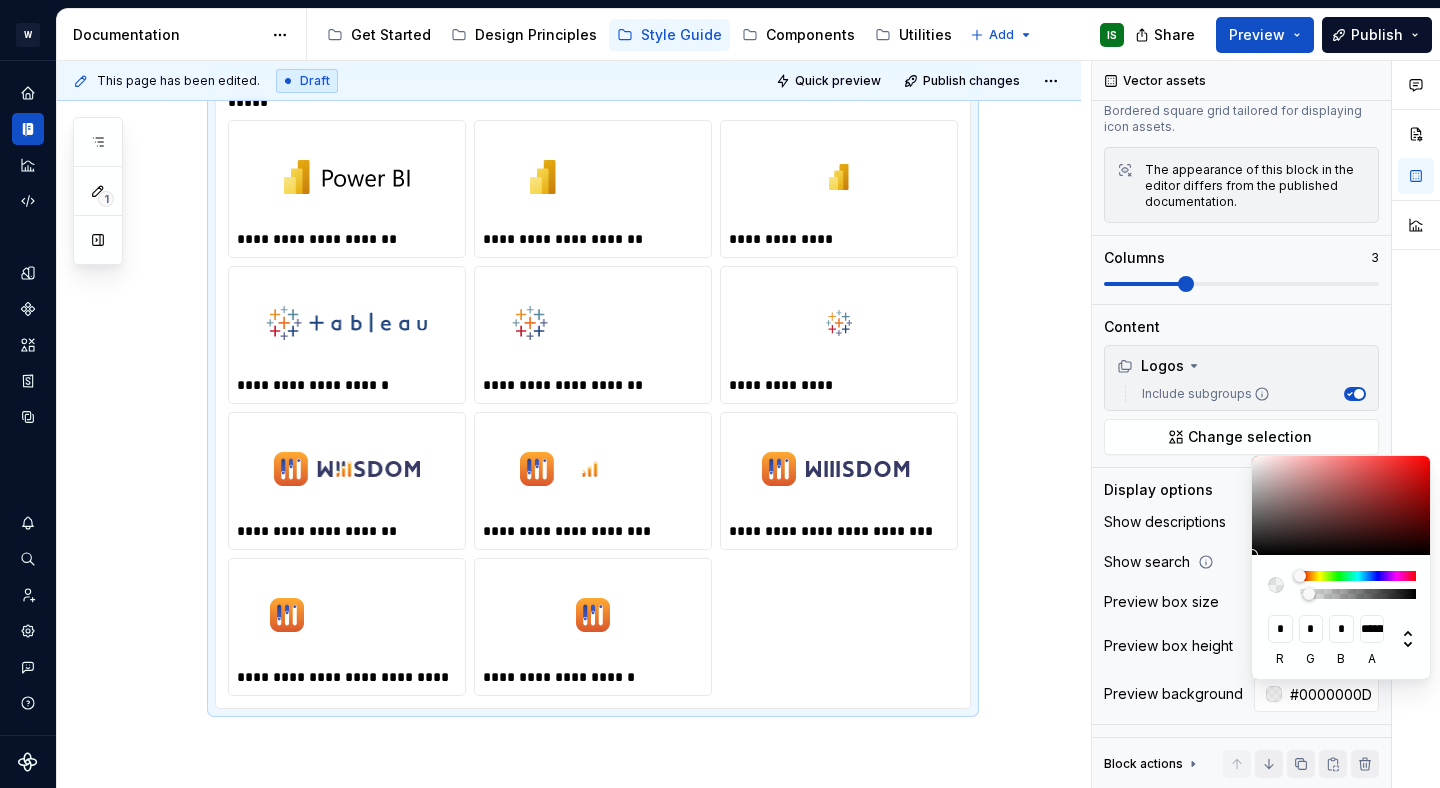 type on "#0000000F" 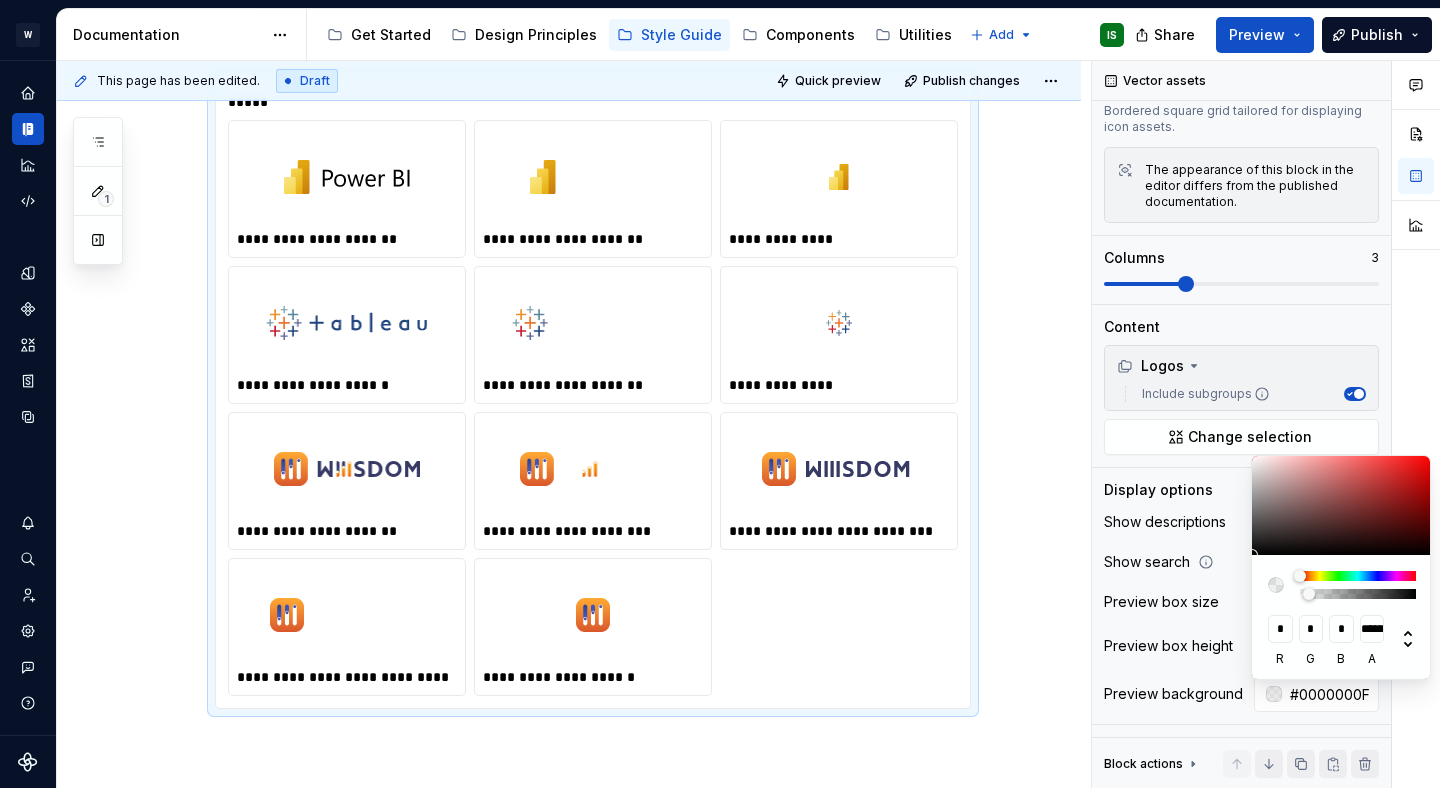 type on "#00000012" 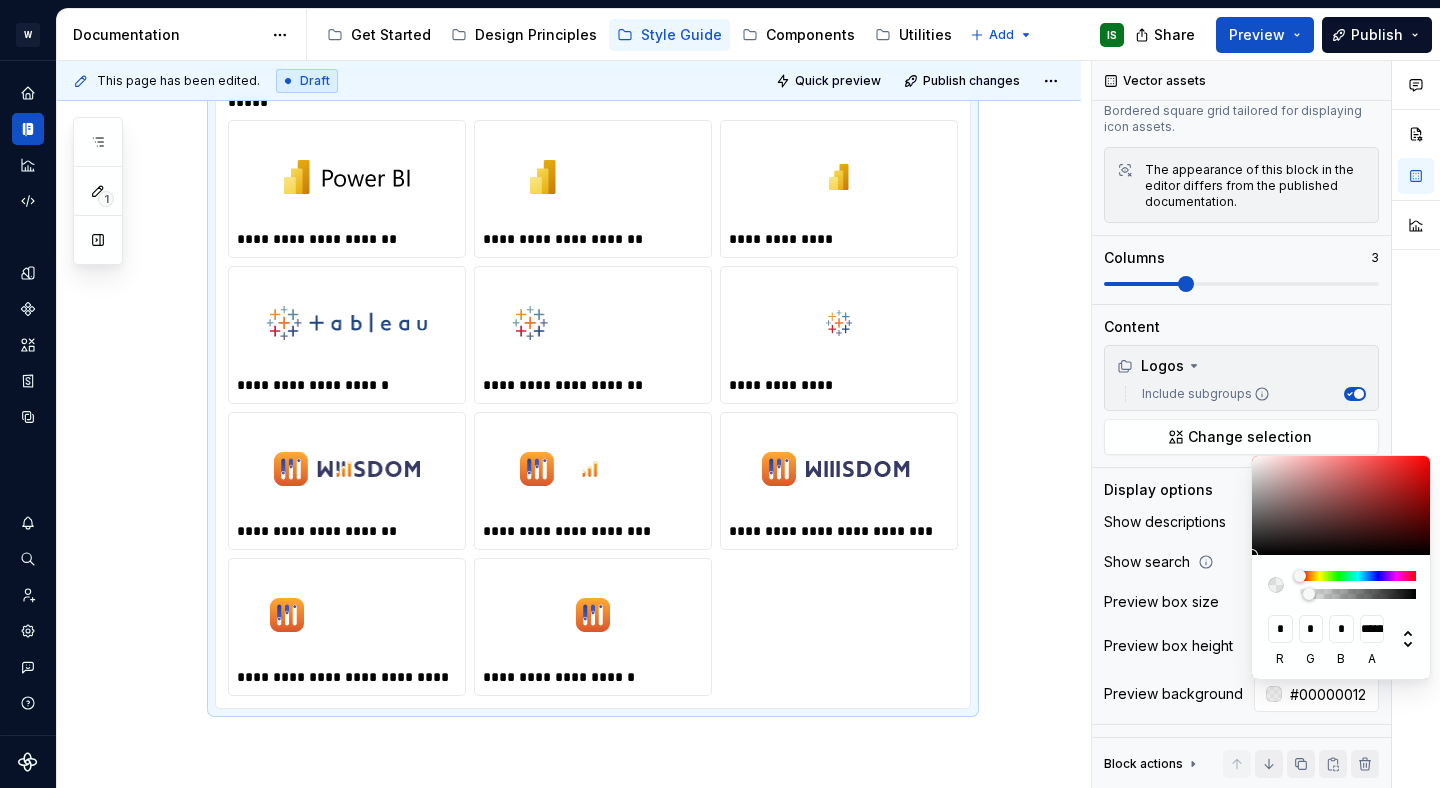 type on "#00000014" 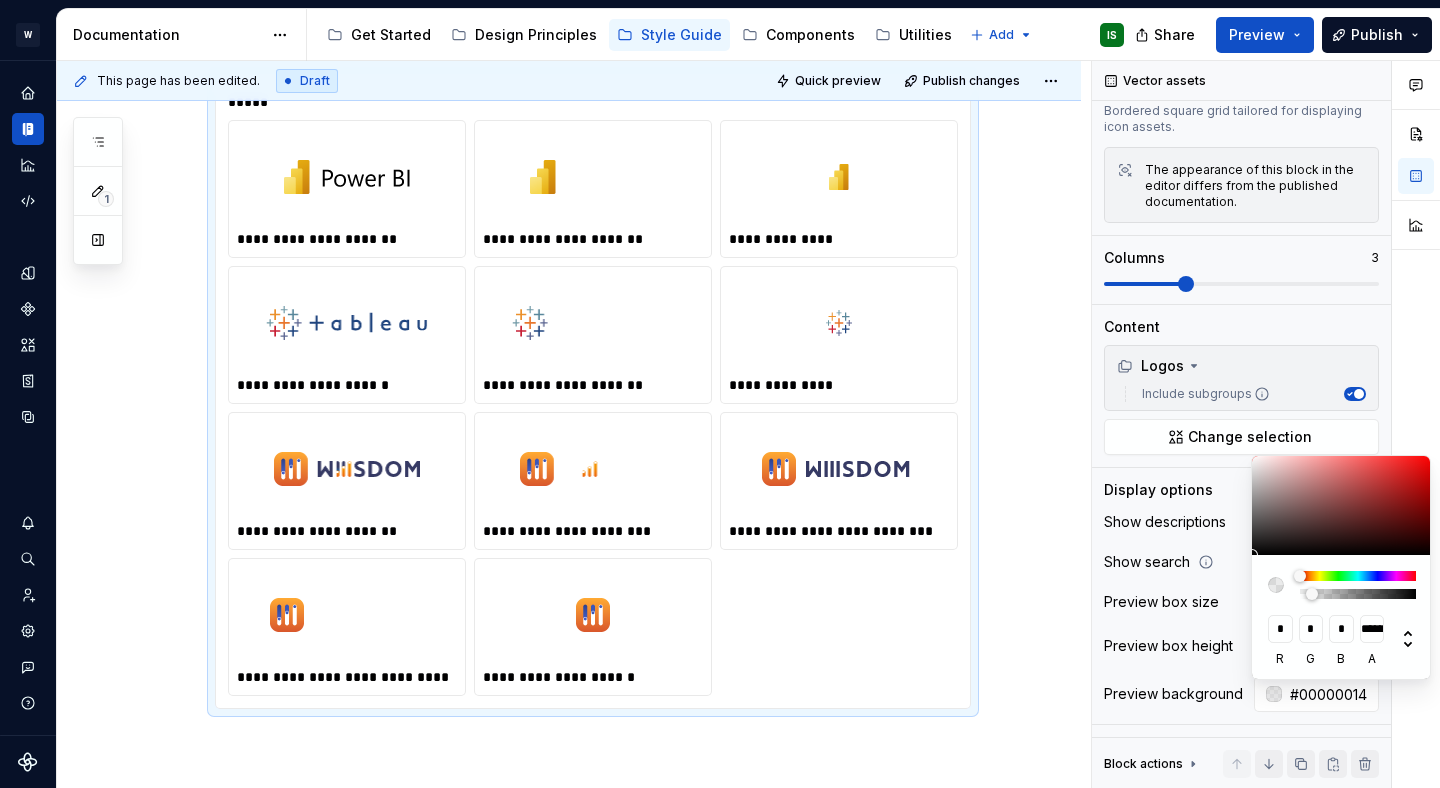 click at bounding box center (1358, 594) 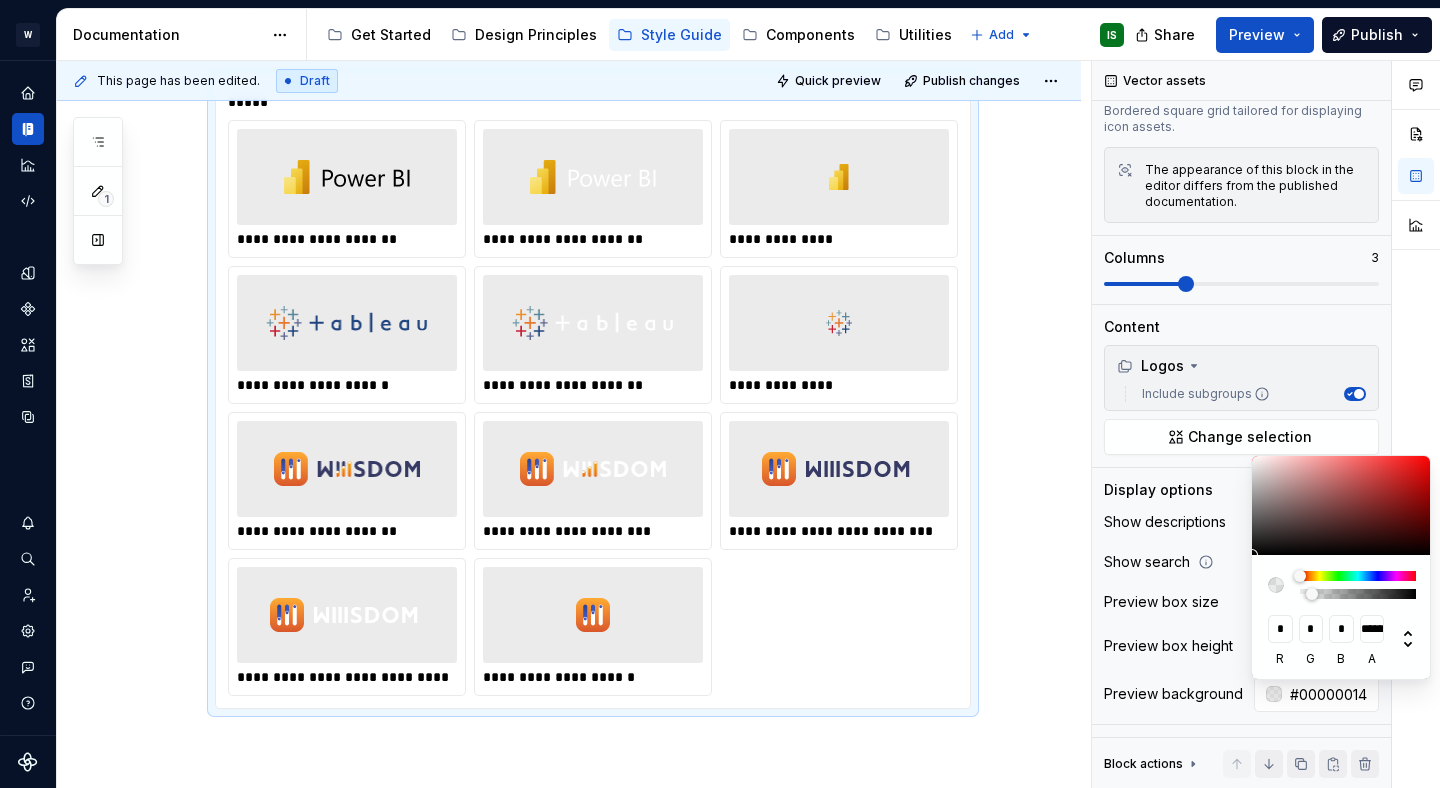 type on "#0000000D" 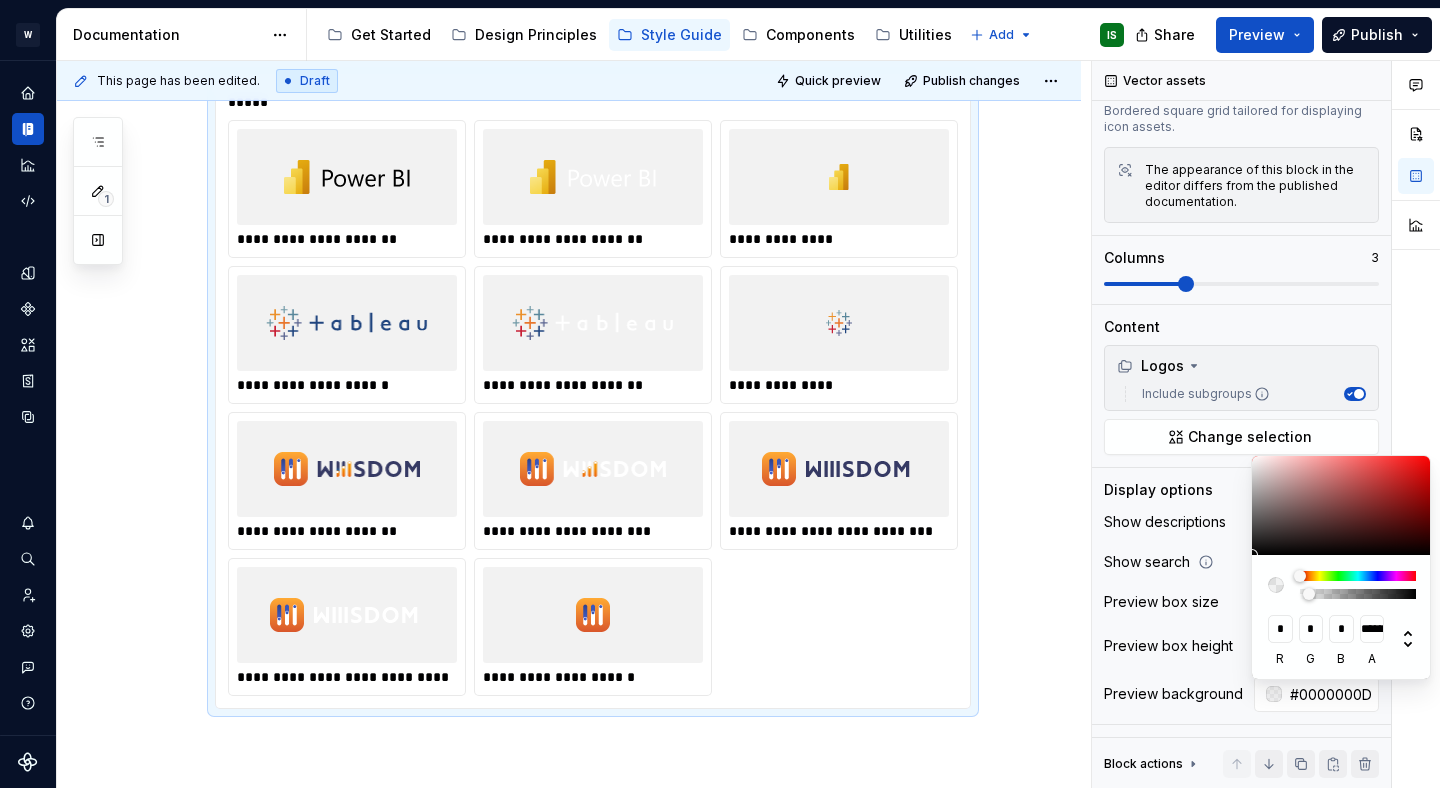 click at bounding box center [1309, 594] 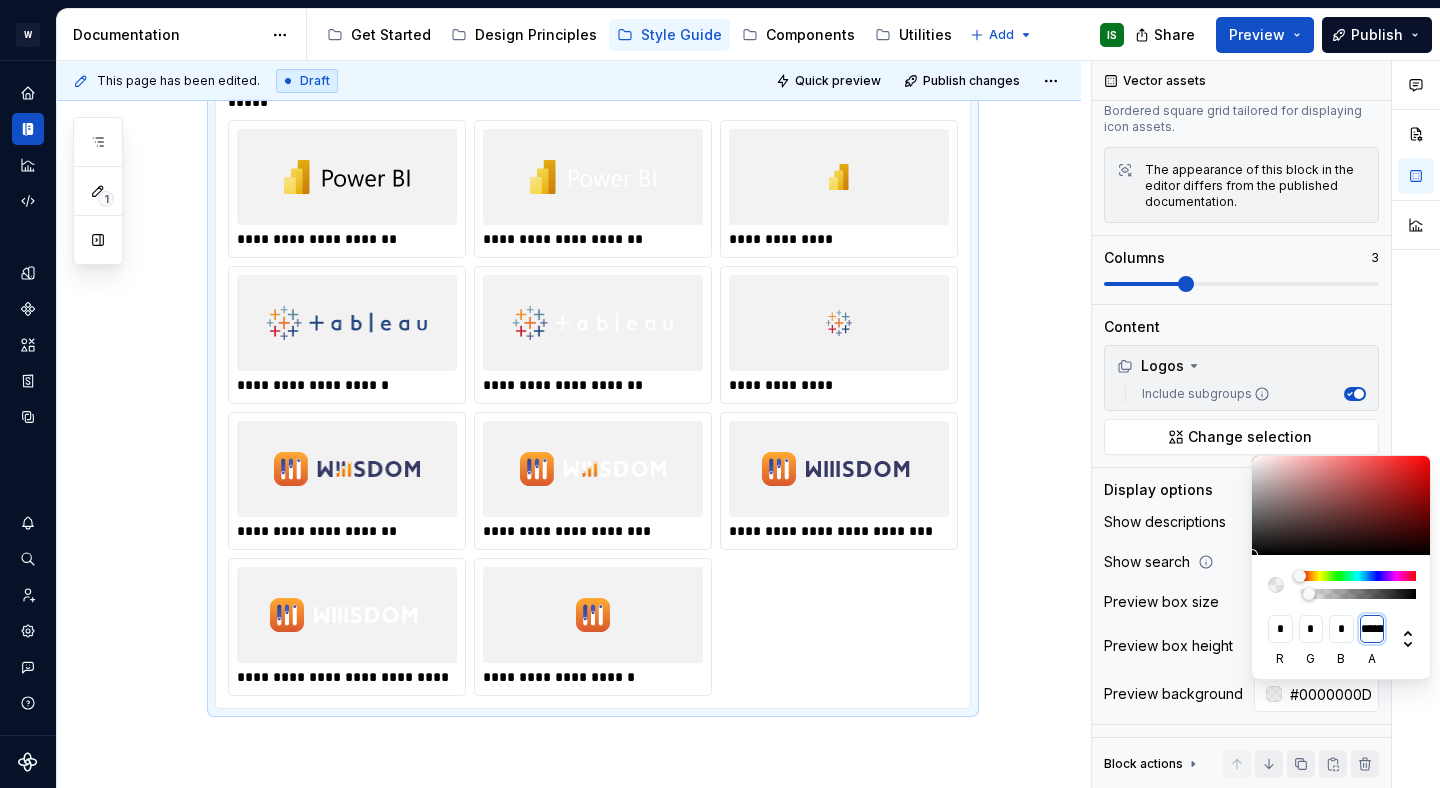 click on "**********" at bounding box center (1372, 629) 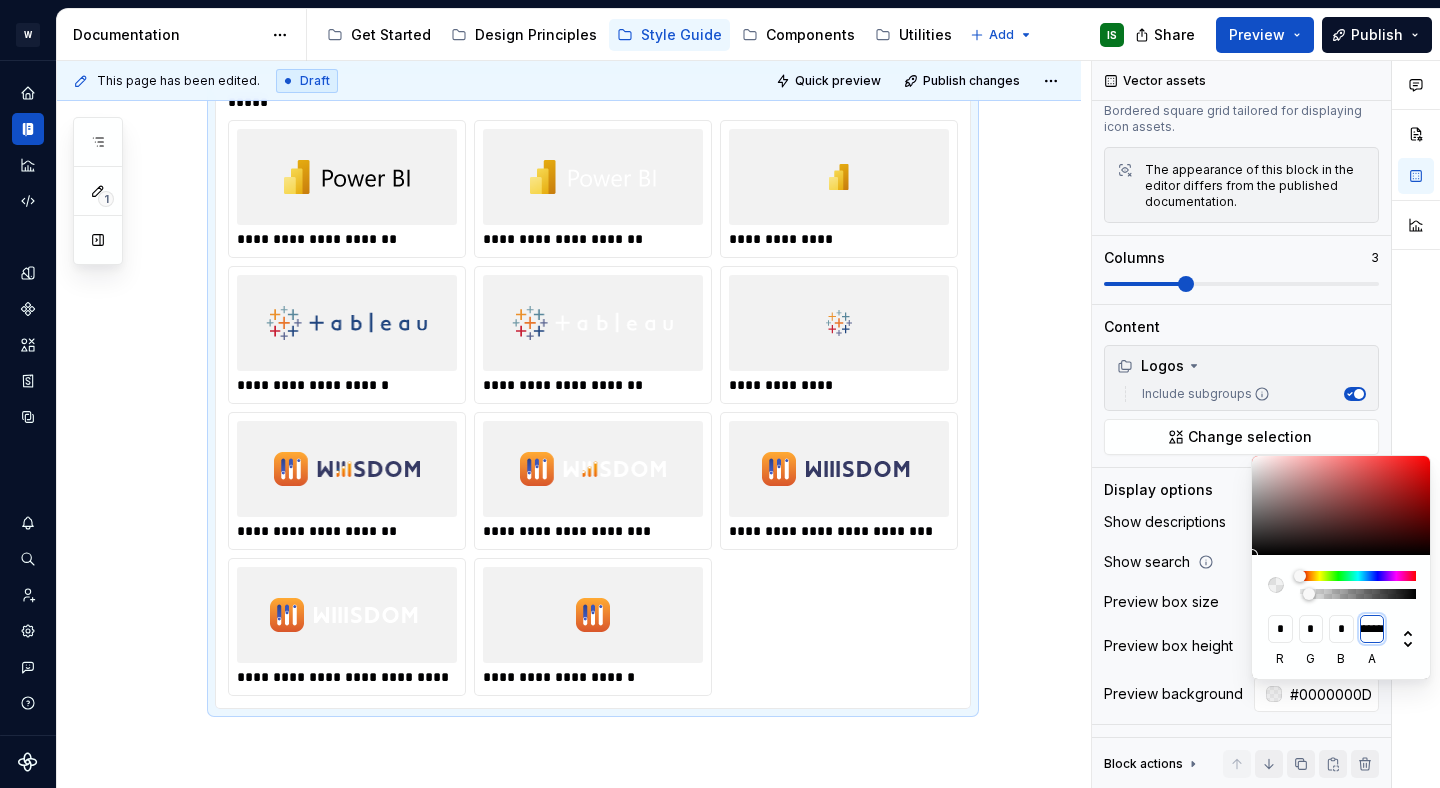 scroll, scrollTop: 0, scrollLeft: 118, axis: horizontal 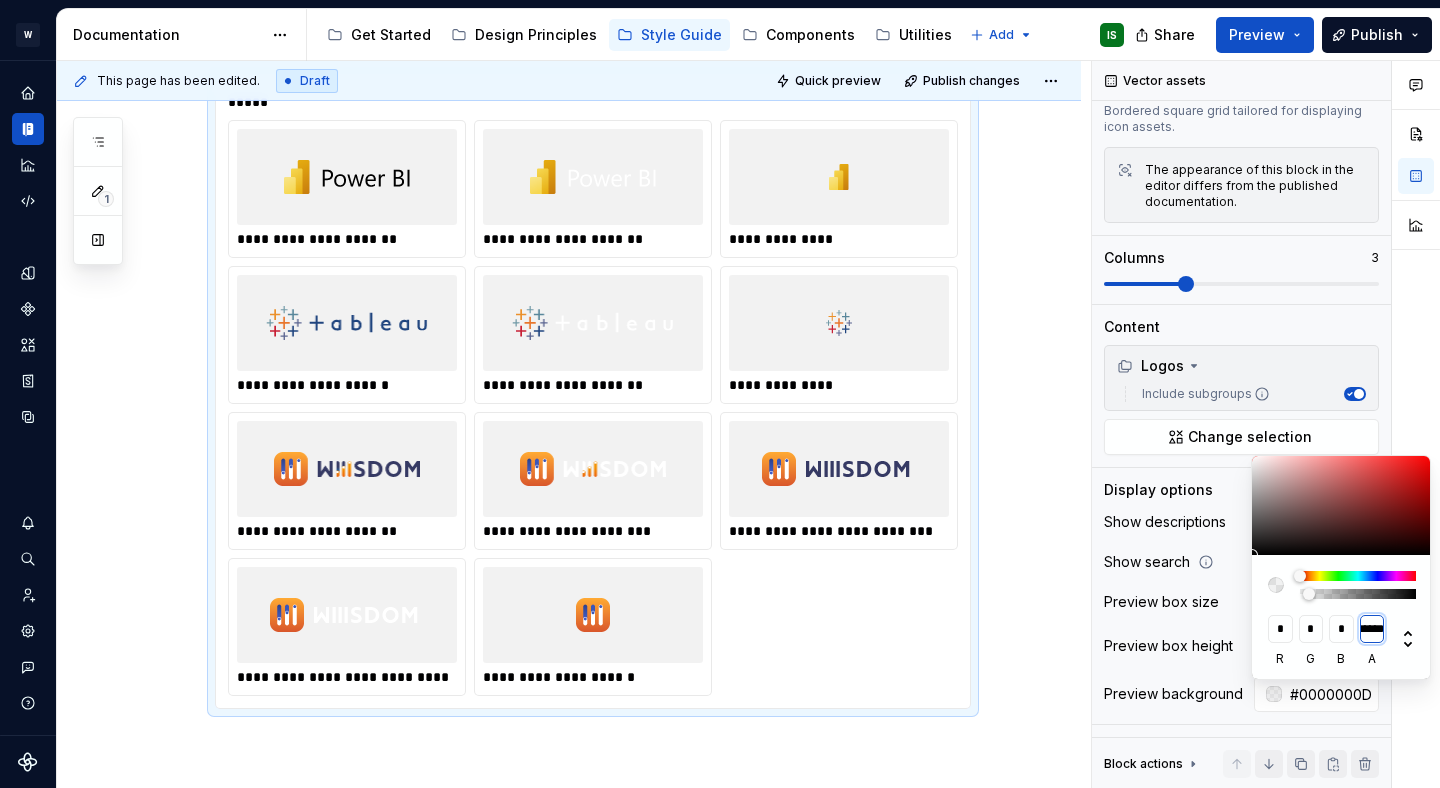 type on "#000000" 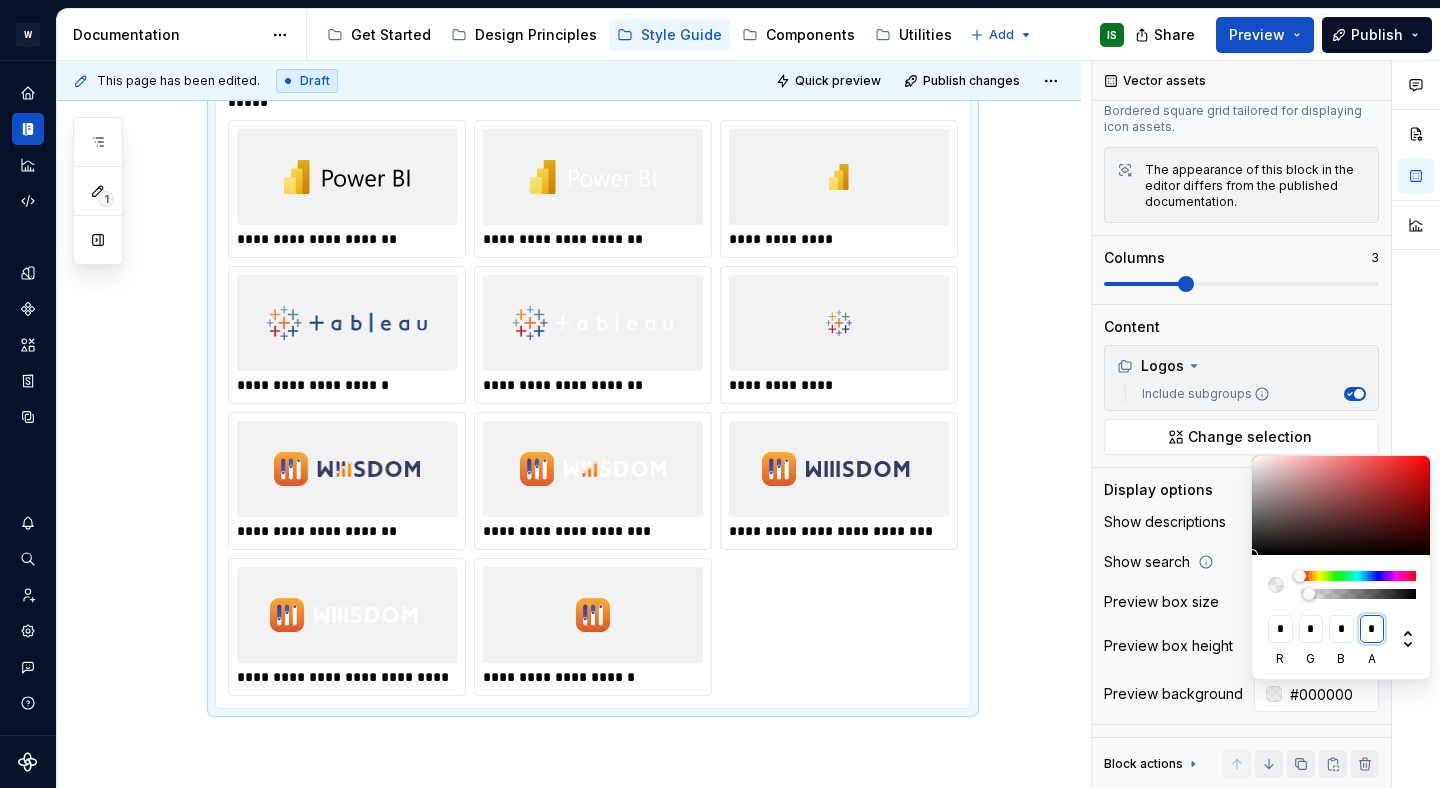 scroll, scrollTop: 0, scrollLeft: 0, axis: both 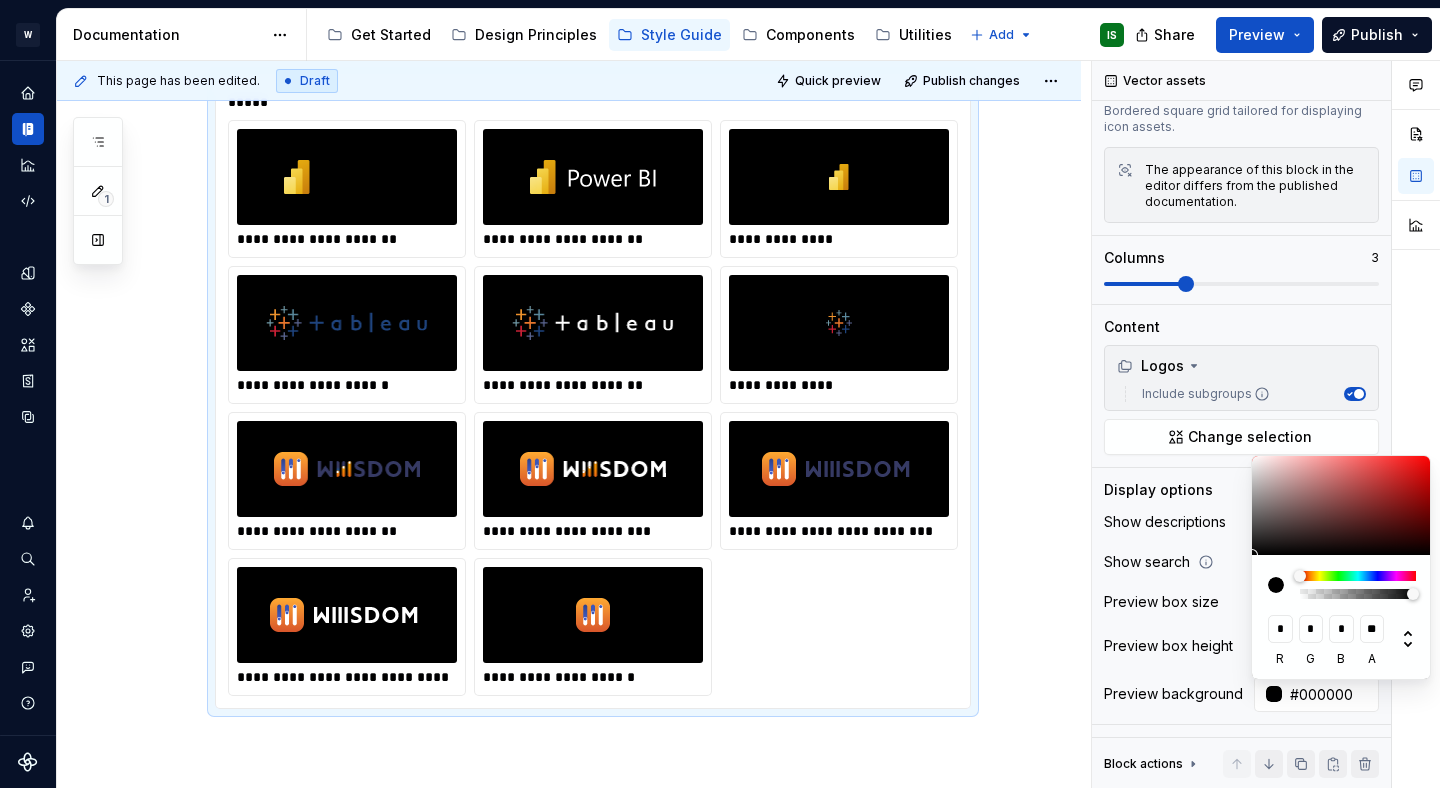 type on "*" 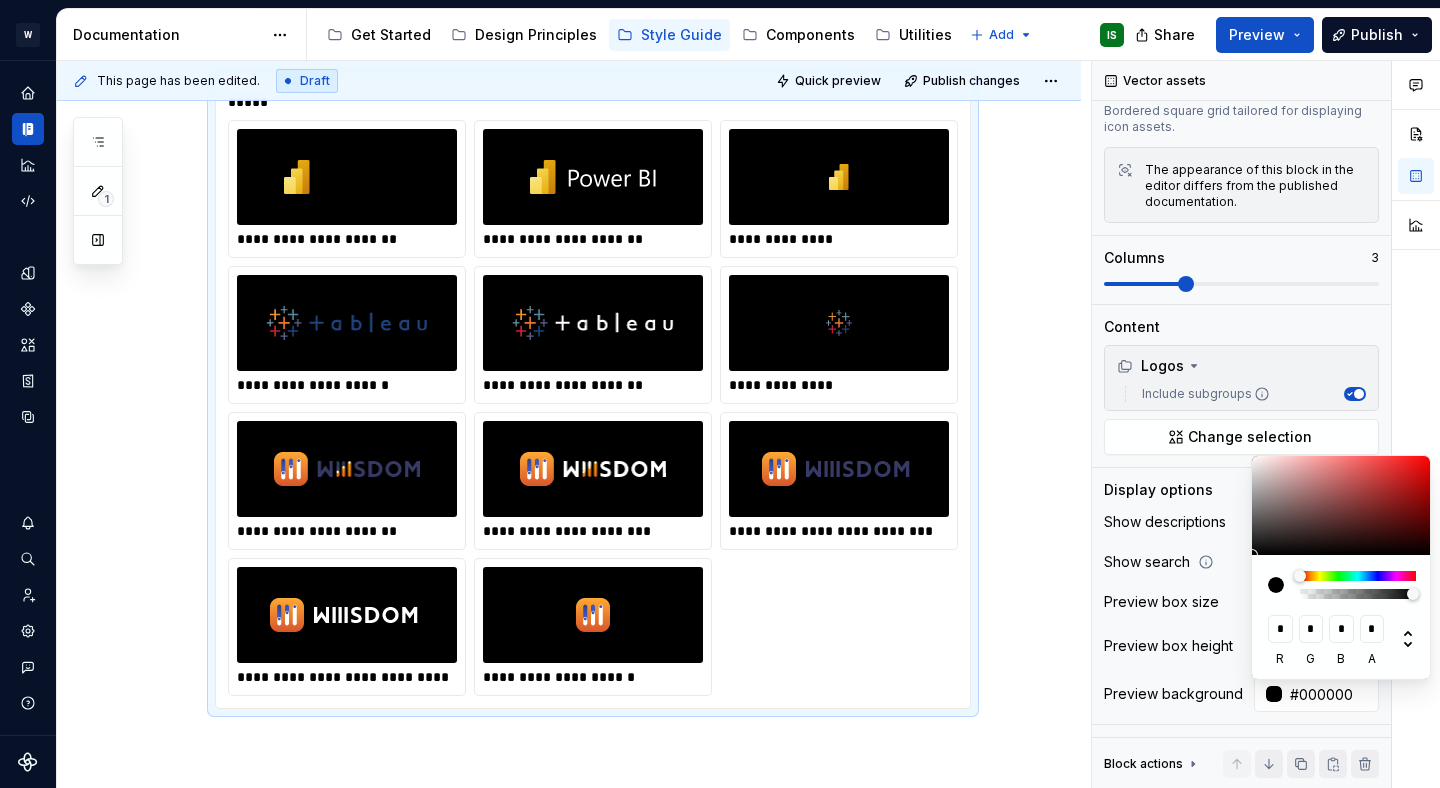 click on "* r * g * b * a" at bounding box center [1342, 617] 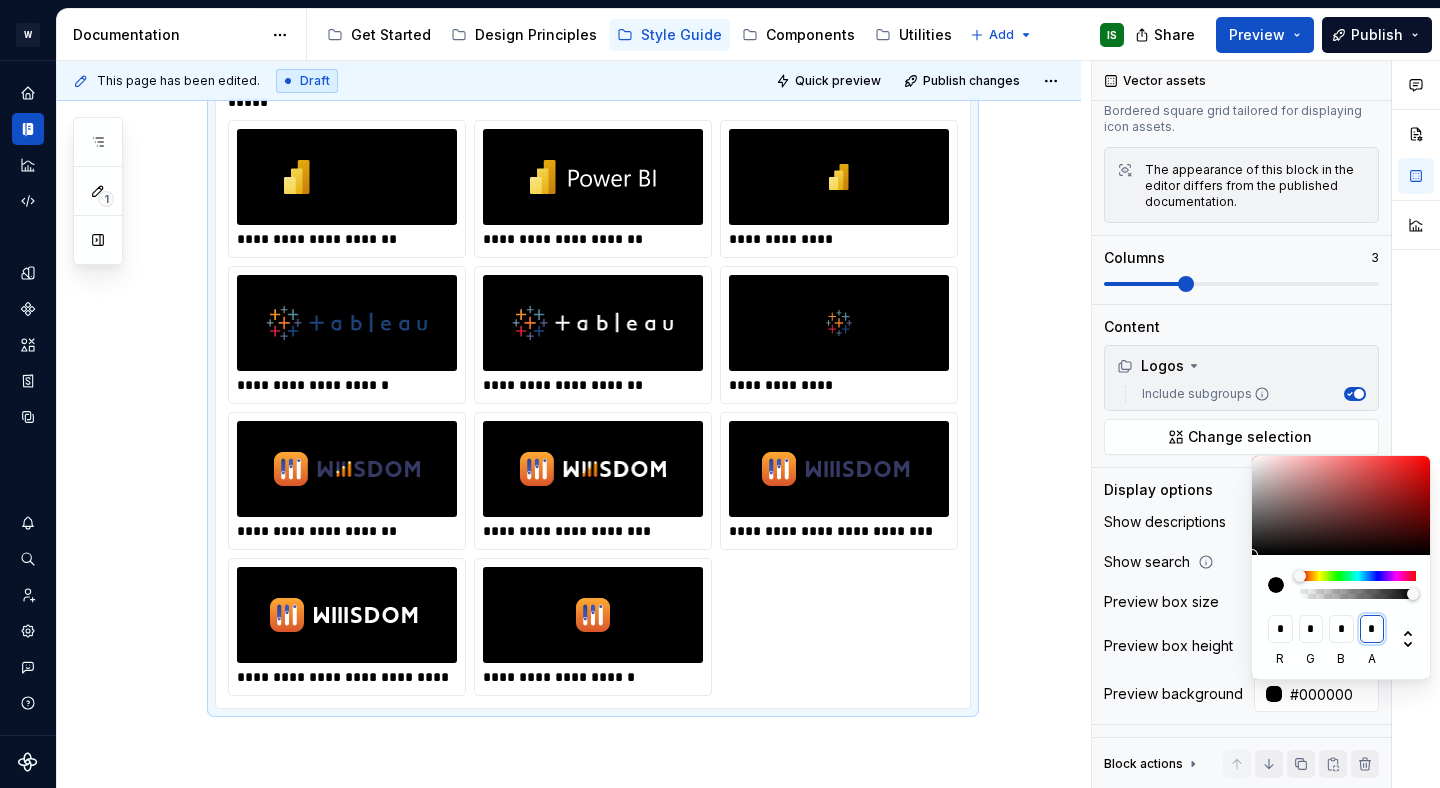 click on "*" at bounding box center [1372, 629] 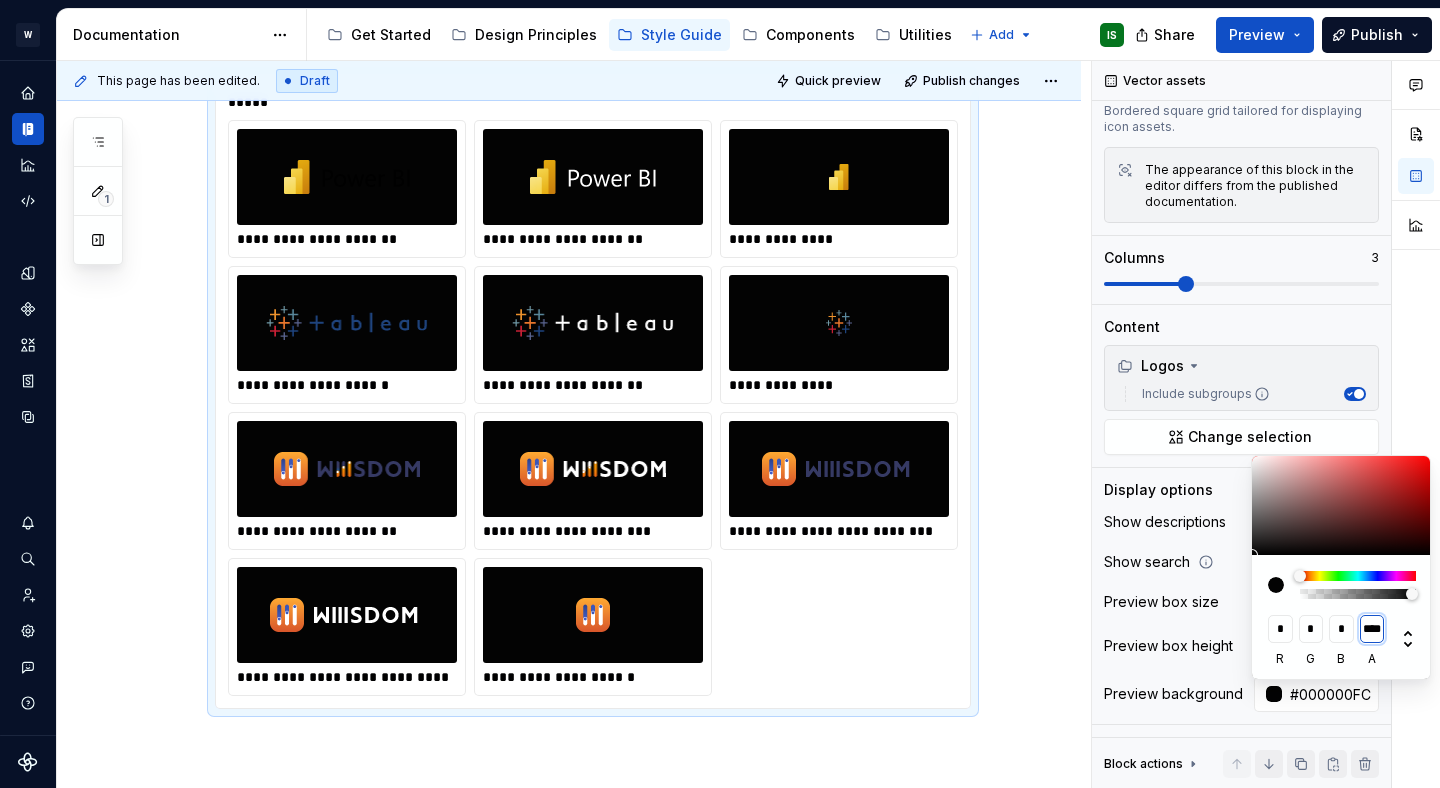 type on "#000000" 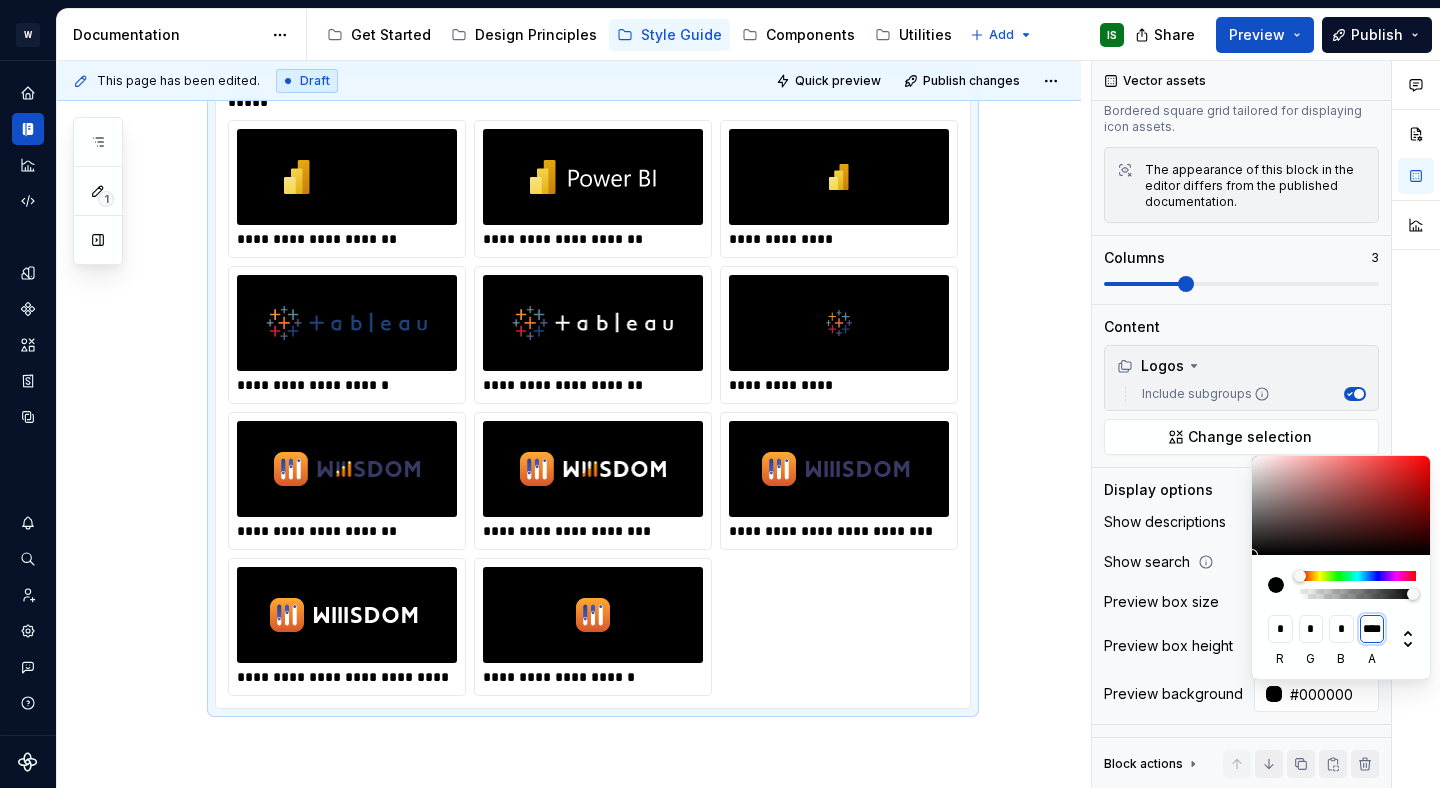 click on "****" at bounding box center (1372, 629) 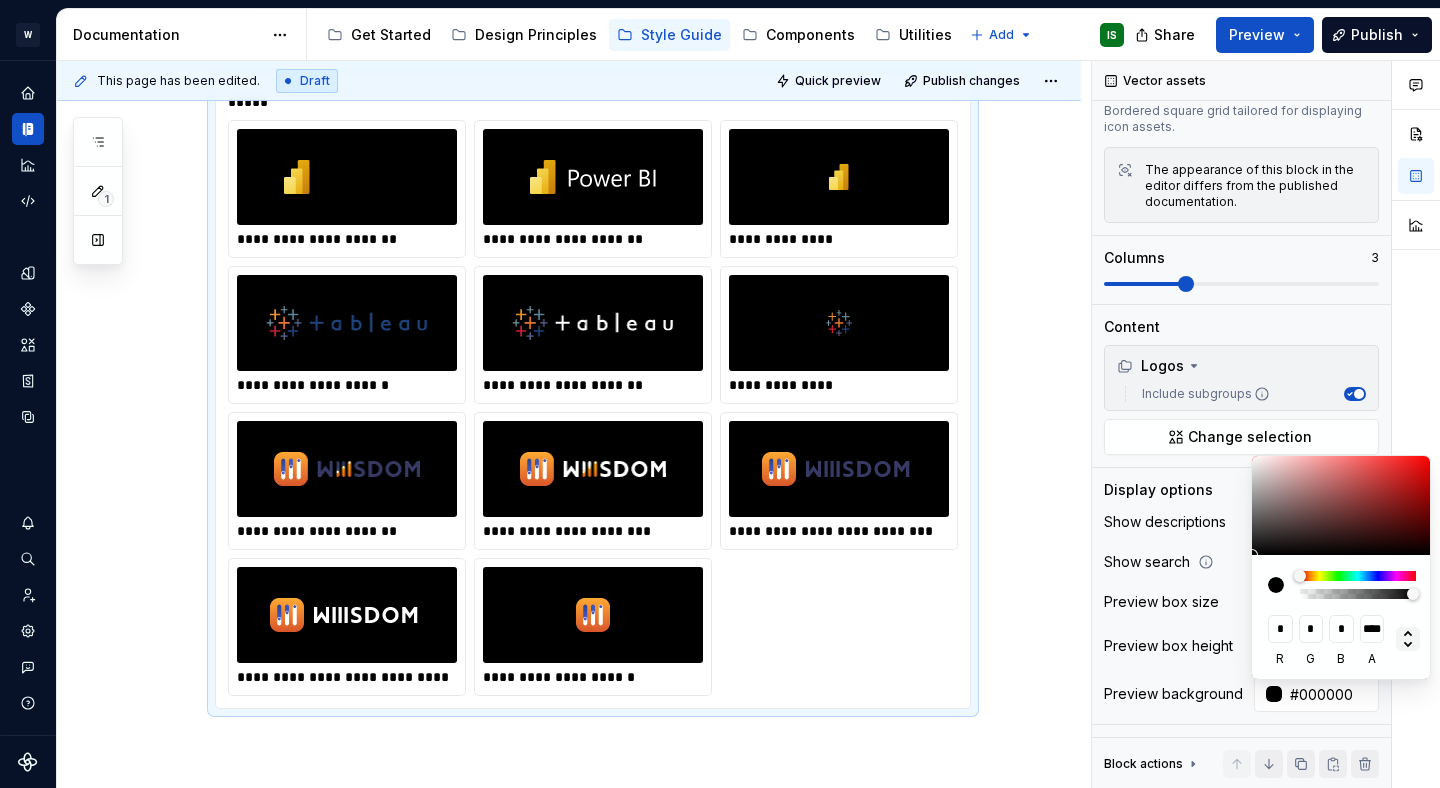 type on "*" 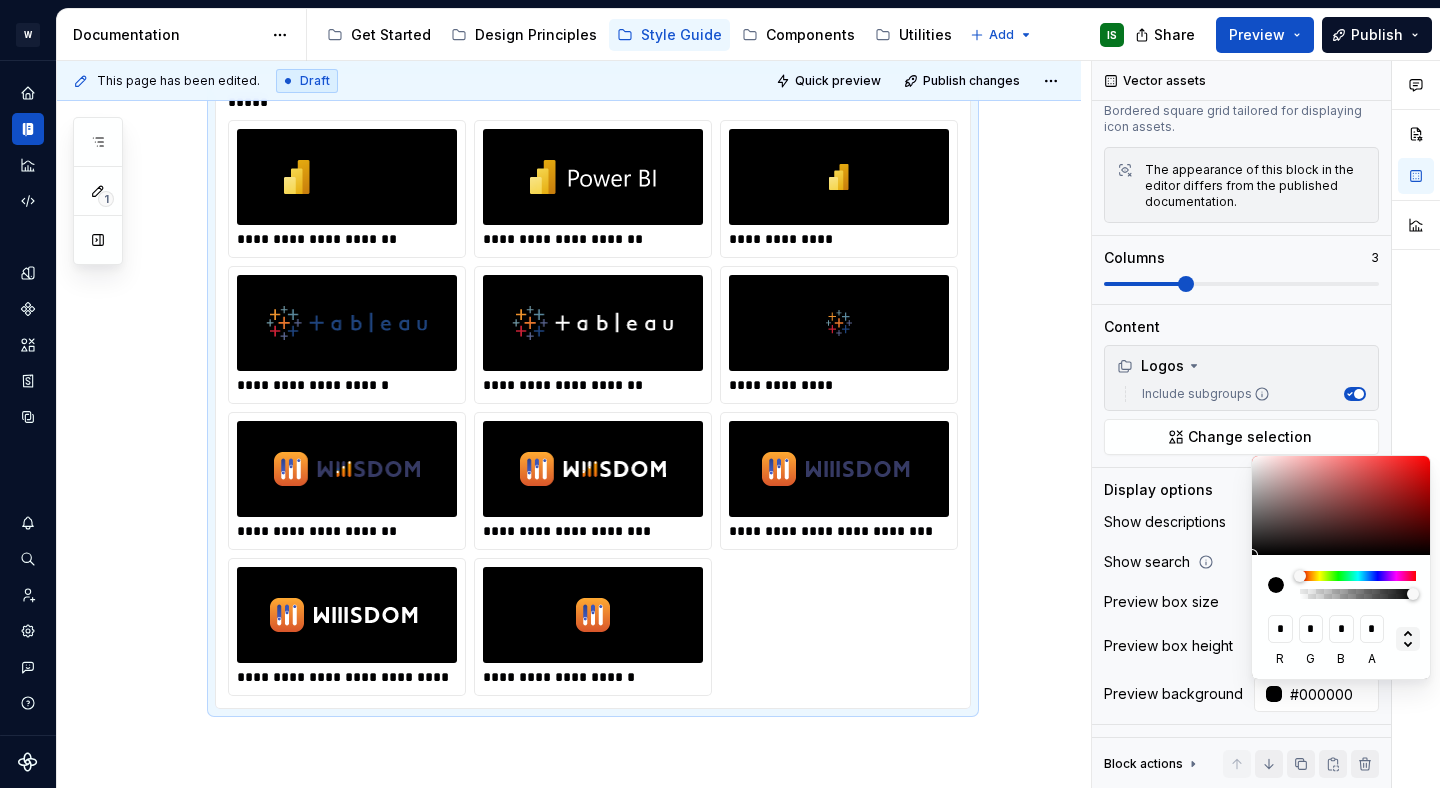 click 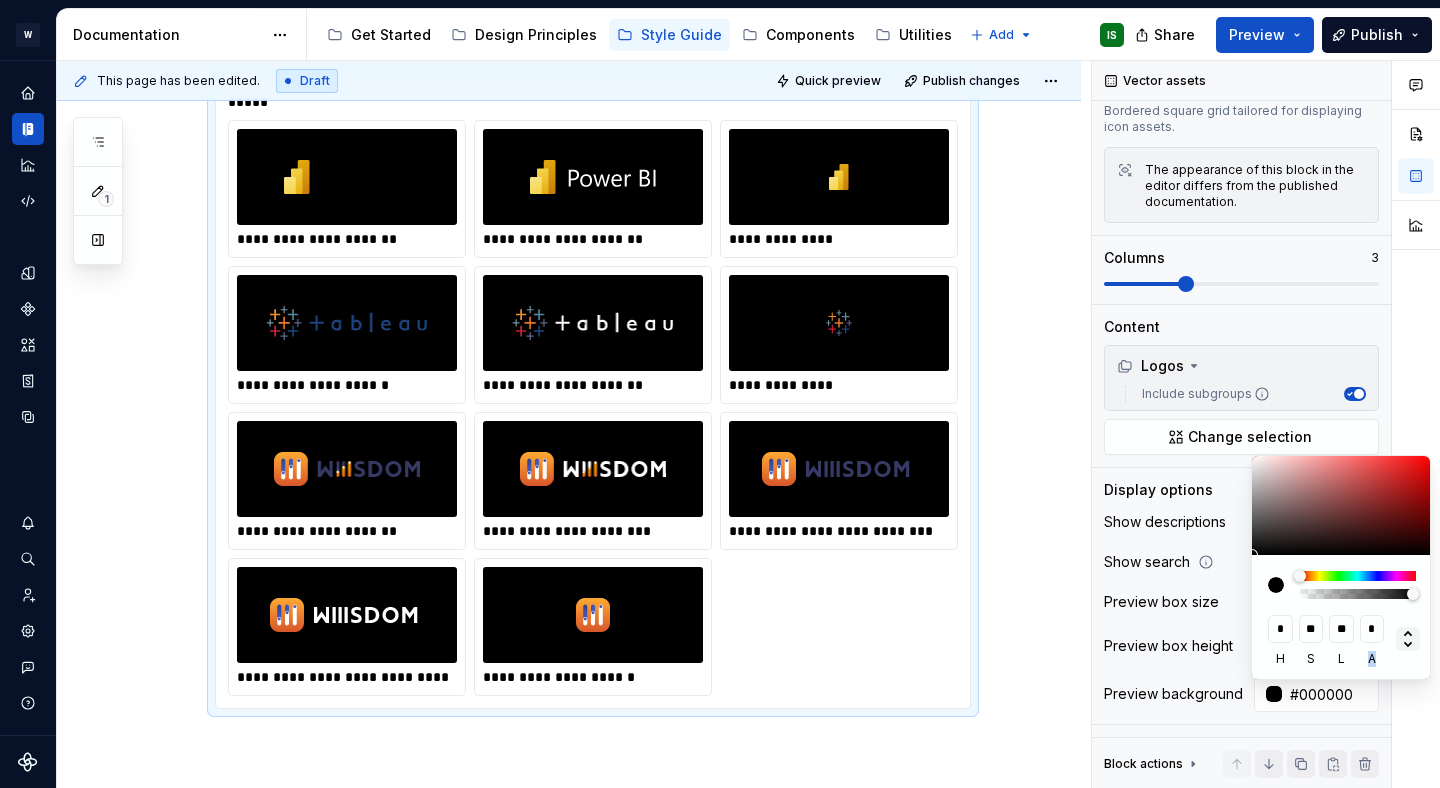 click 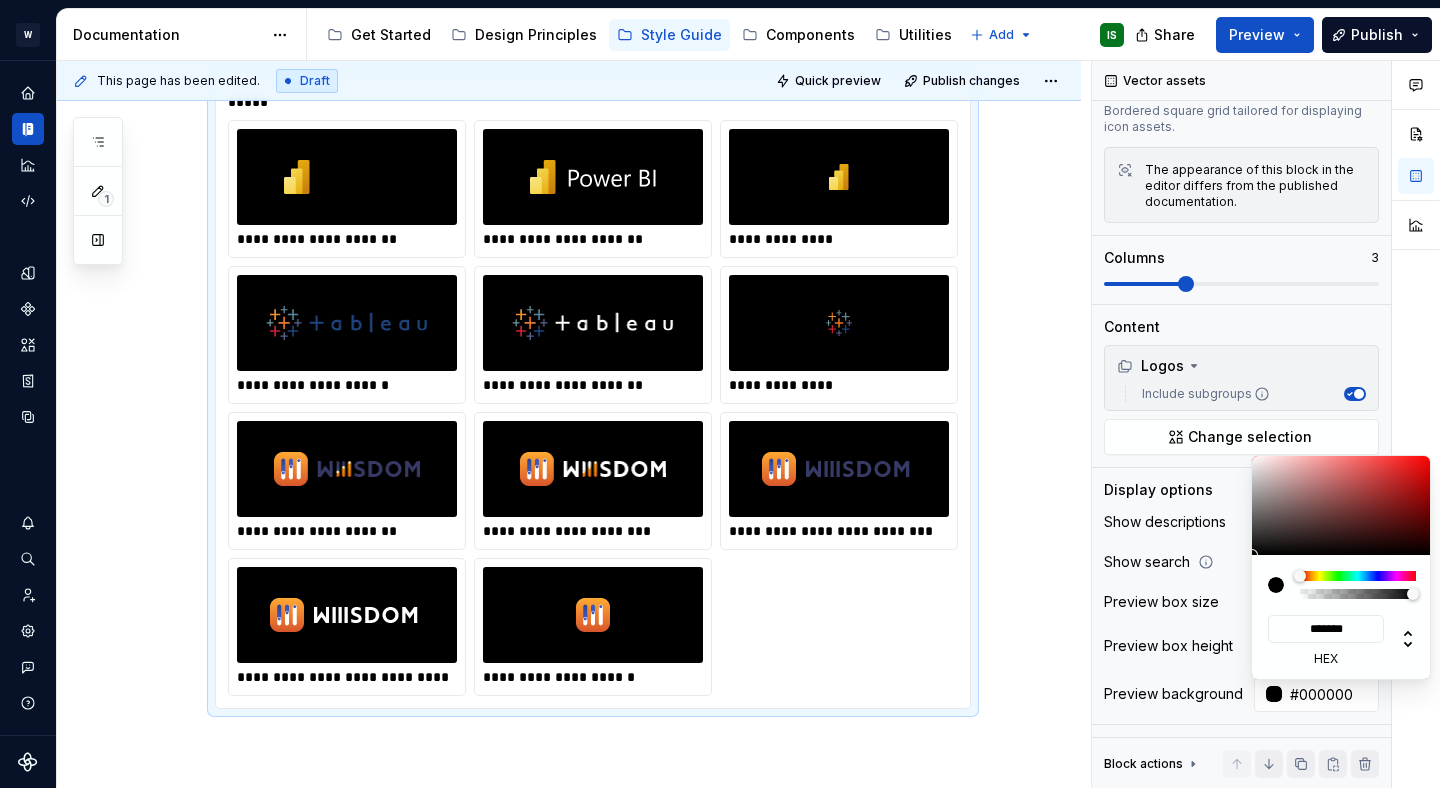 type on "#000000A8" 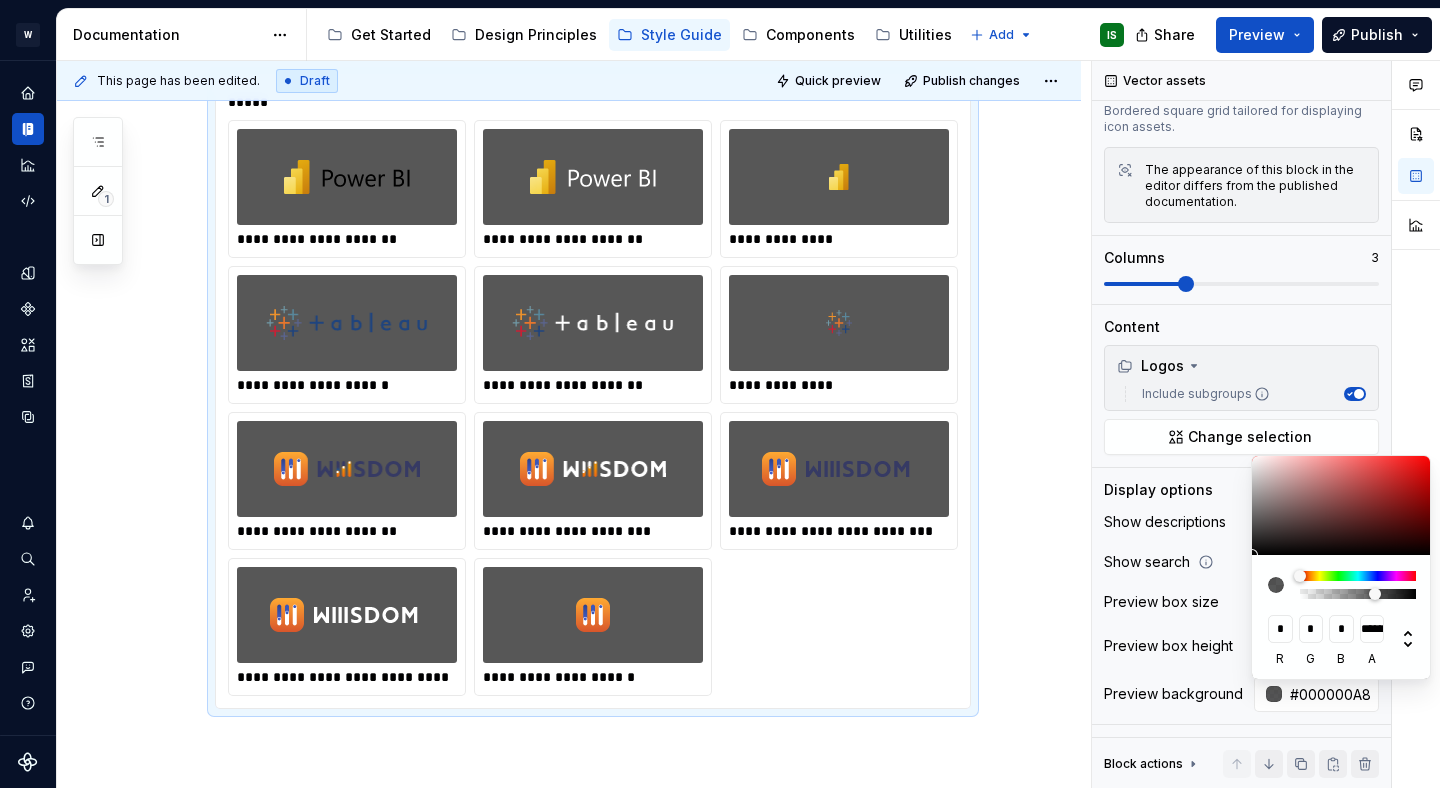 type on "#000000A6" 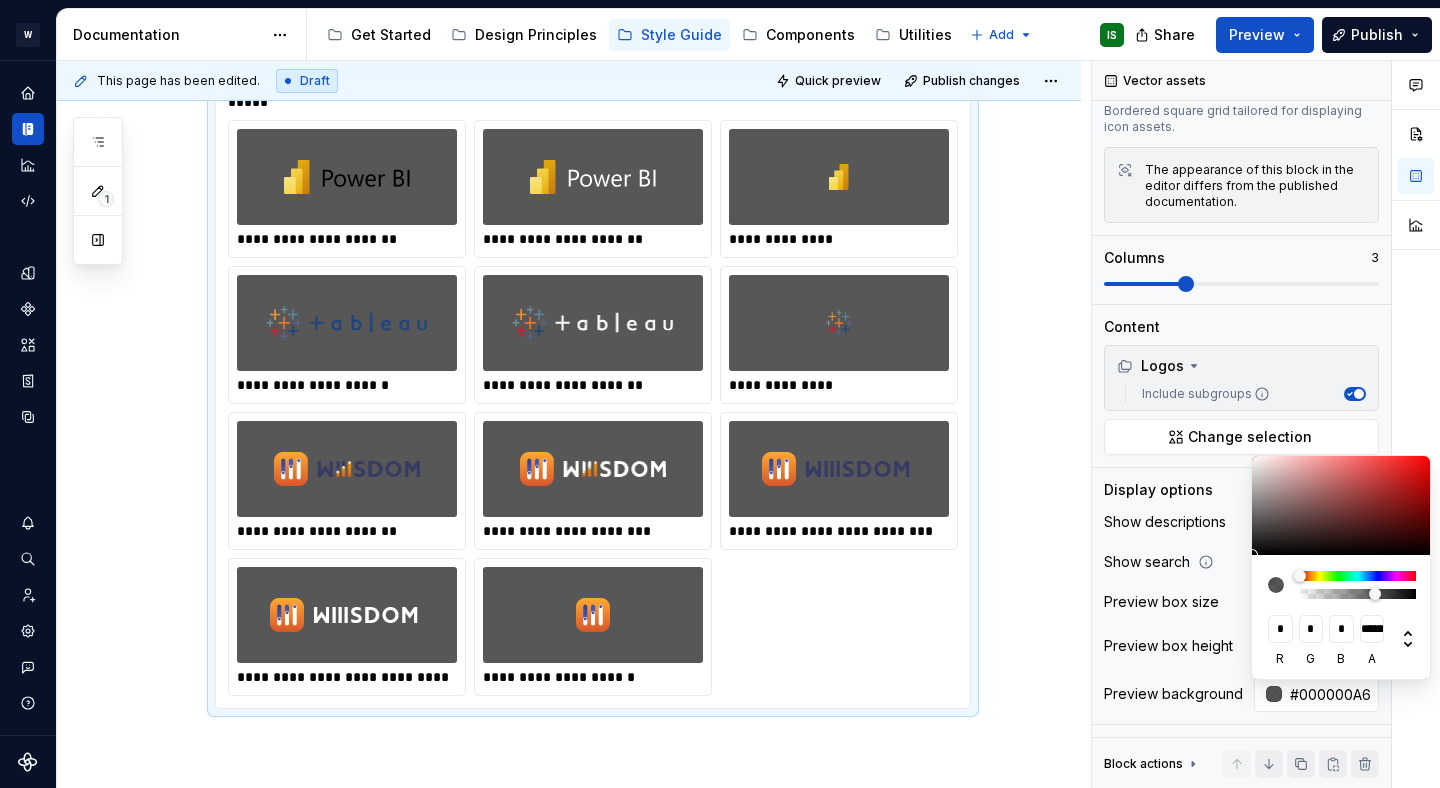 type on "#000000A1" 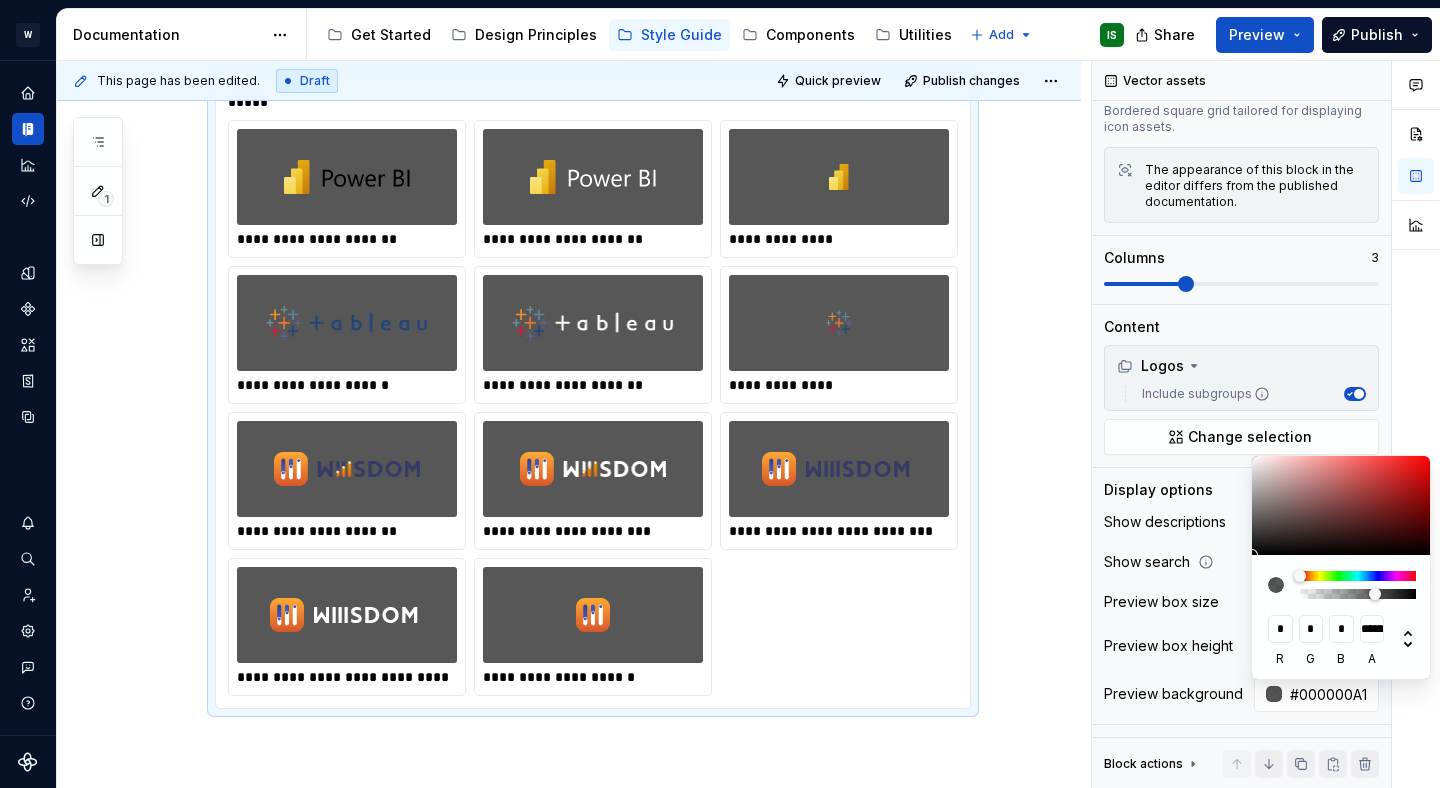 type on "#00000094" 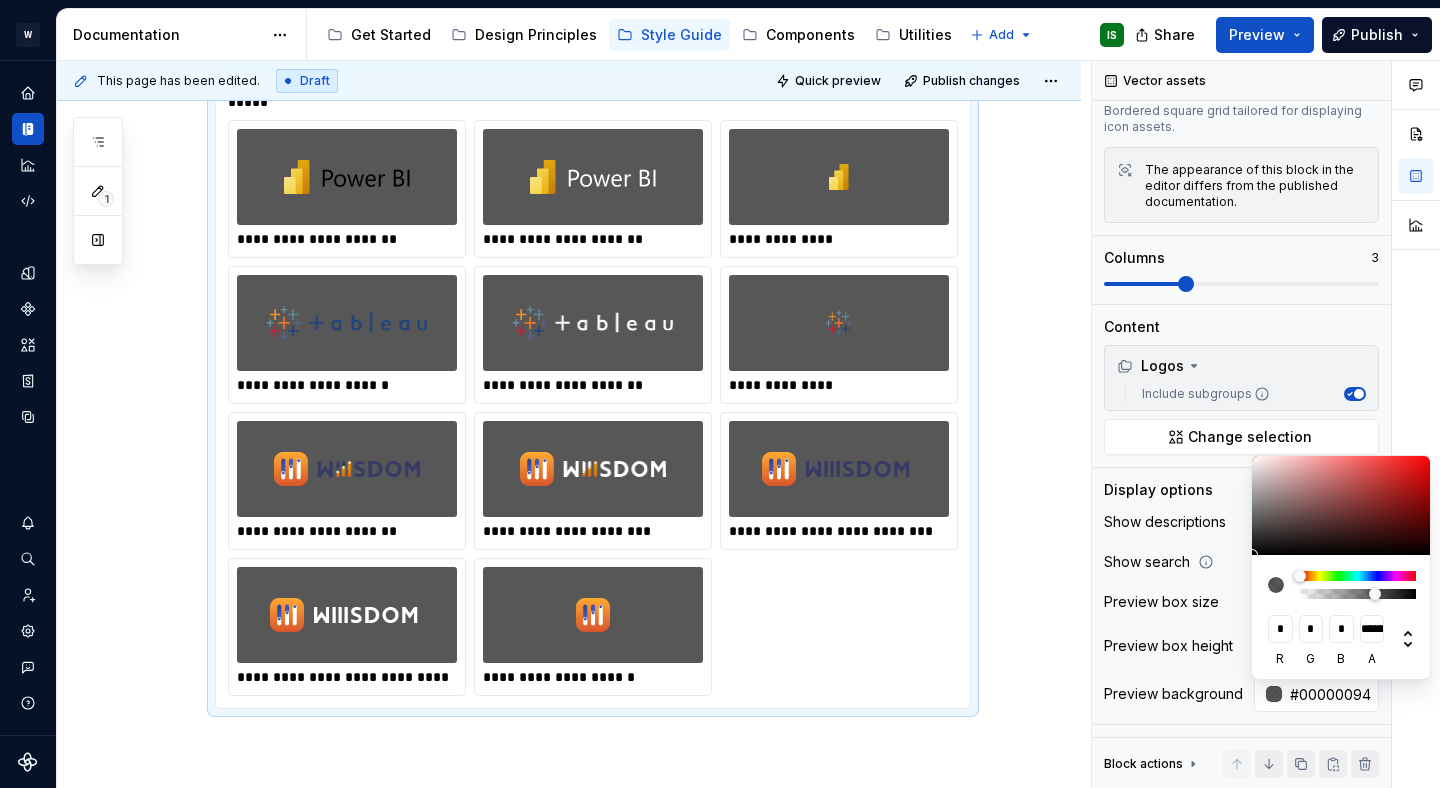 type on "#00000085" 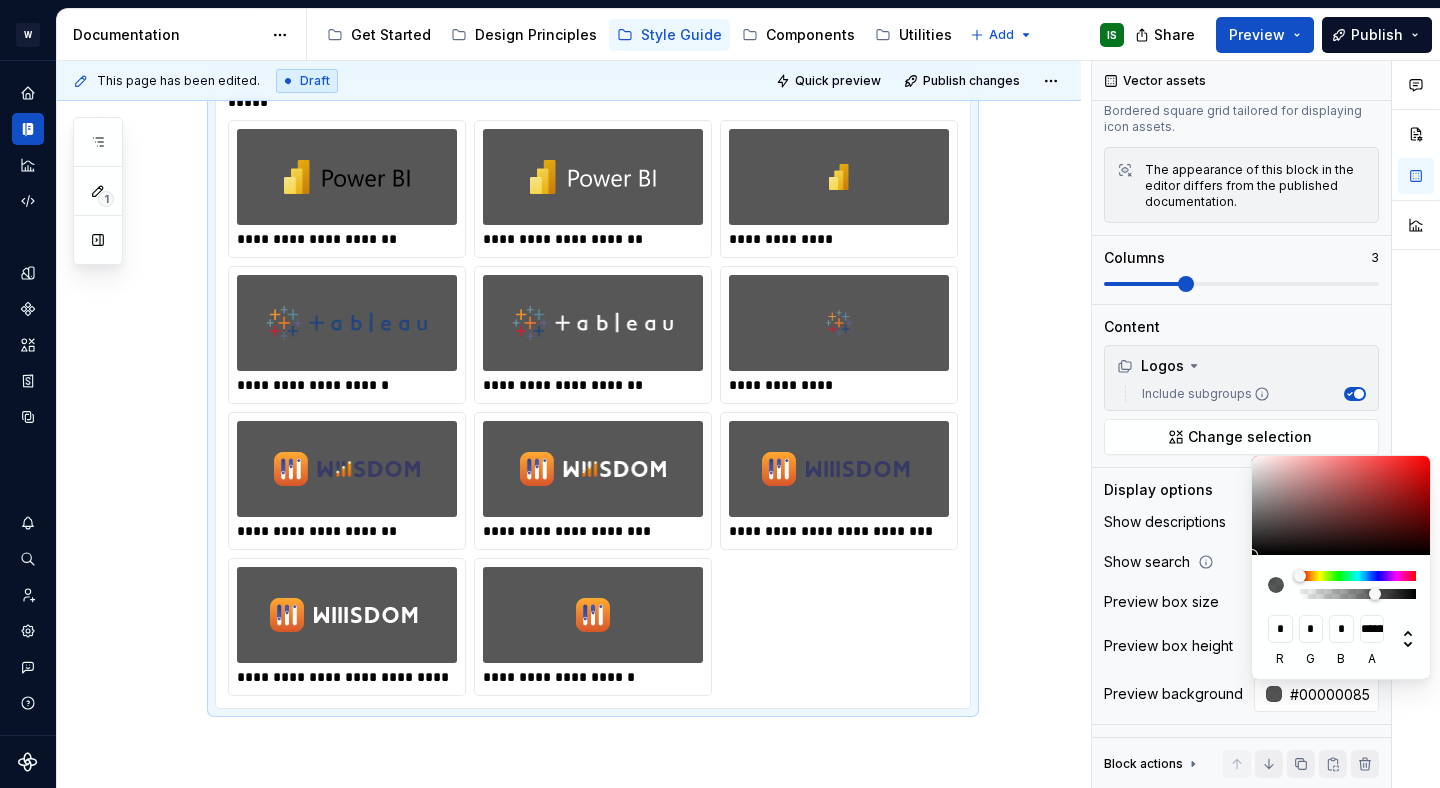 type on "#00000075" 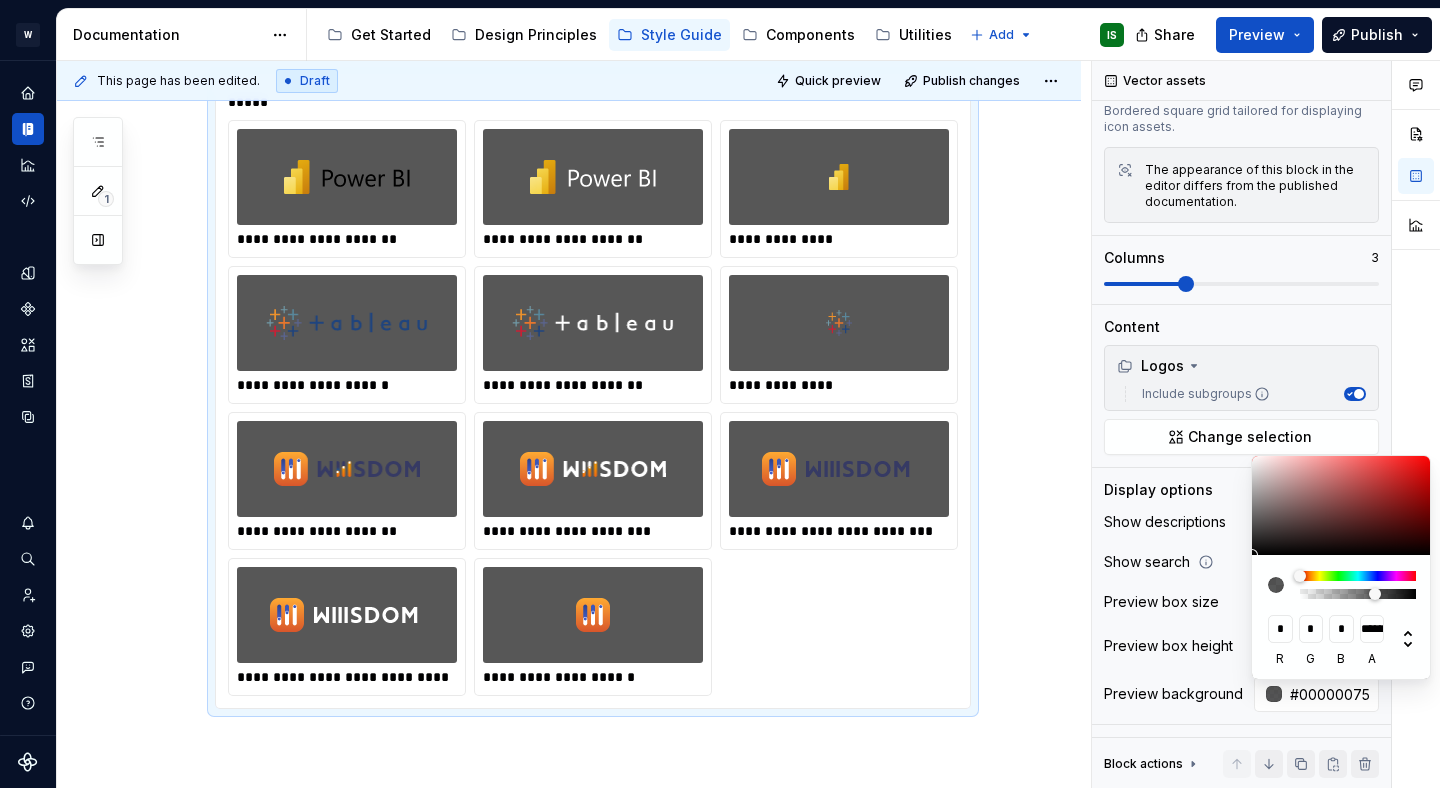 type on "#0000006B" 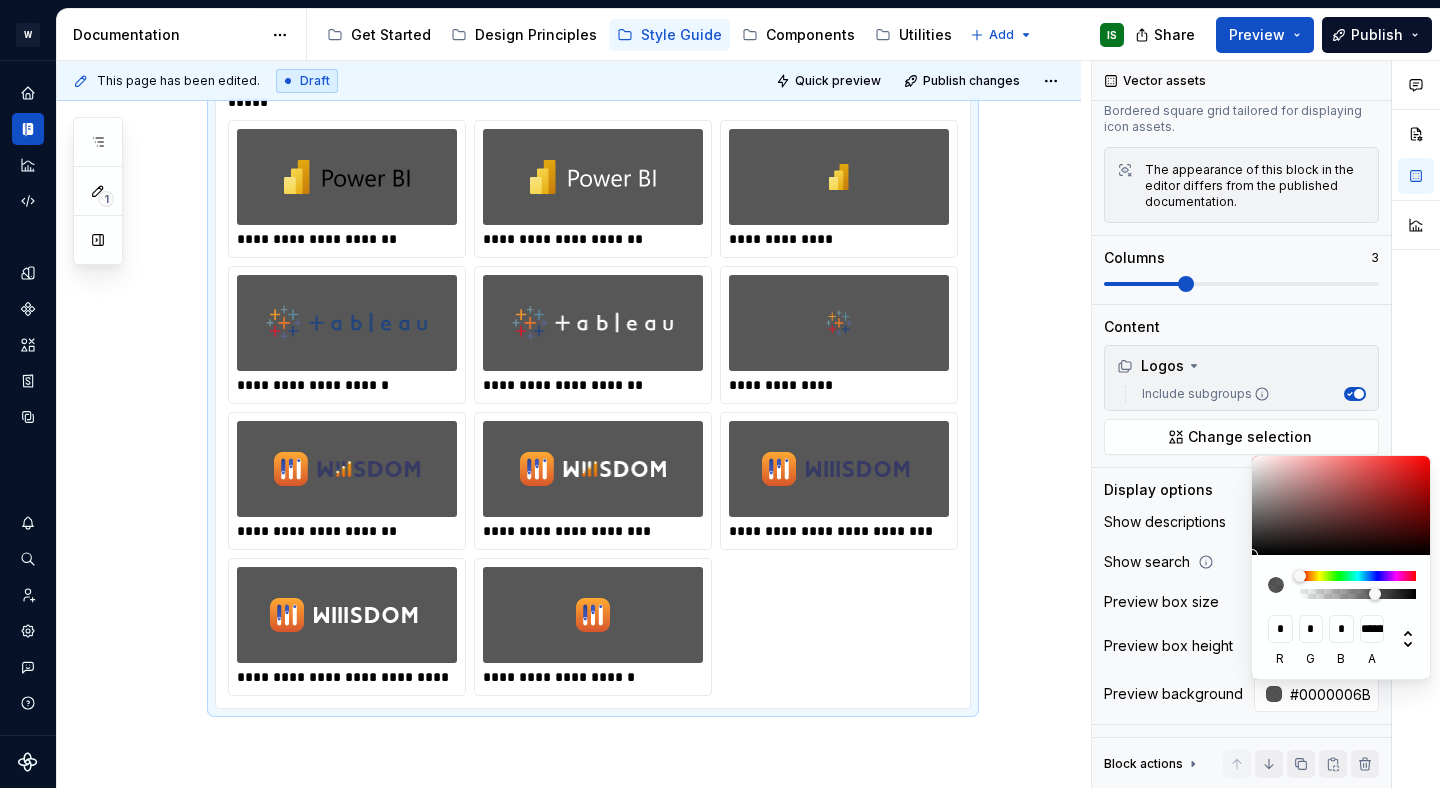 type on "#00000061" 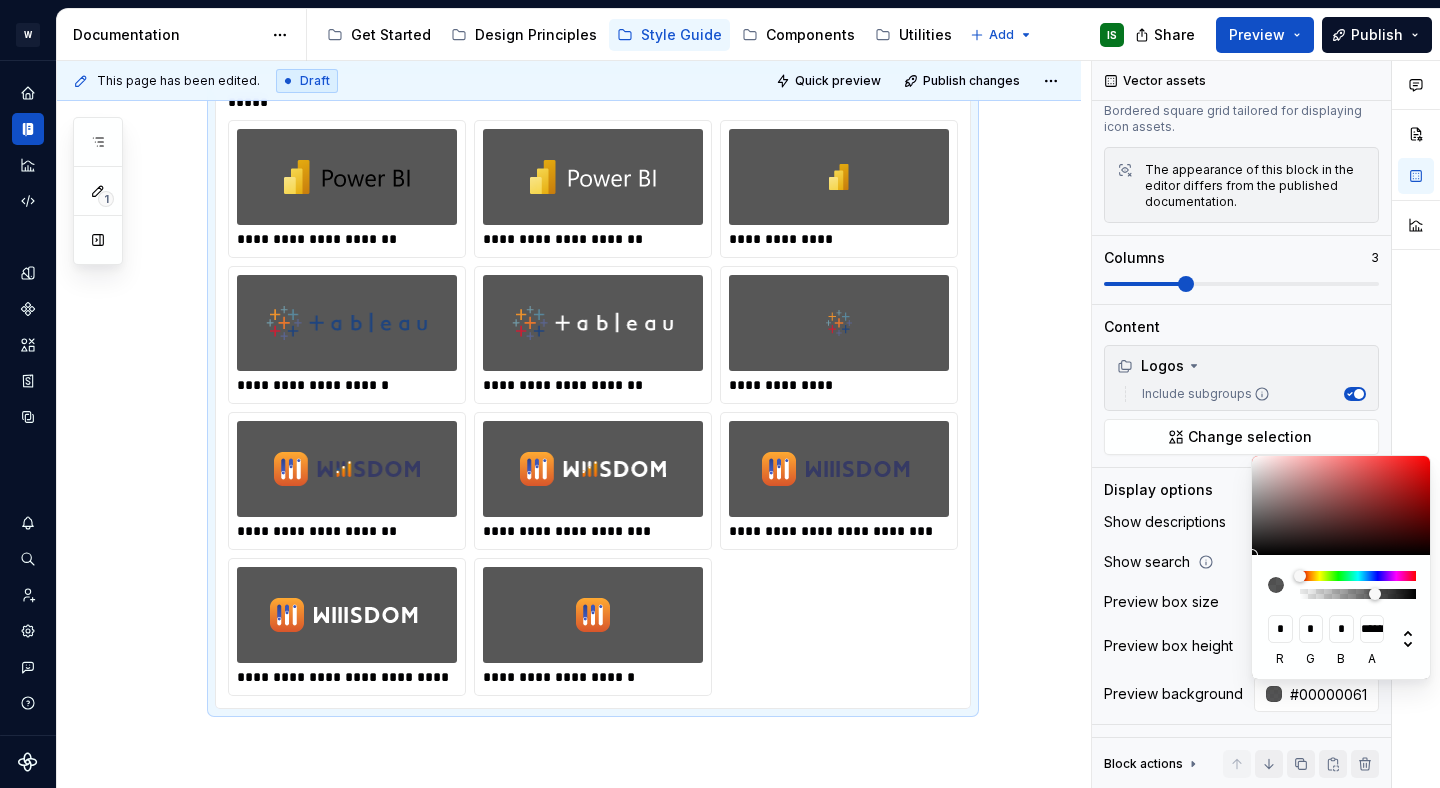 type on "#00000054" 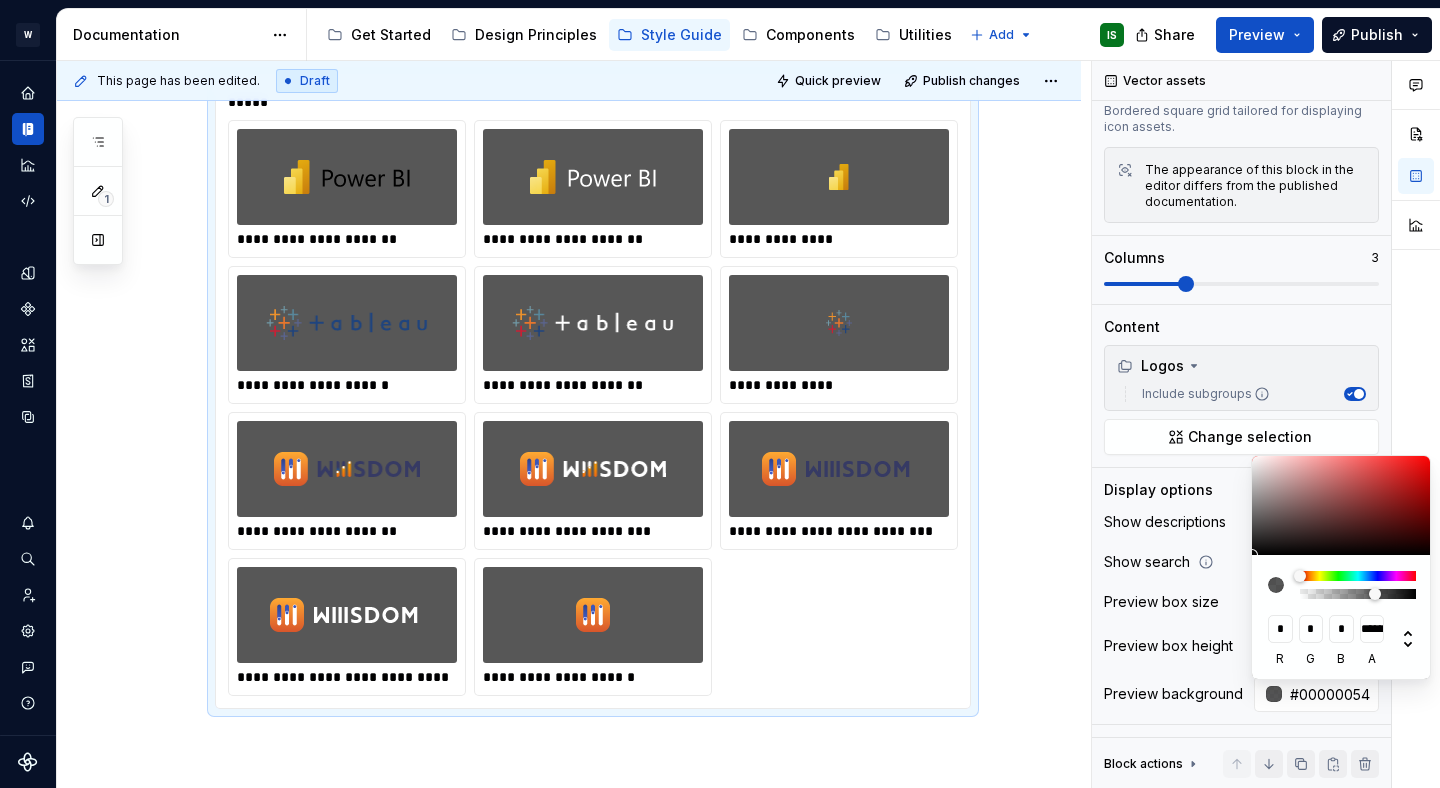 type on "#0000004D" 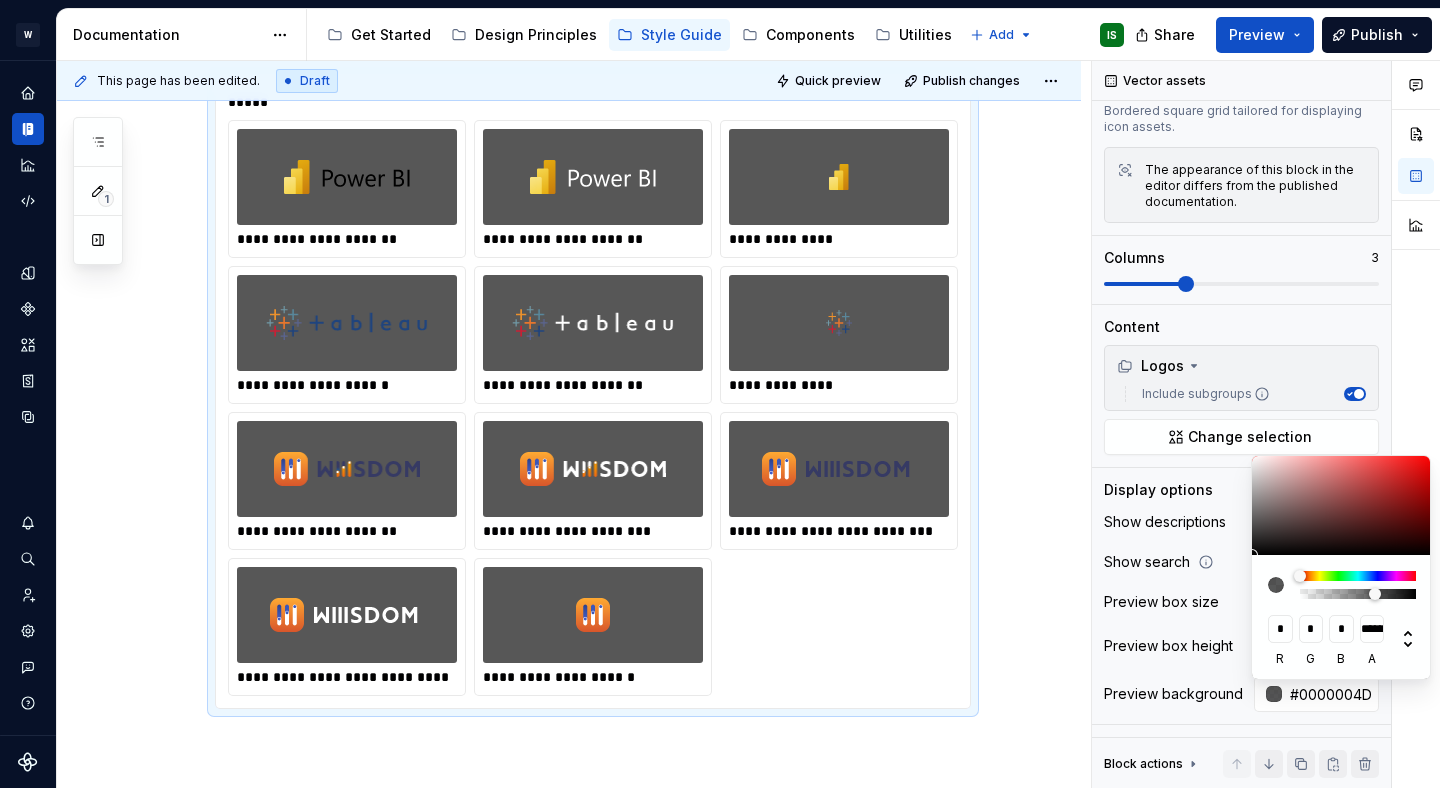 type on "#00000047" 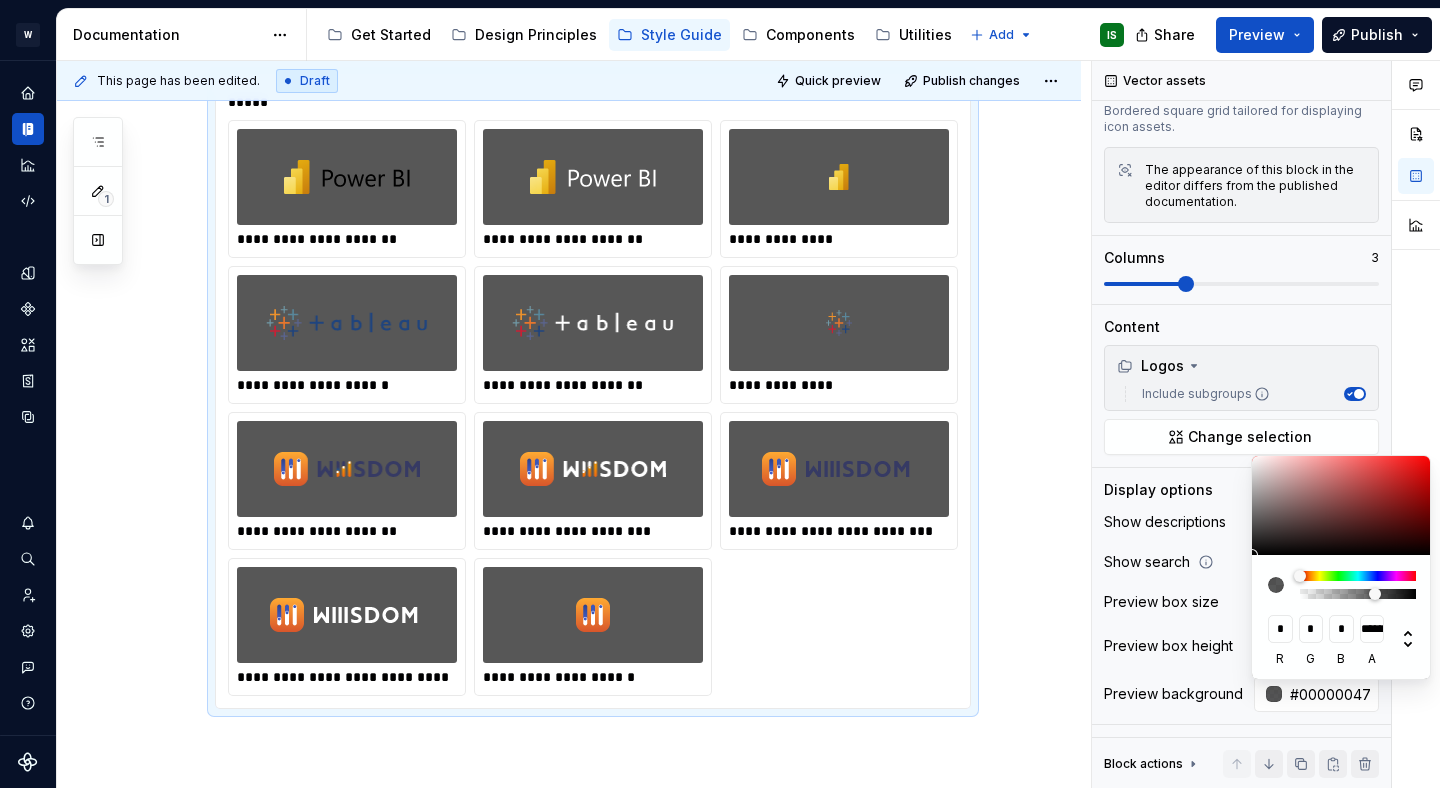 type on "#00000045" 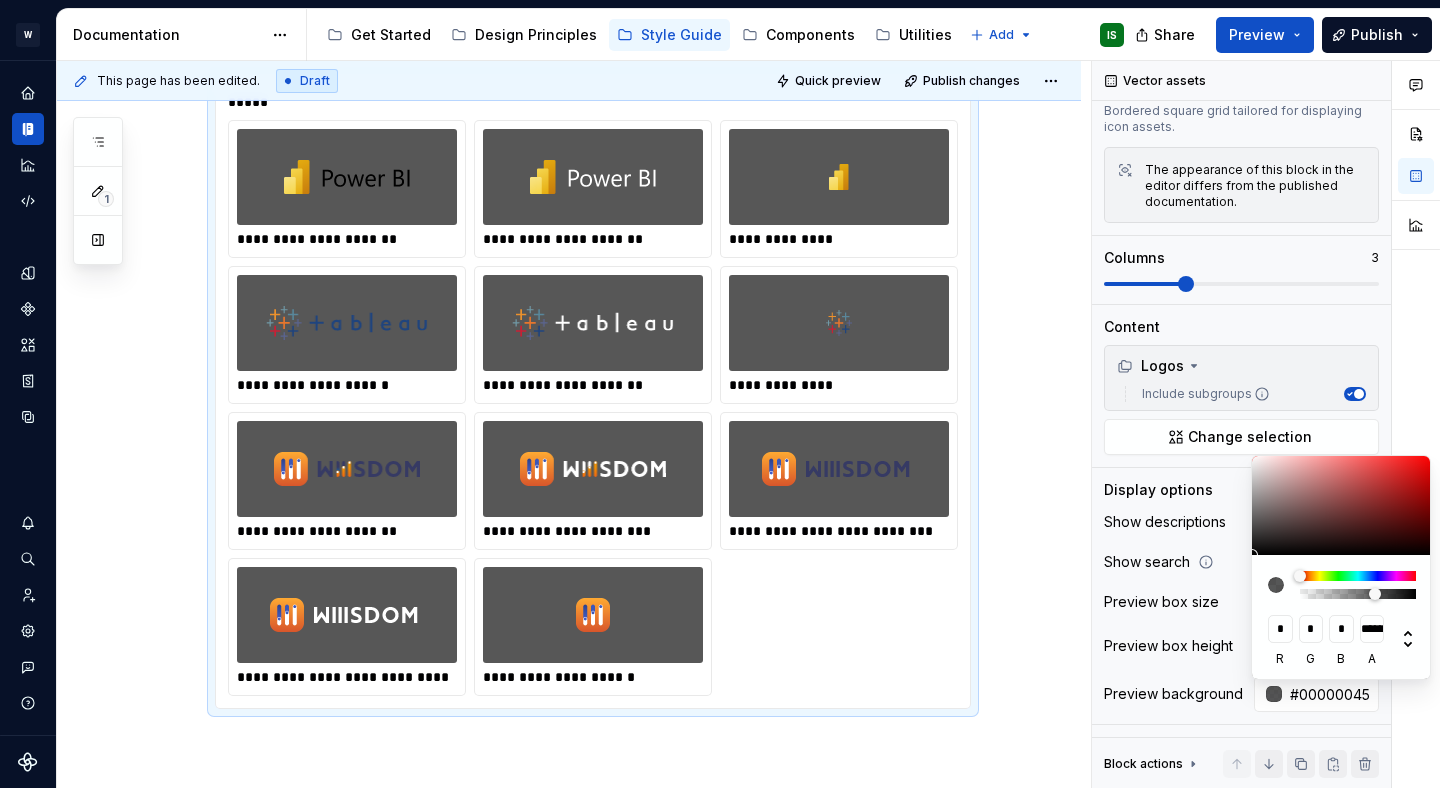 type on "#00000040" 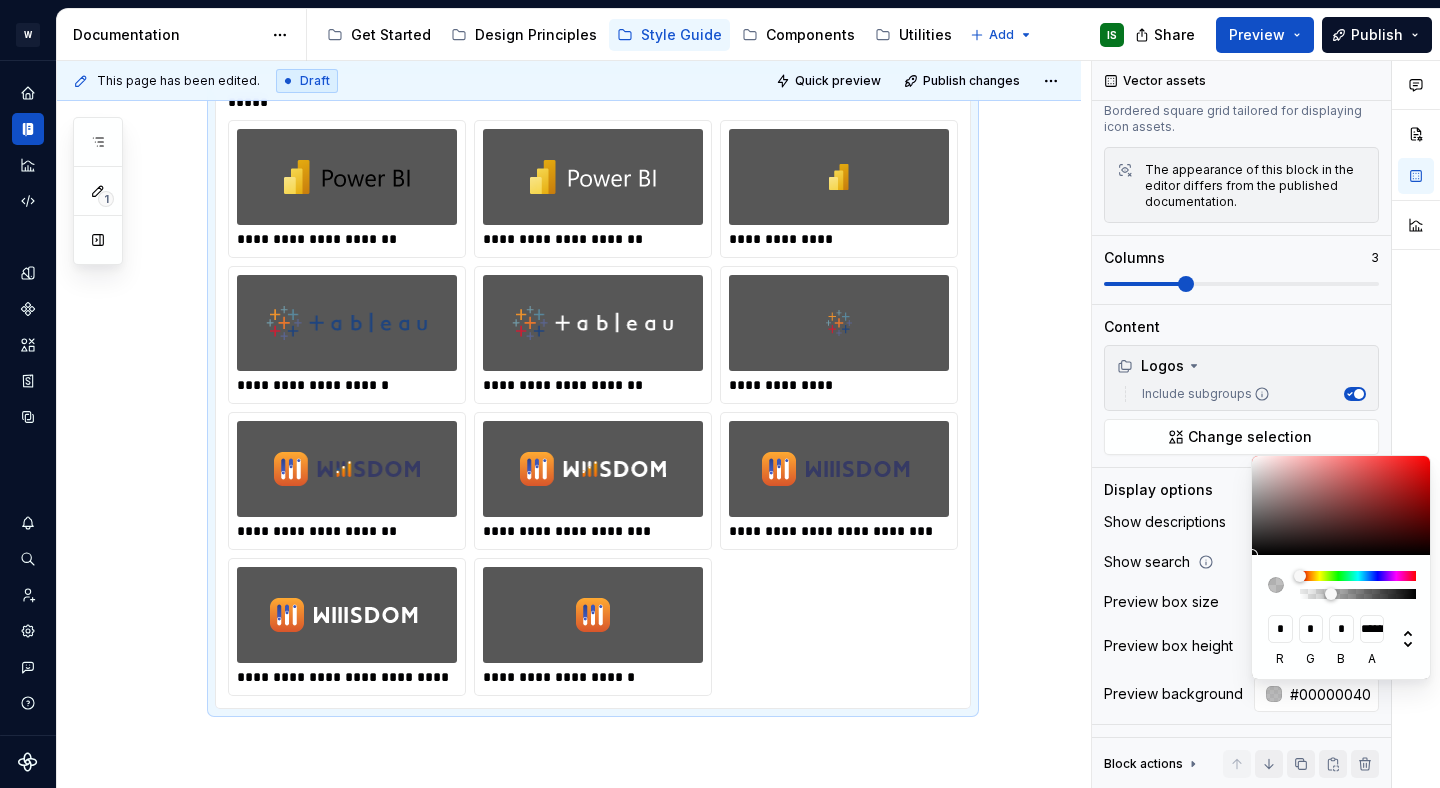 type on "#0000003B" 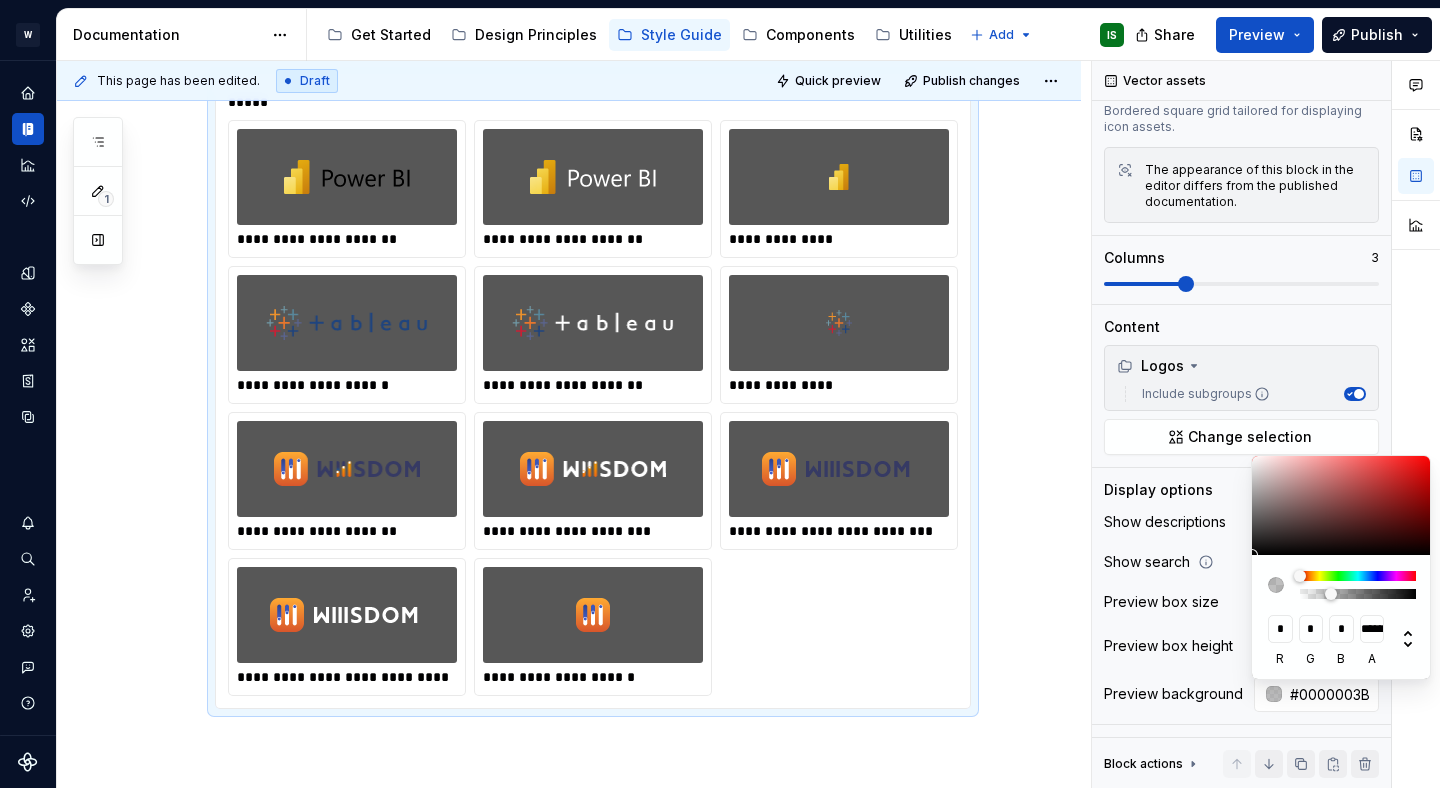 type on "#00000038" 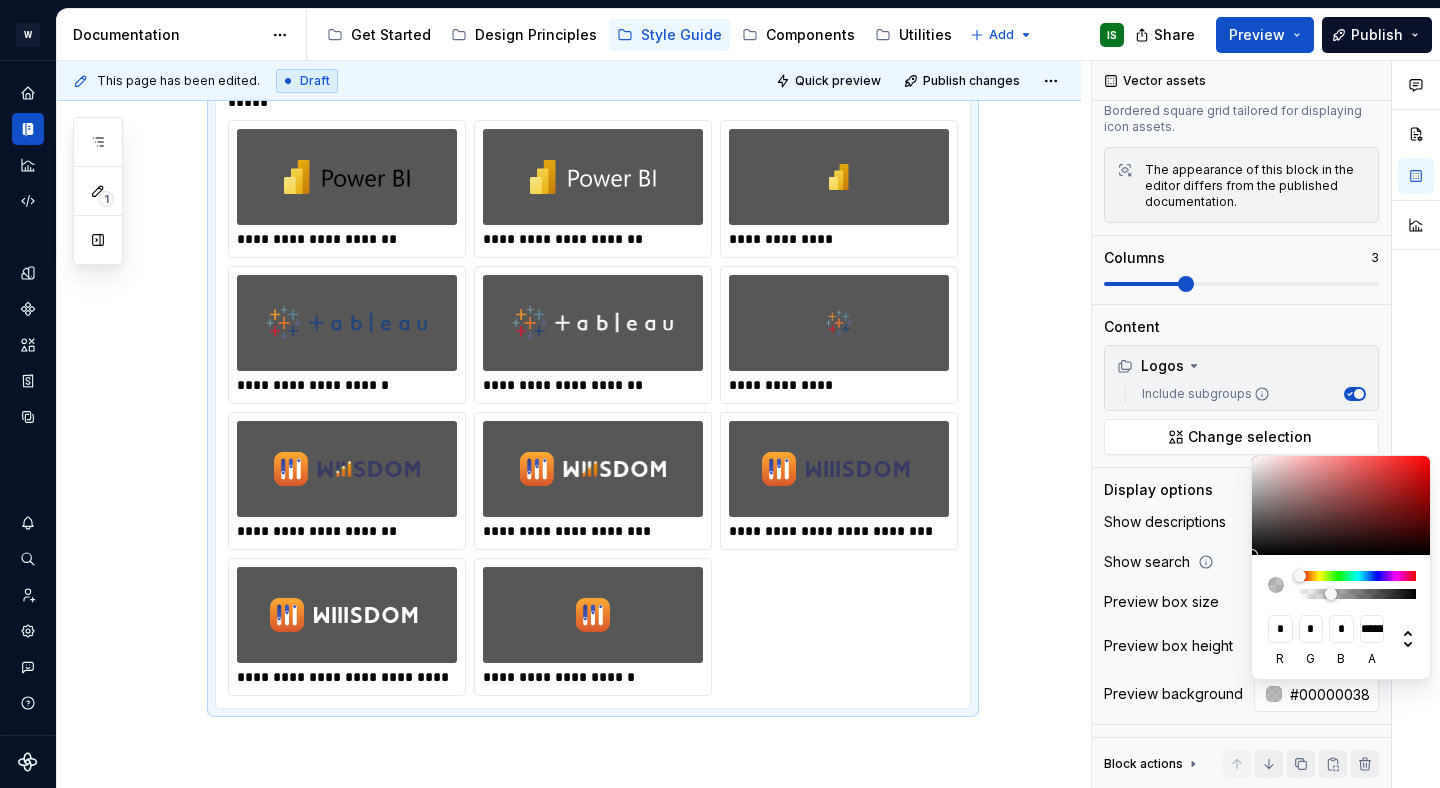 type on "#00000036" 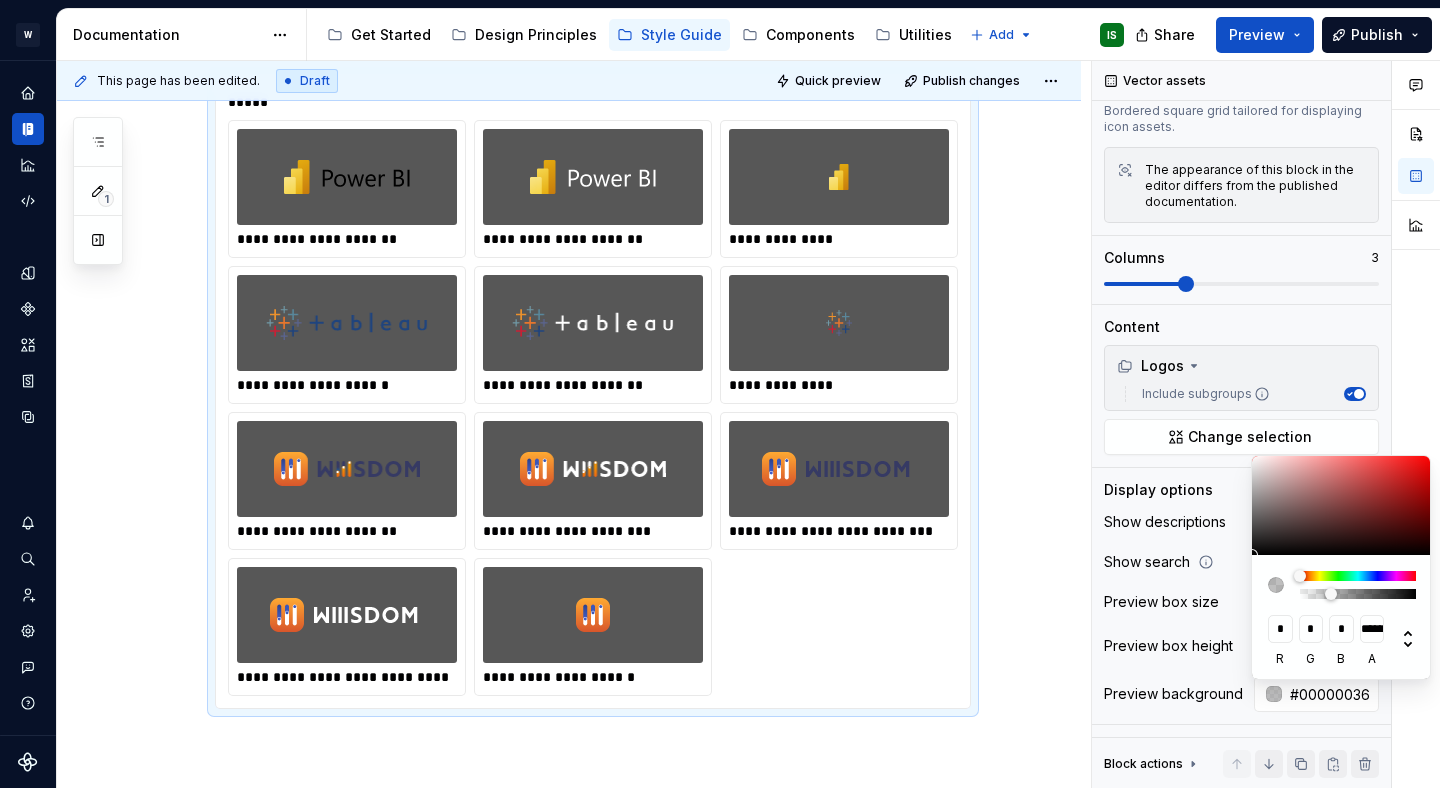 type on "#00000033" 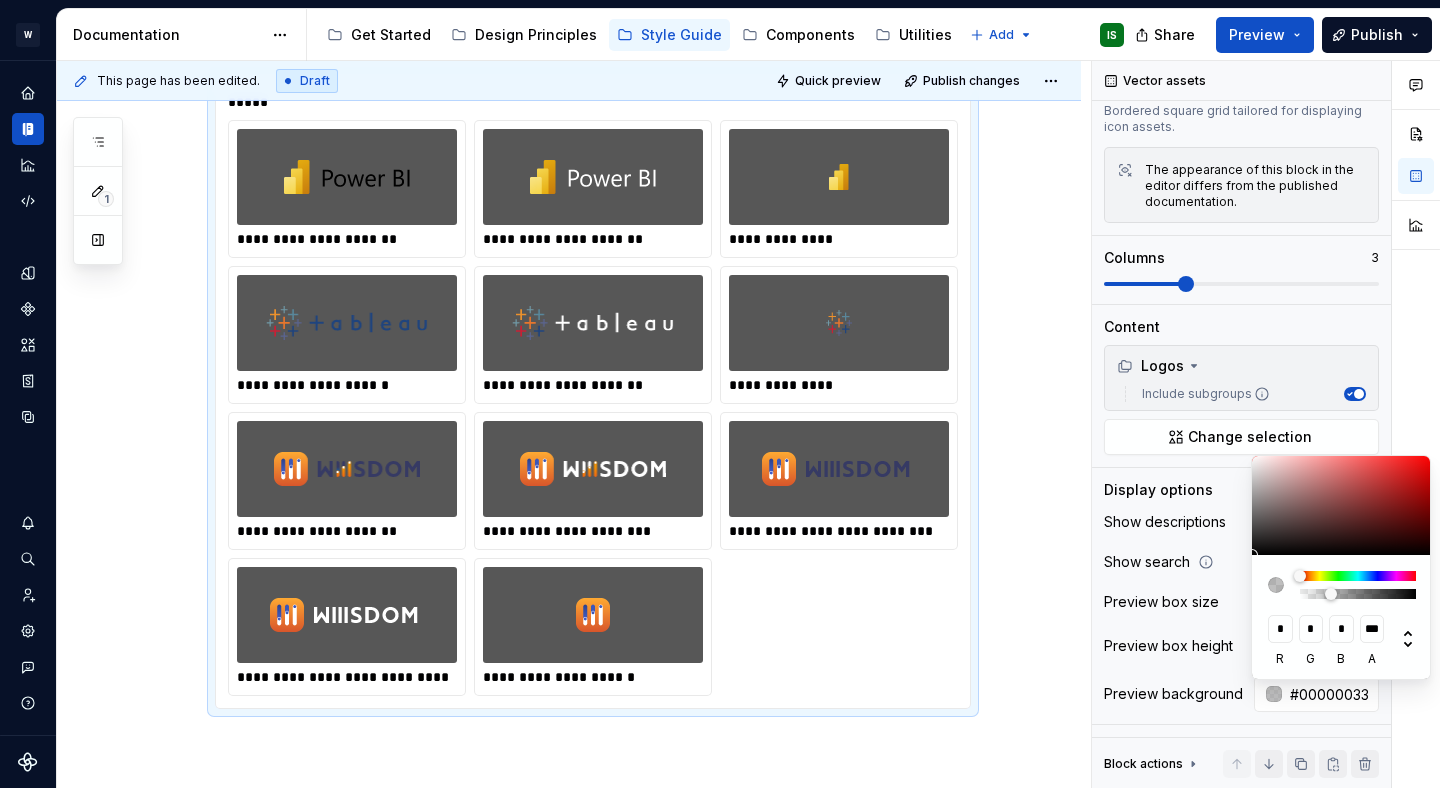 type on "#00000030" 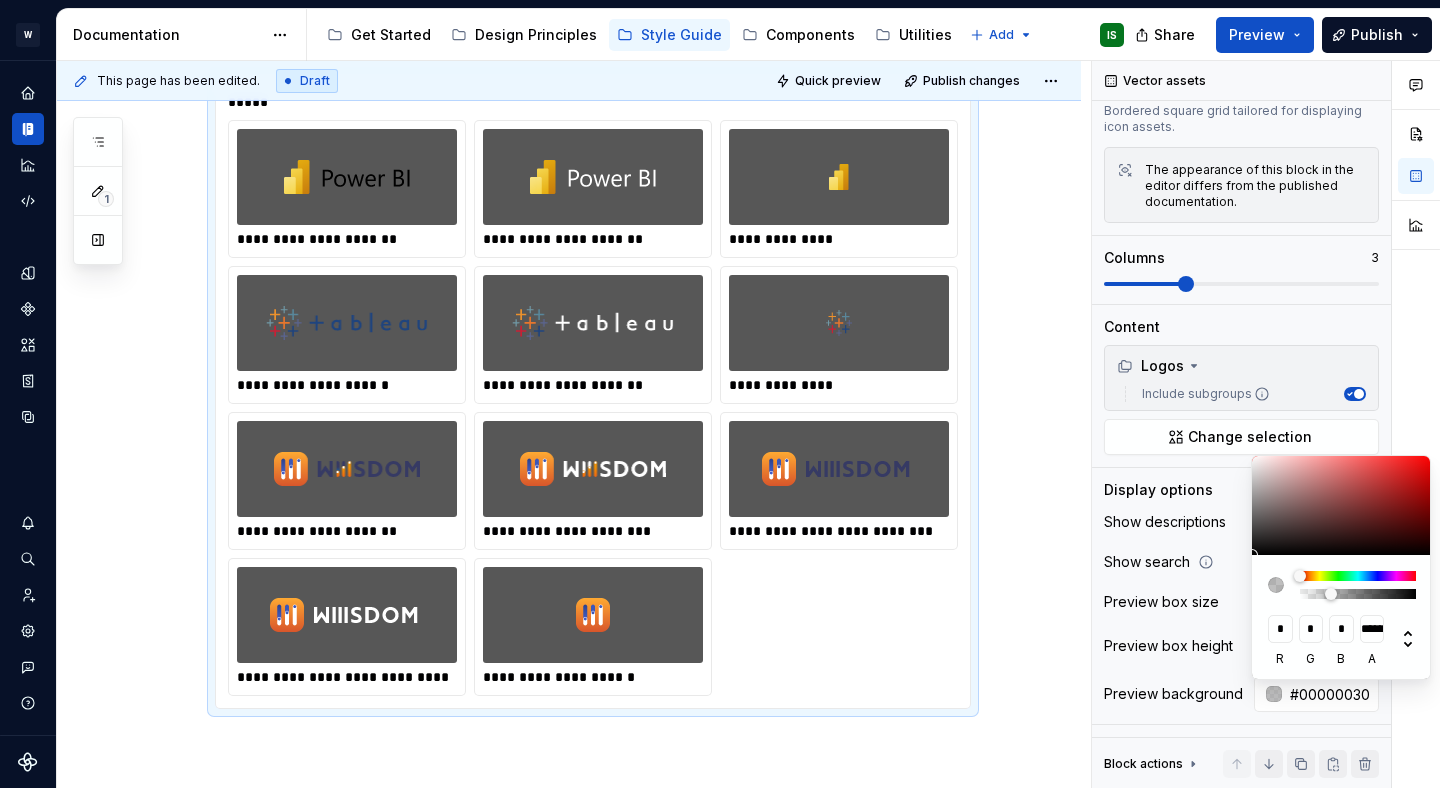 type on "#0000002E" 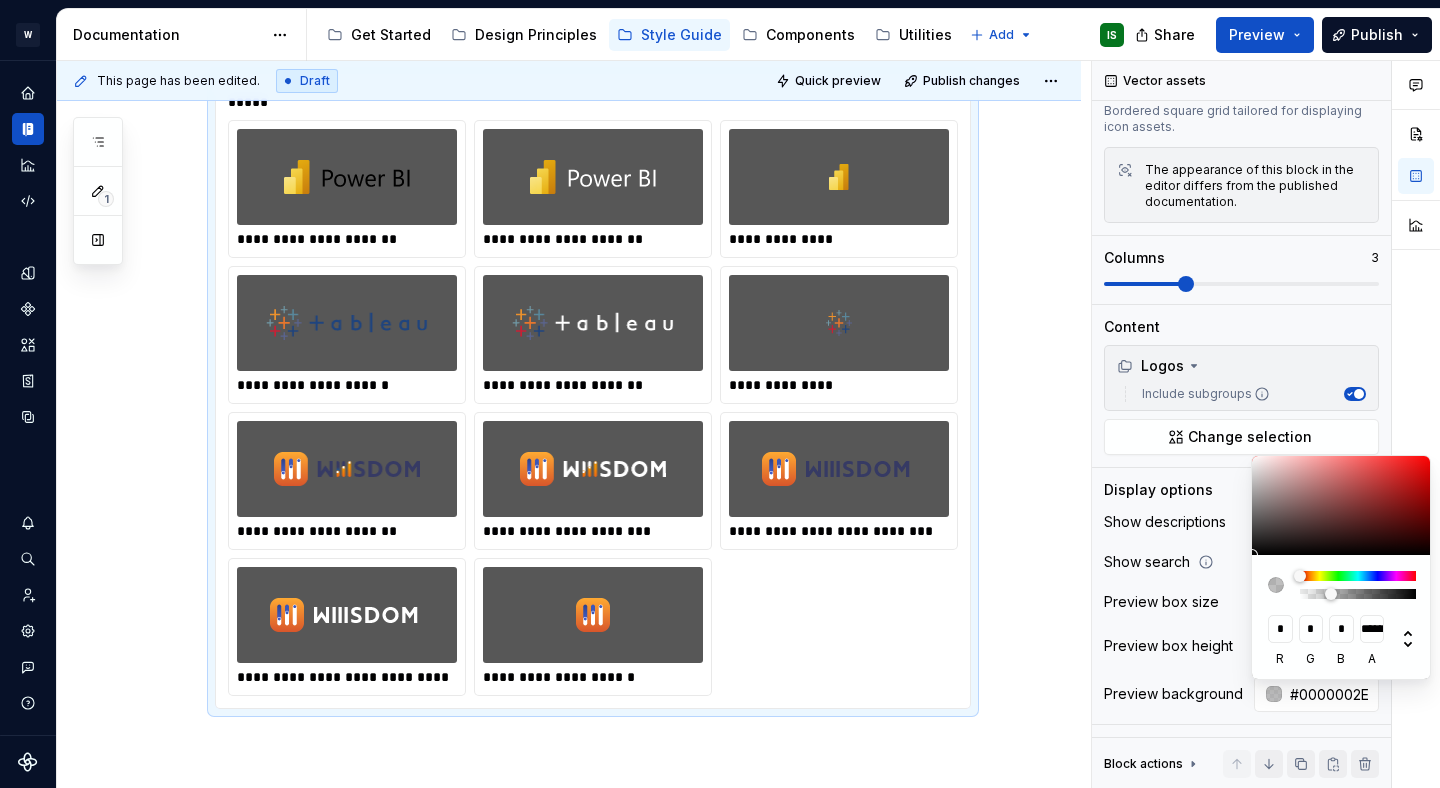 type on "#0000002B" 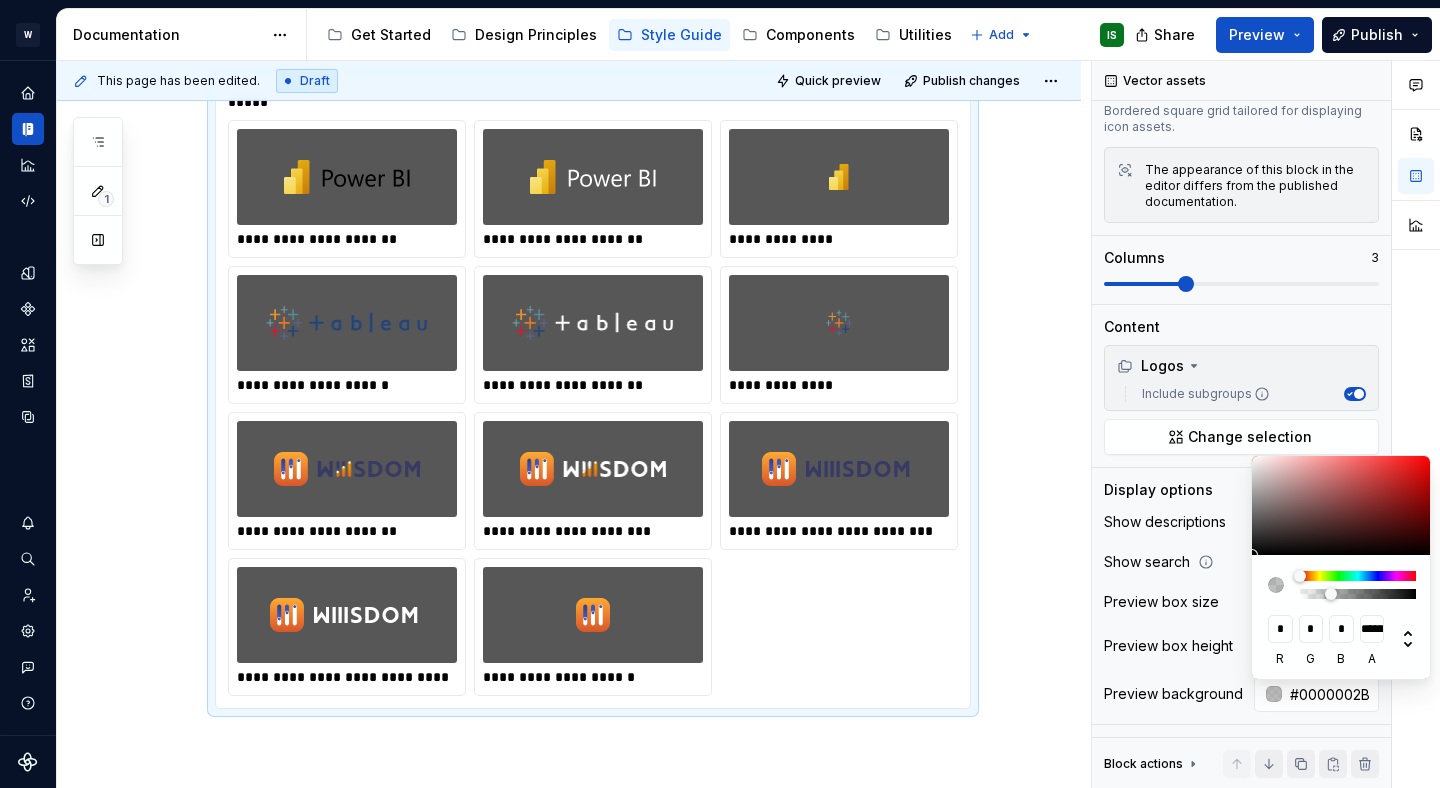 type on "#00000026" 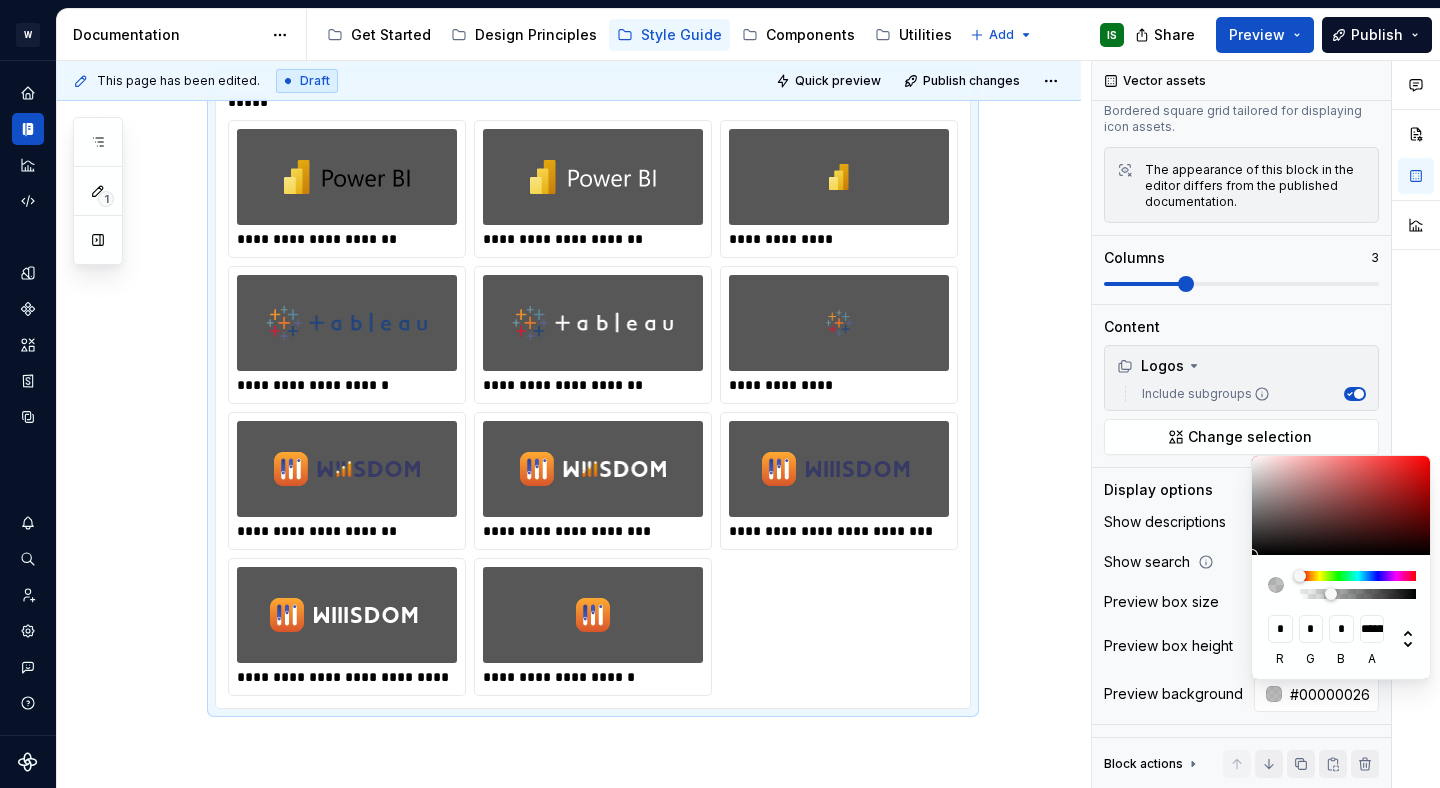 type on "#00000024" 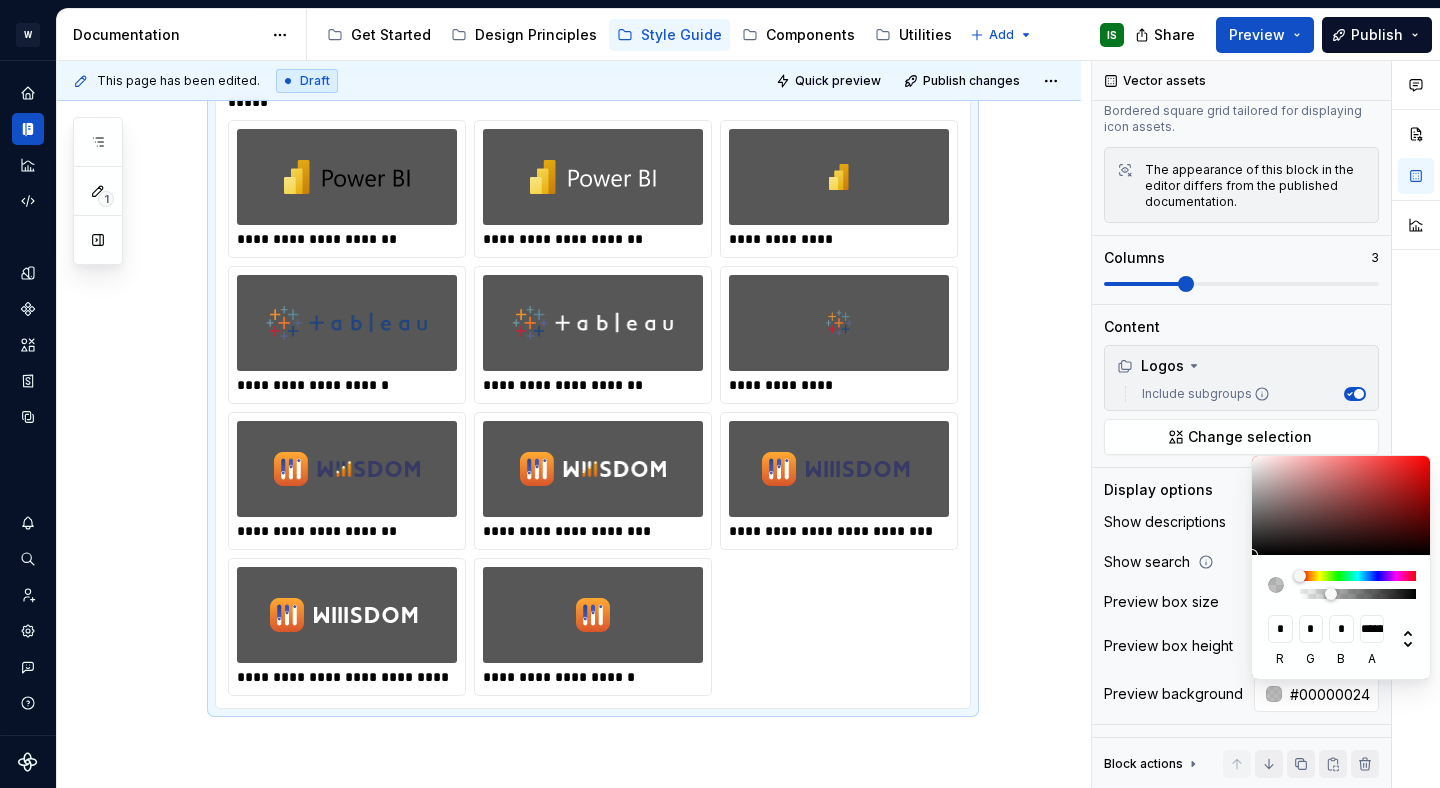 type on "#00000021" 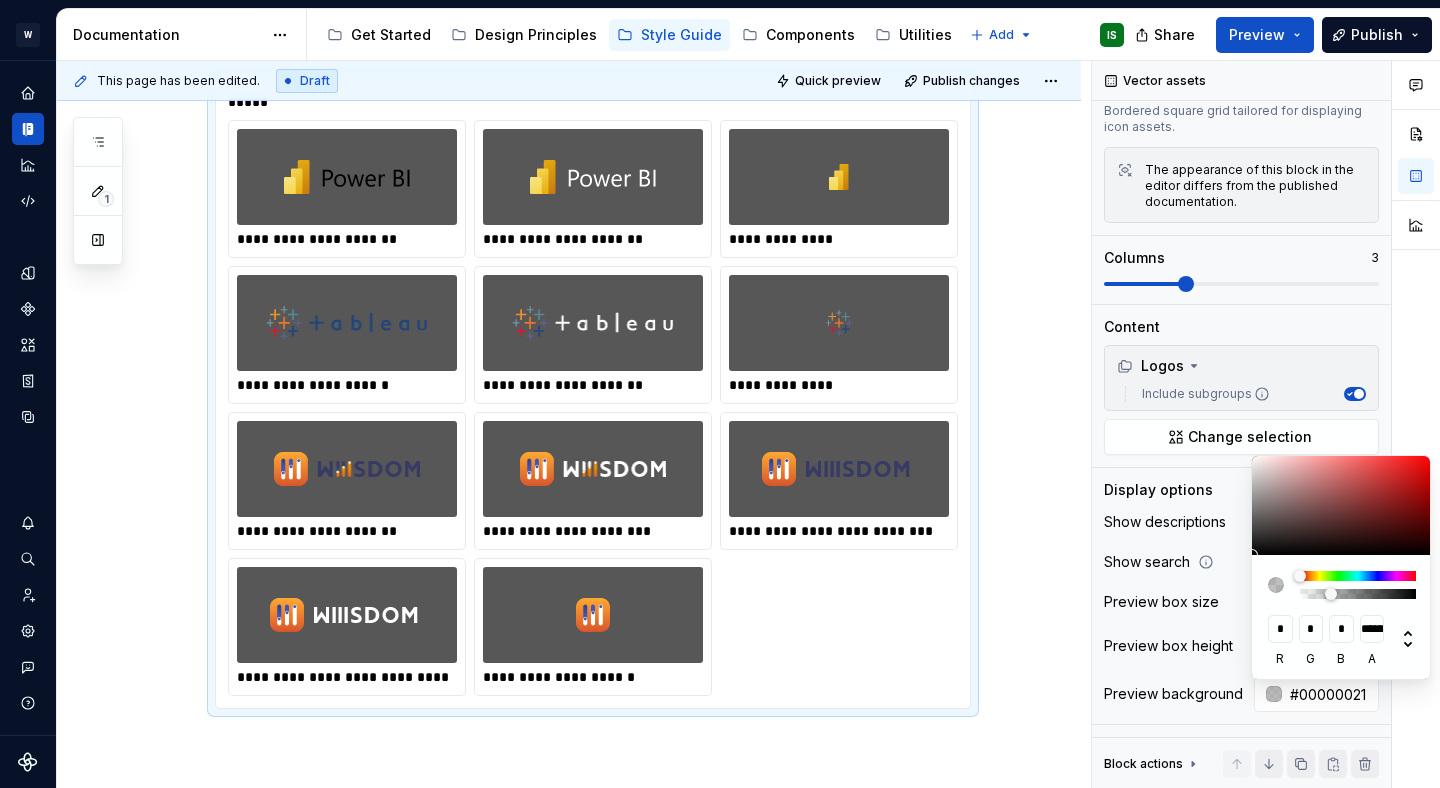 type on "#0000001F" 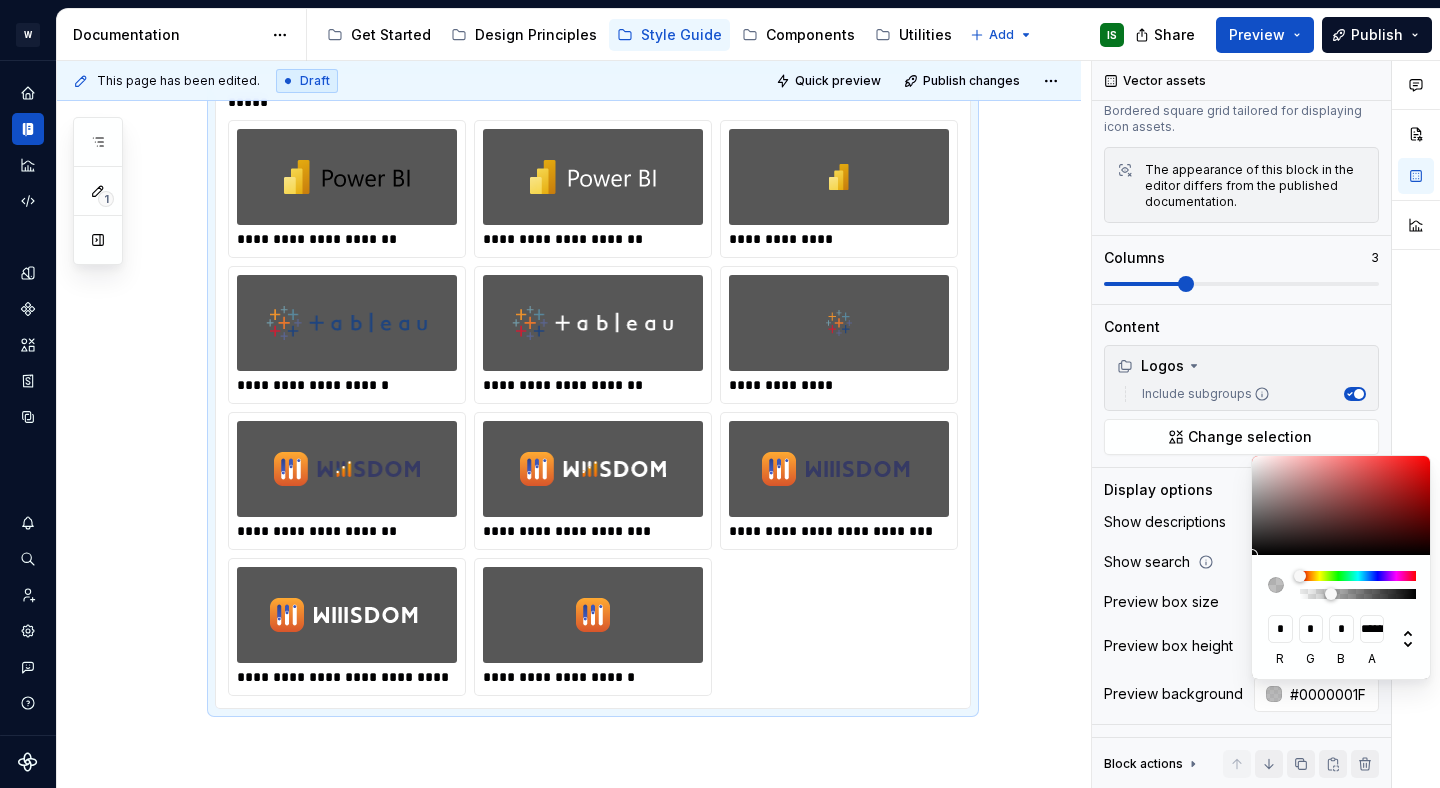 type on "#0000001C" 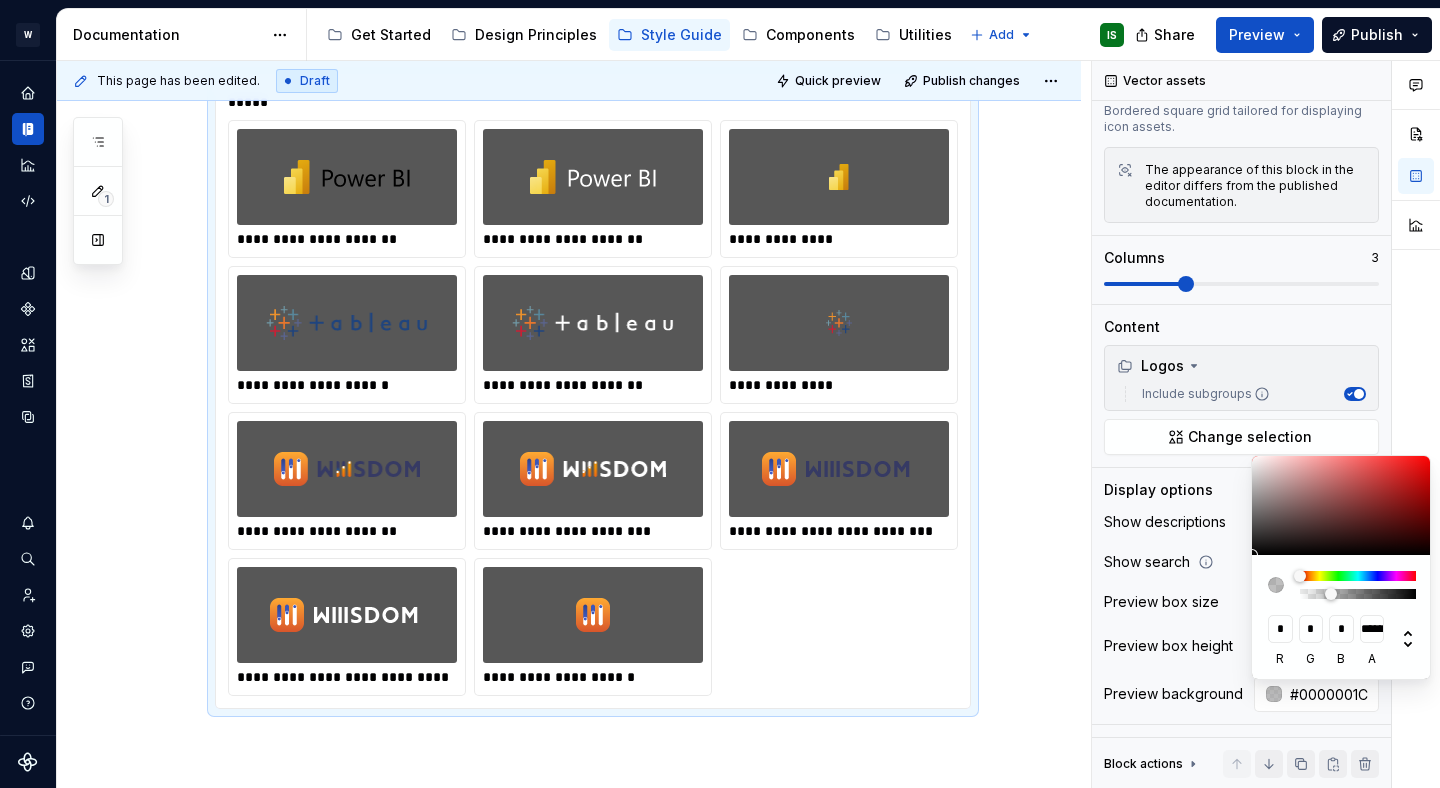 type on "#0000001A" 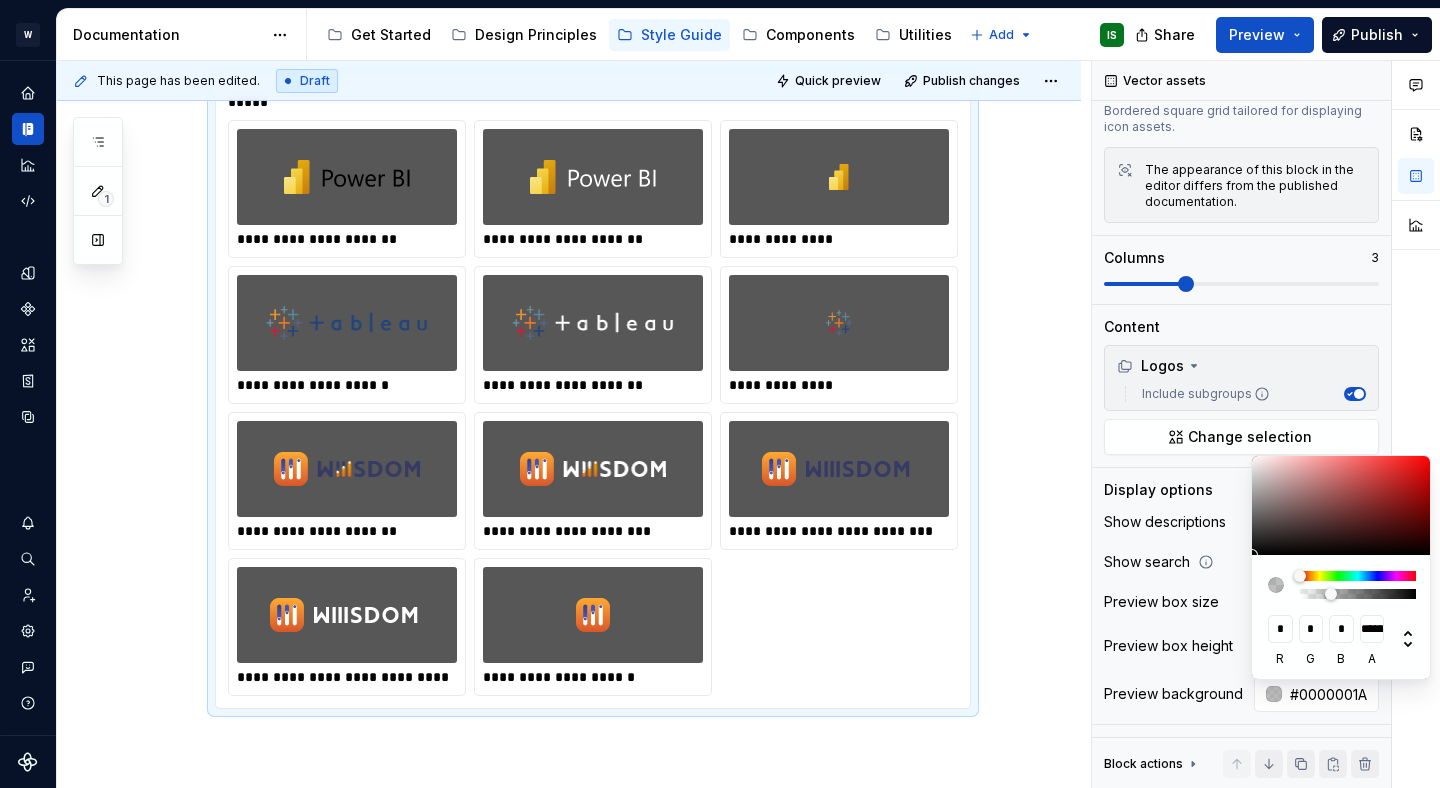 type on "#00000017" 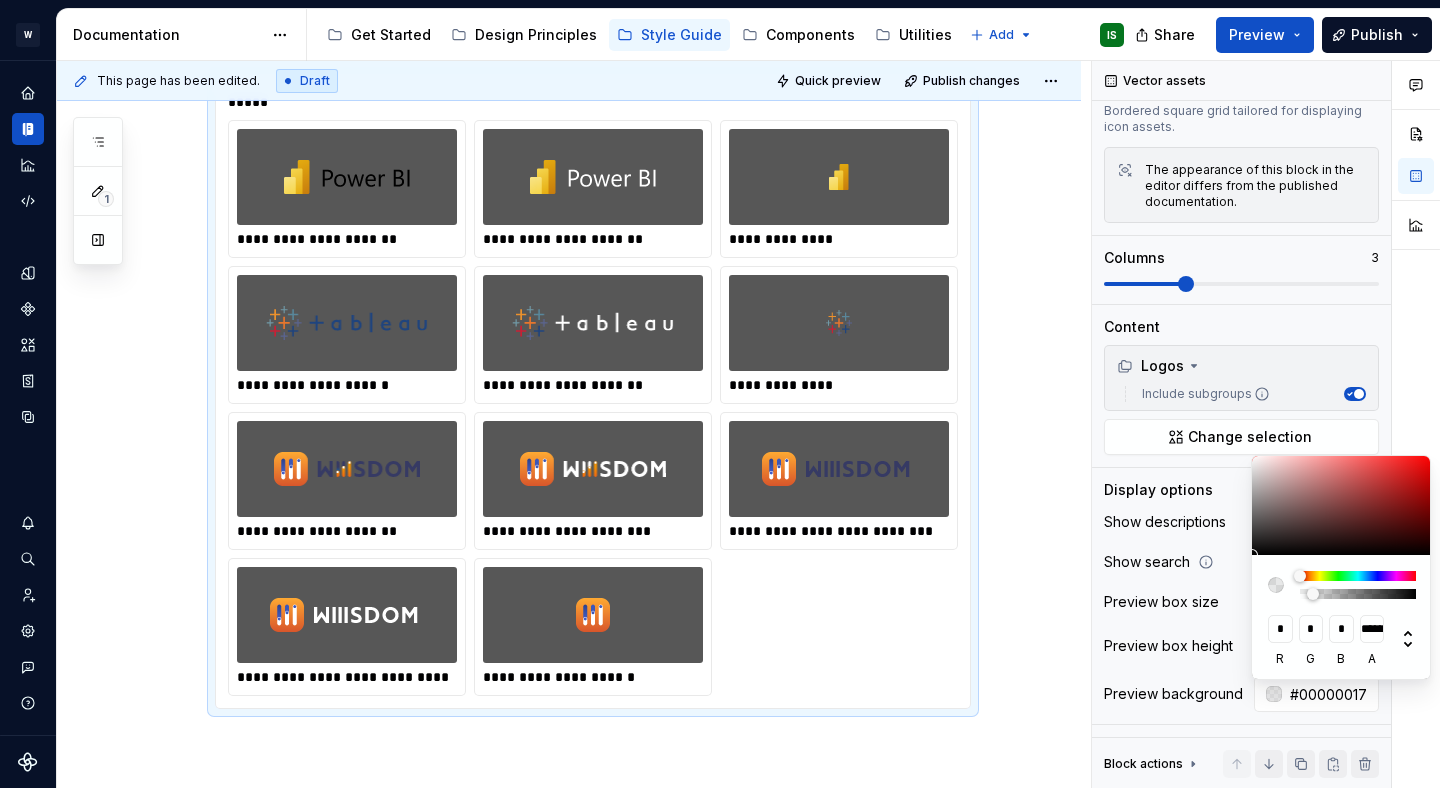 type on "#00000014" 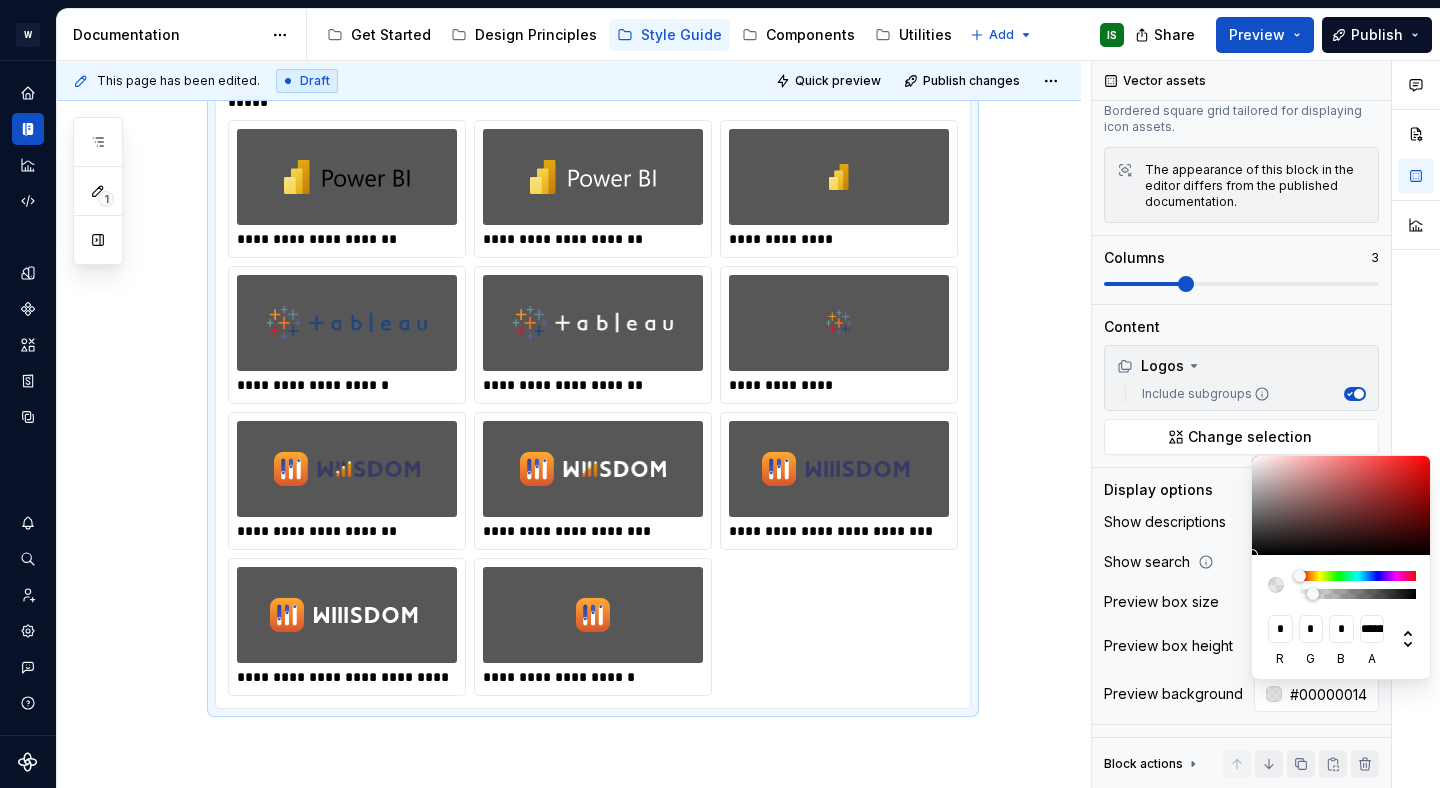 type on "#00000012" 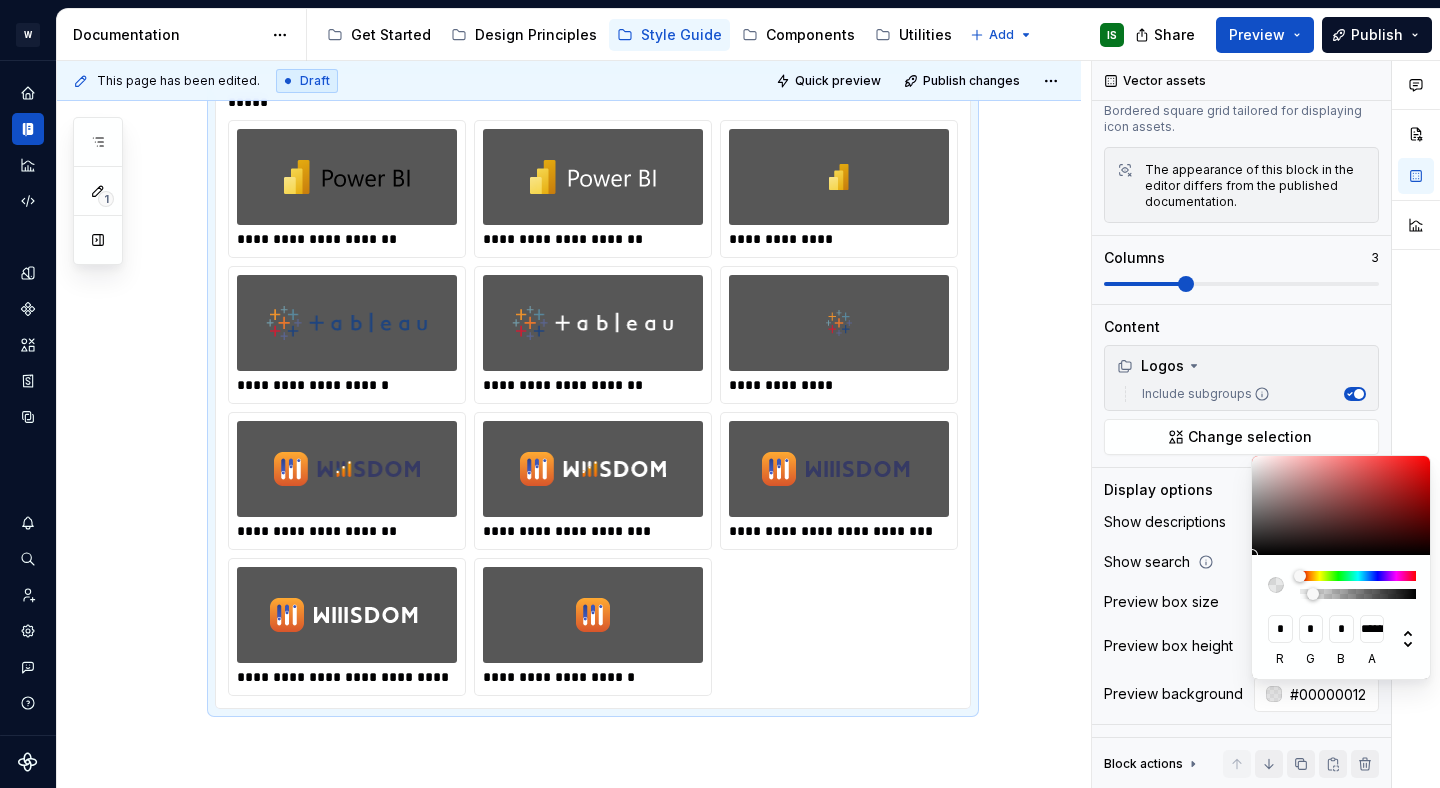 type on "#0000000F" 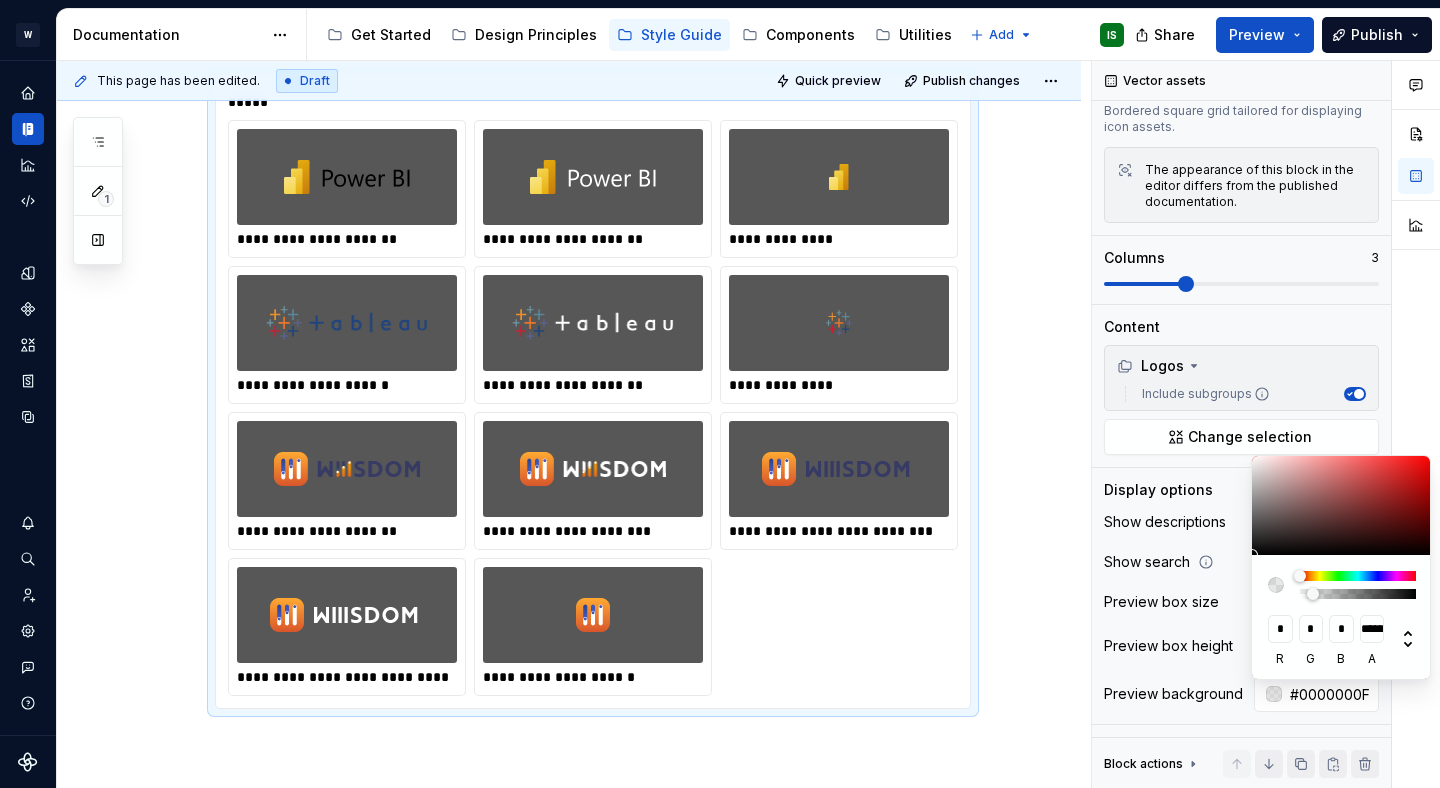 type on "#0000000D" 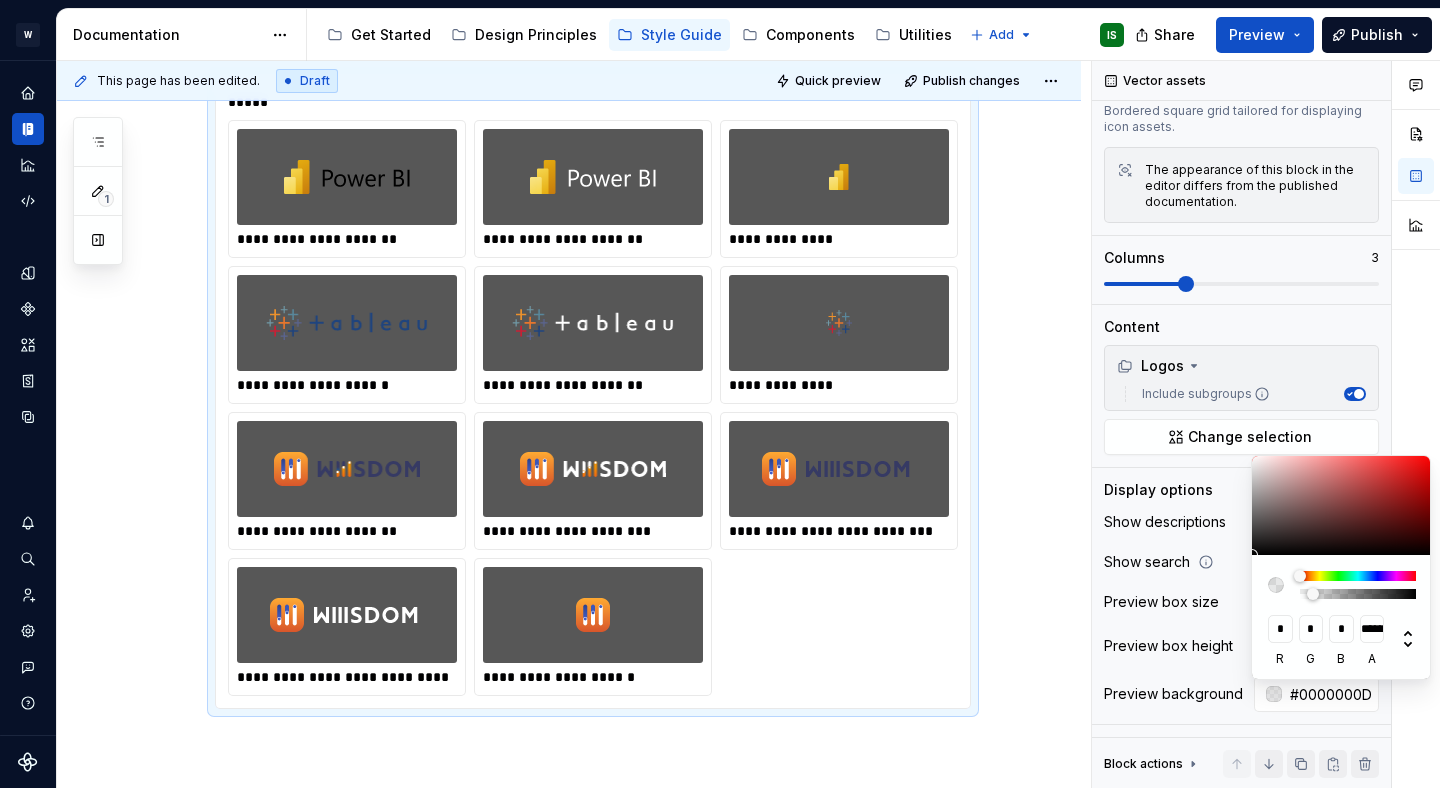 type on "#0000000A" 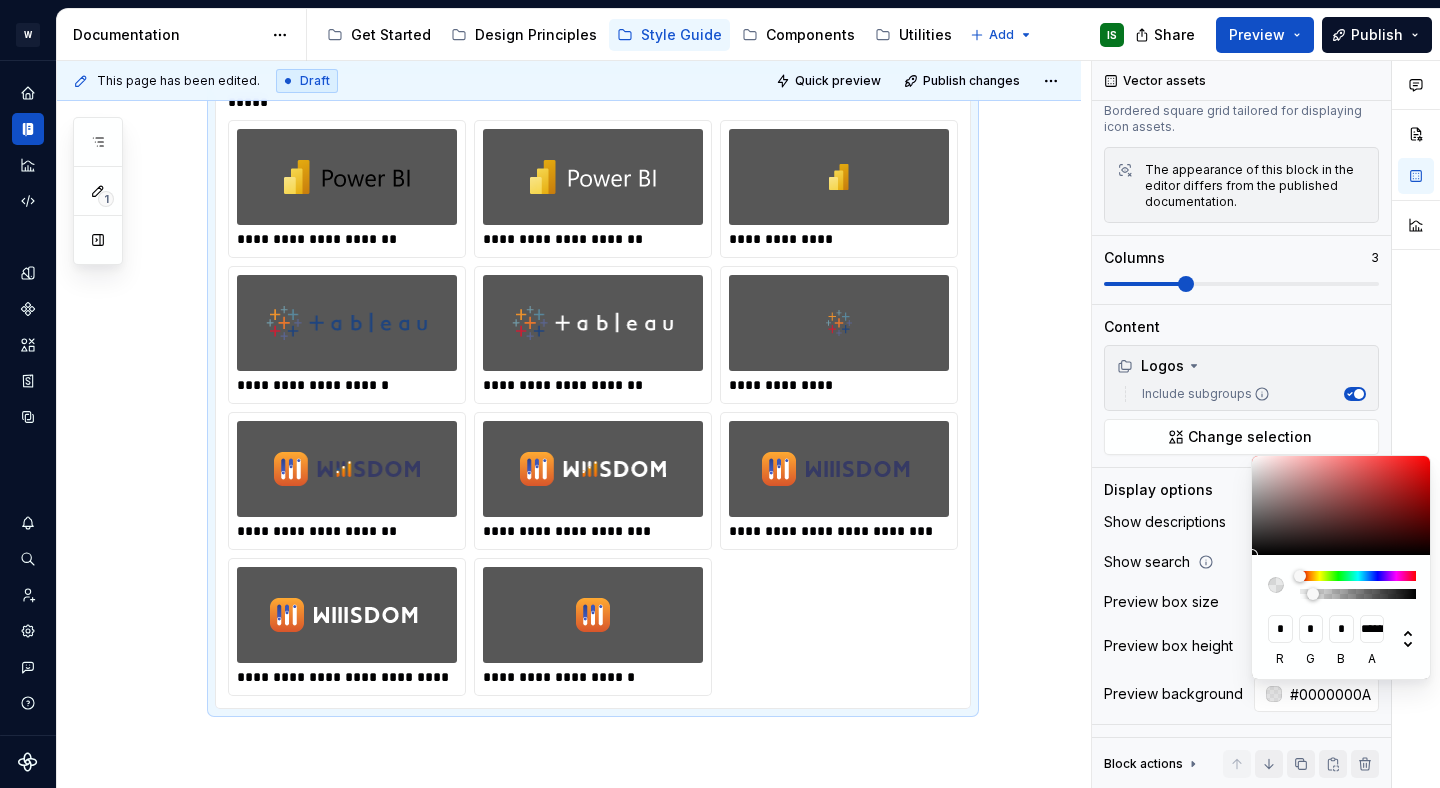 type on "#00000008" 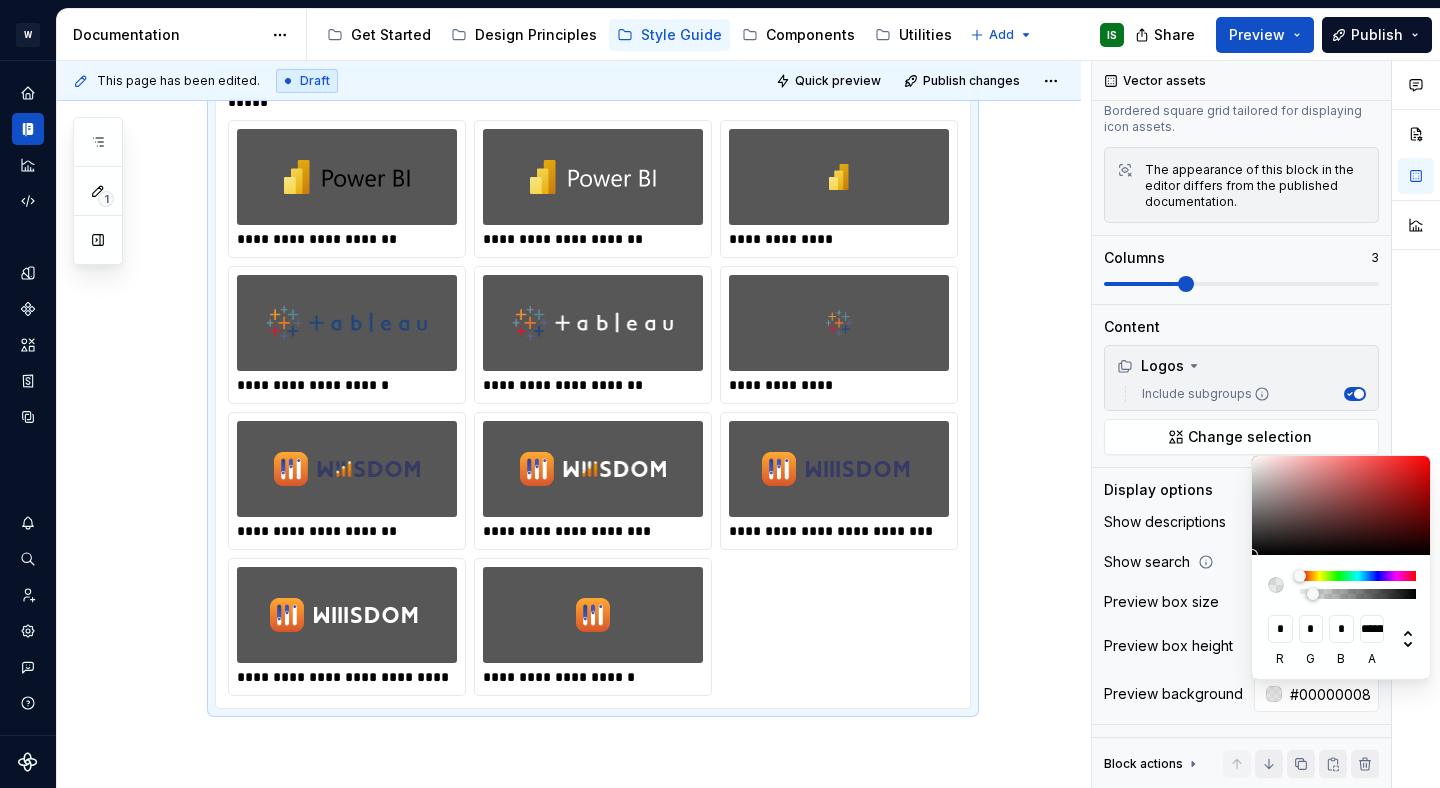 type on "#00000005" 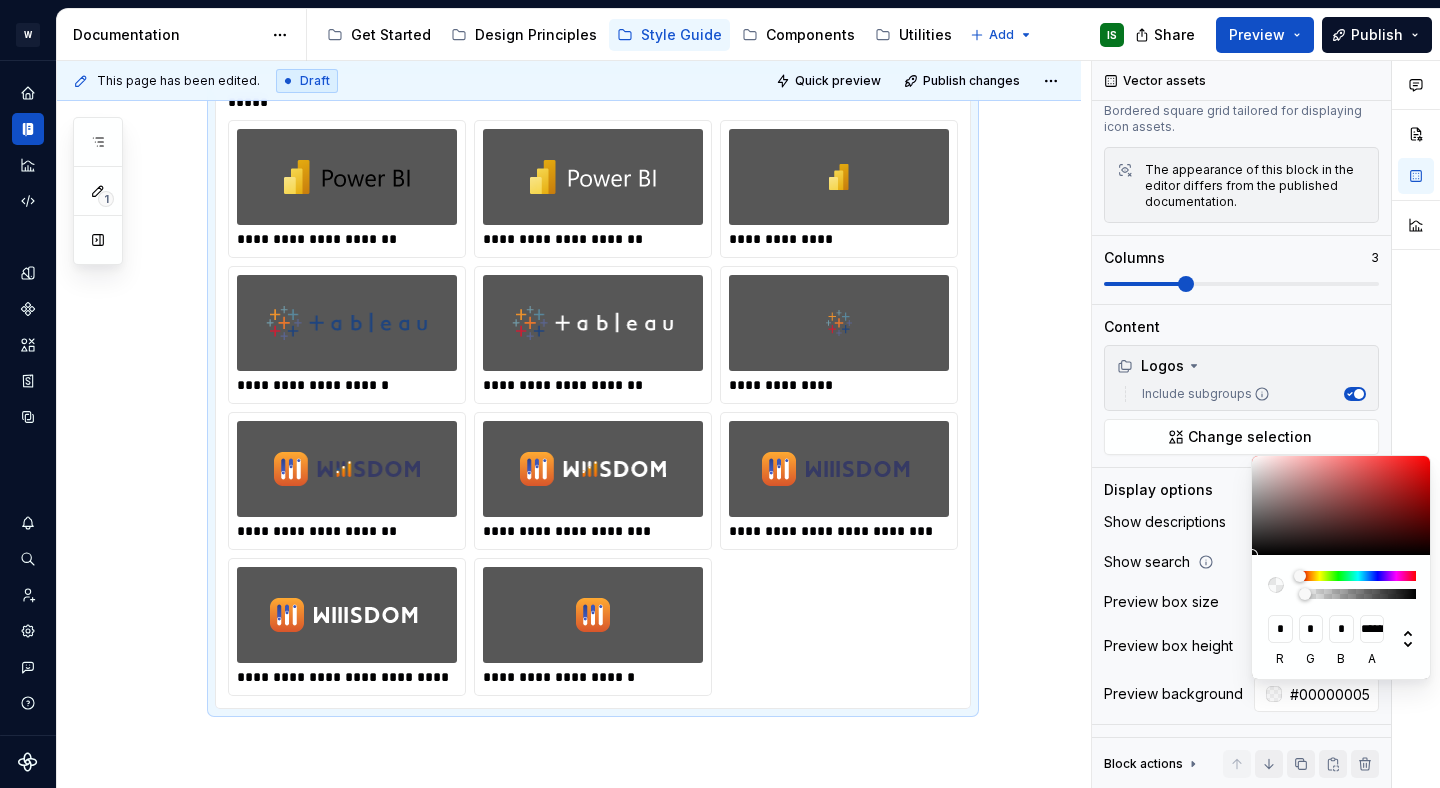 type on "#00000003" 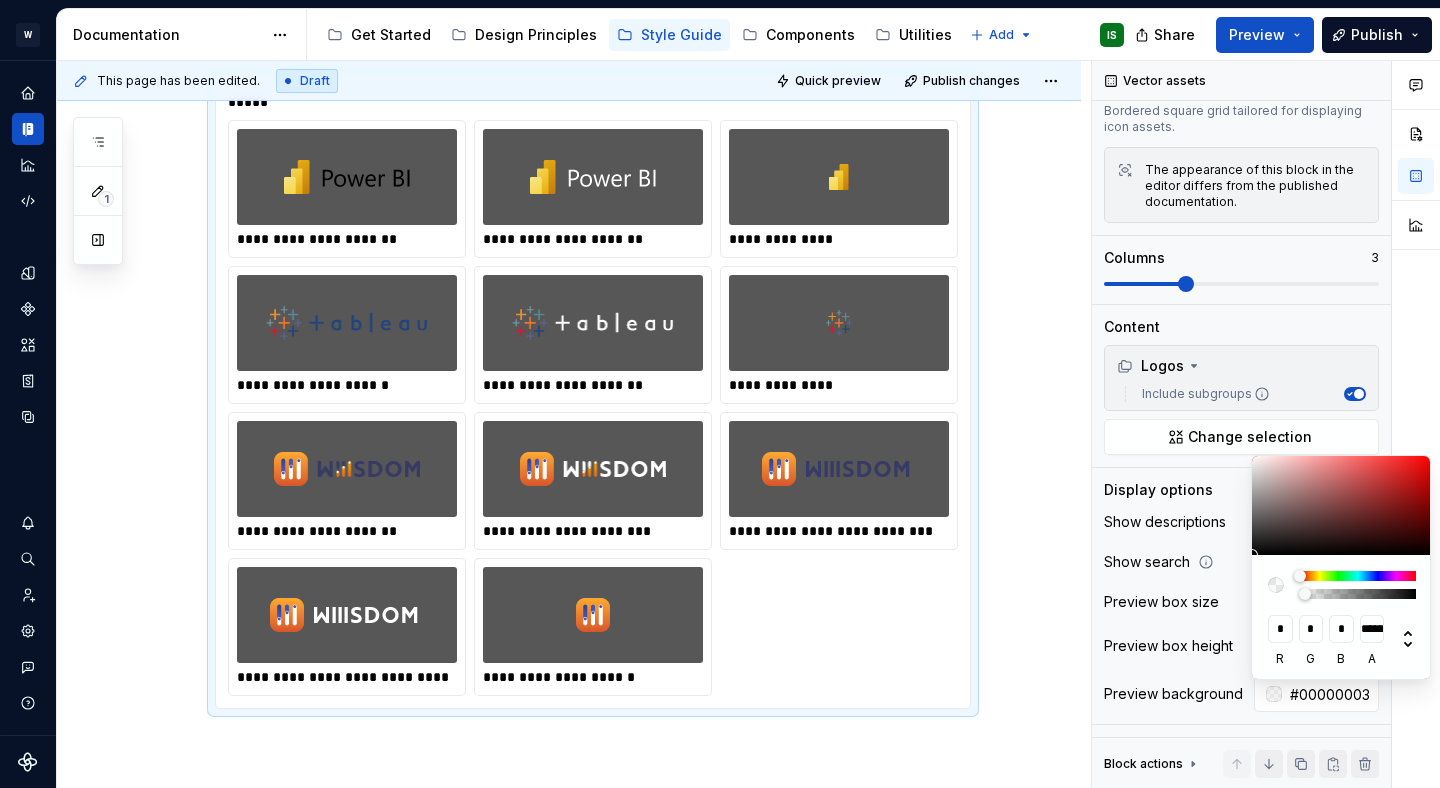 type on "#00000000" 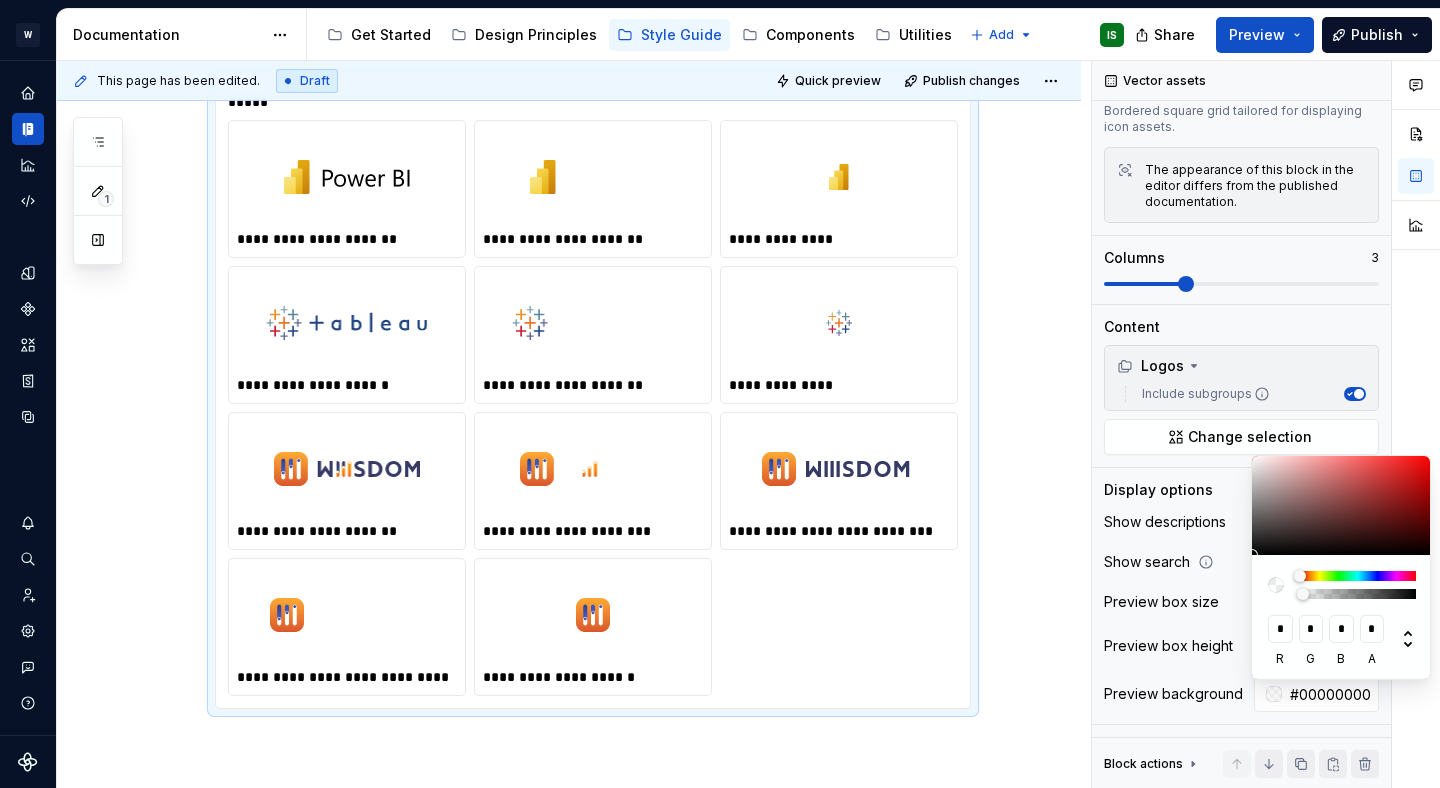 type on "#00000003" 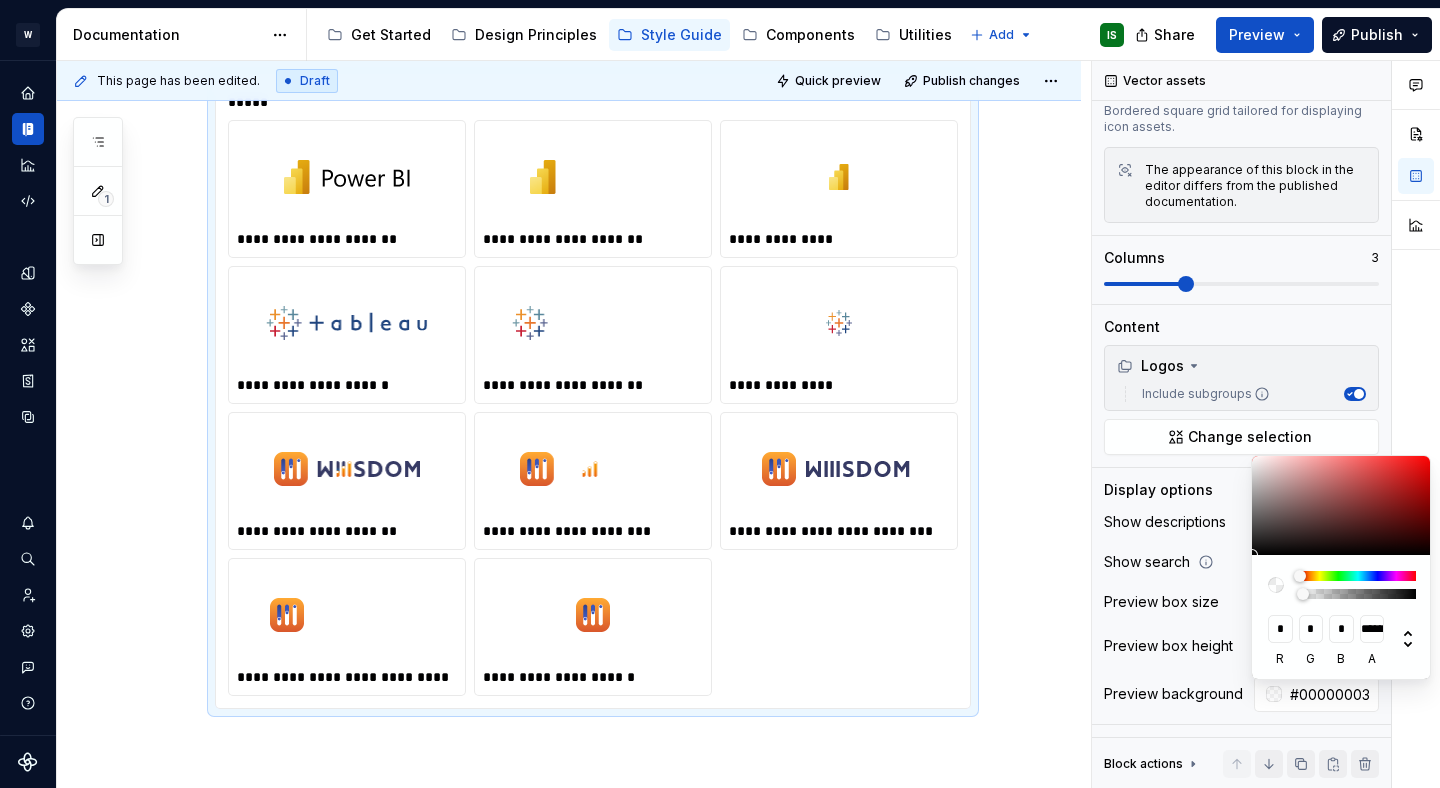 type on "#00000005" 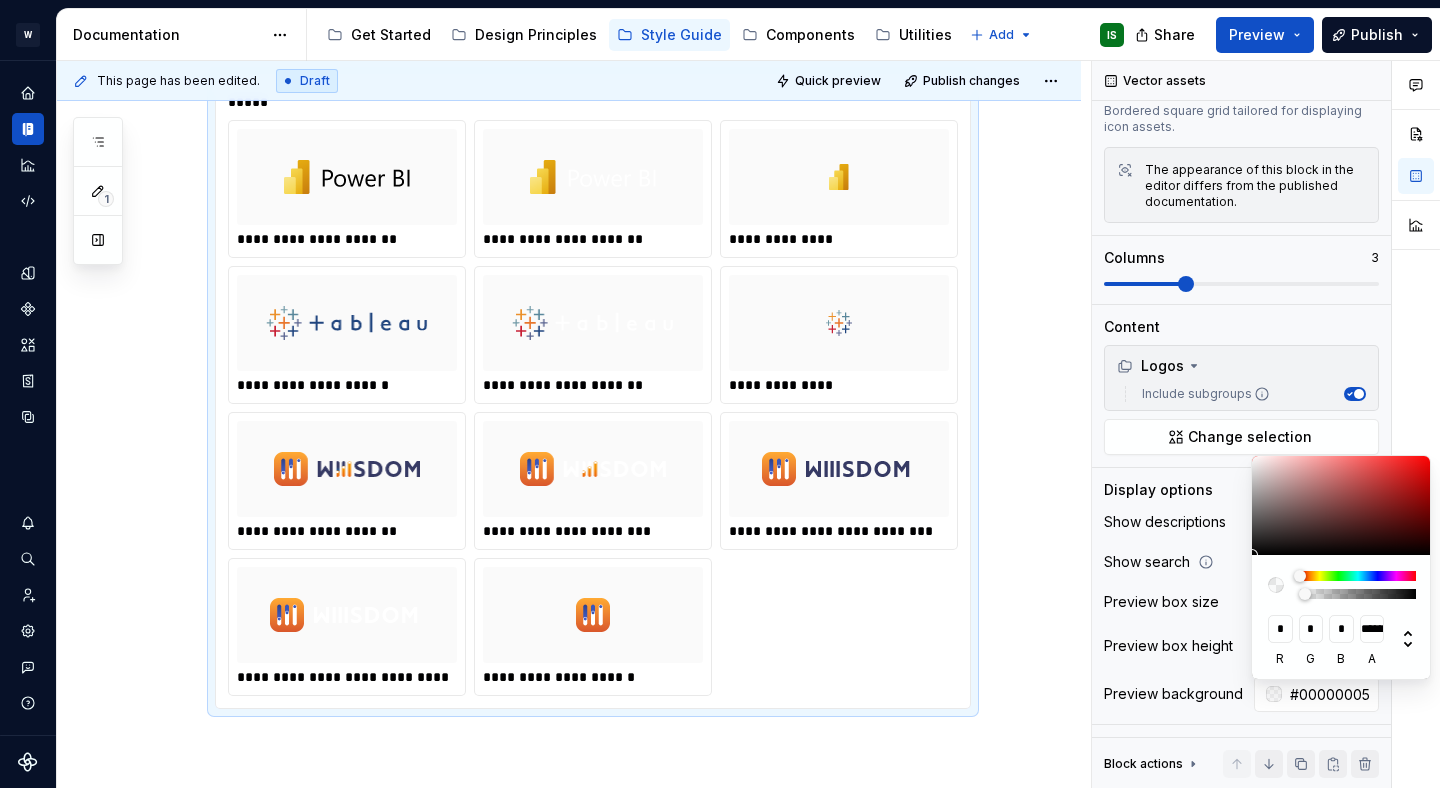 type on "#00000008" 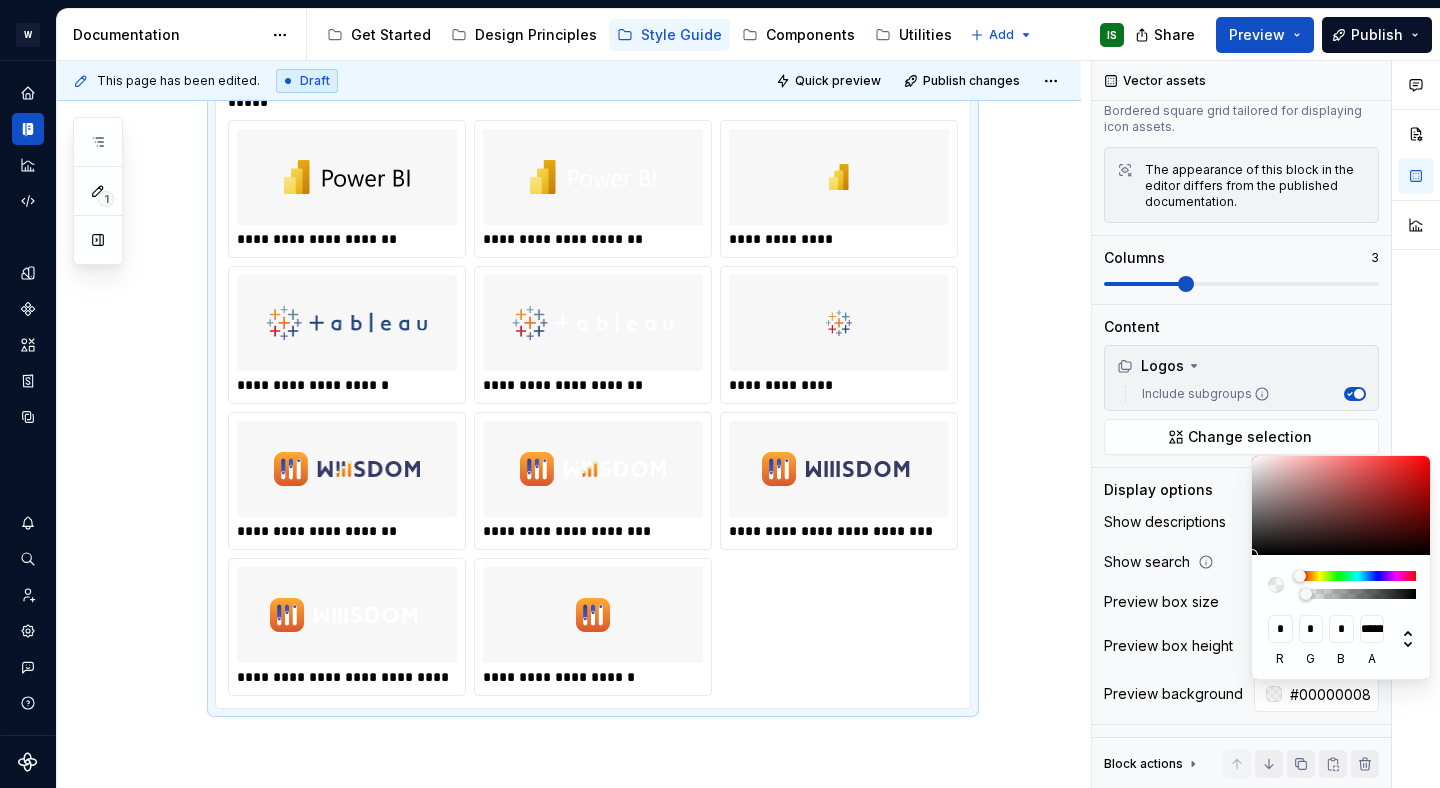 drag, startPoint x: 1376, startPoint y: 594, endPoint x: 1306, endPoint y: 594, distance: 70 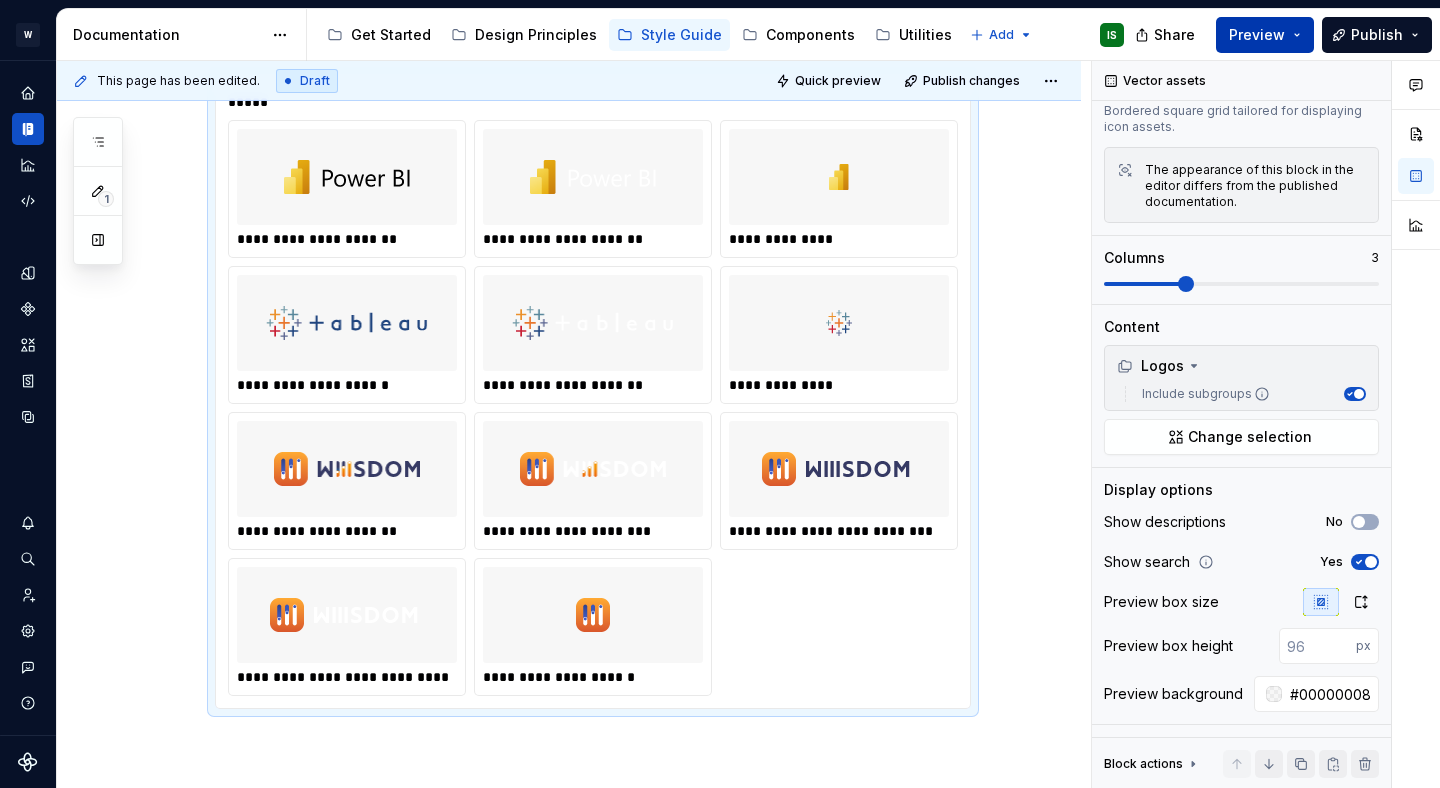 click on "Preview" at bounding box center (1257, 35) 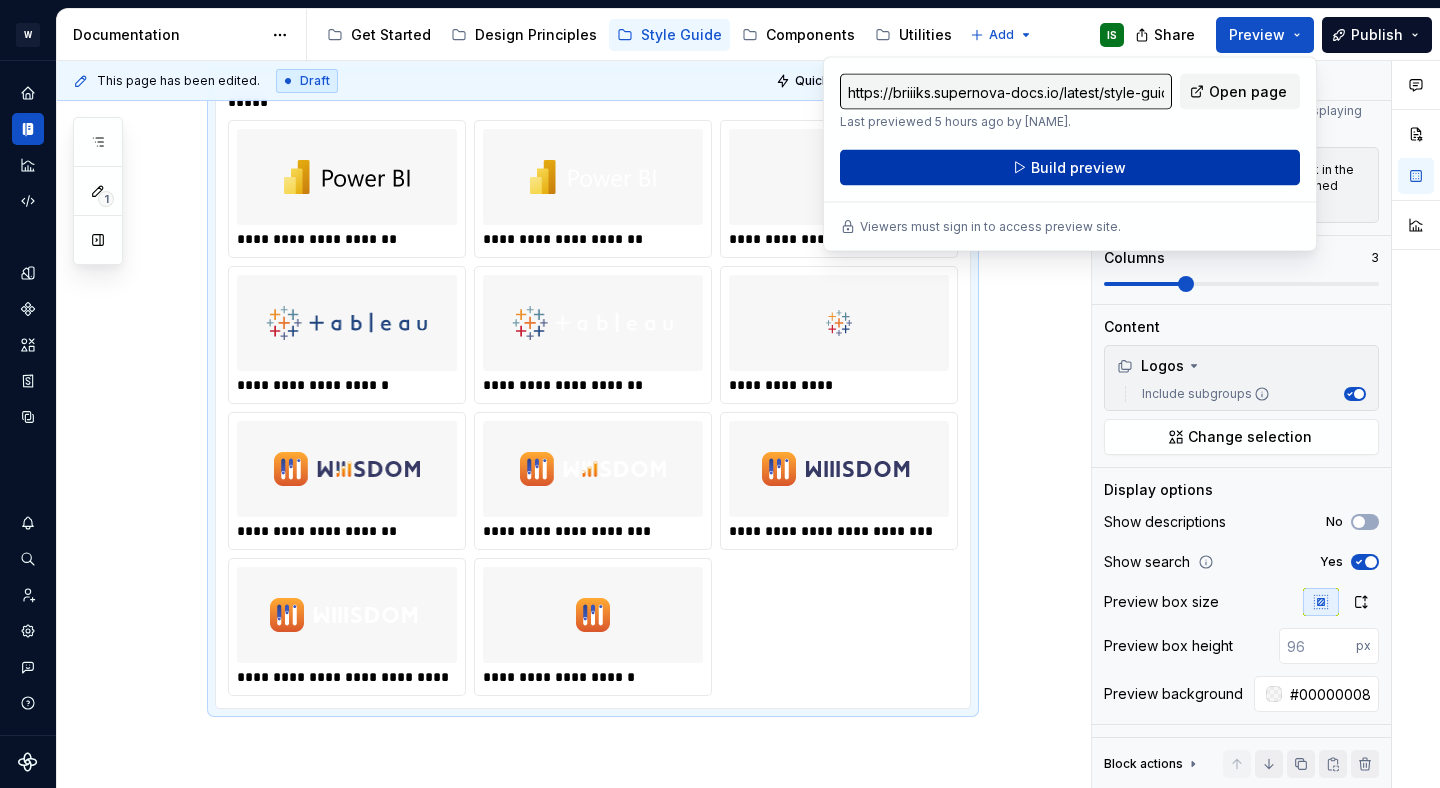 click on "Build preview" at bounding box center [1070, 168] 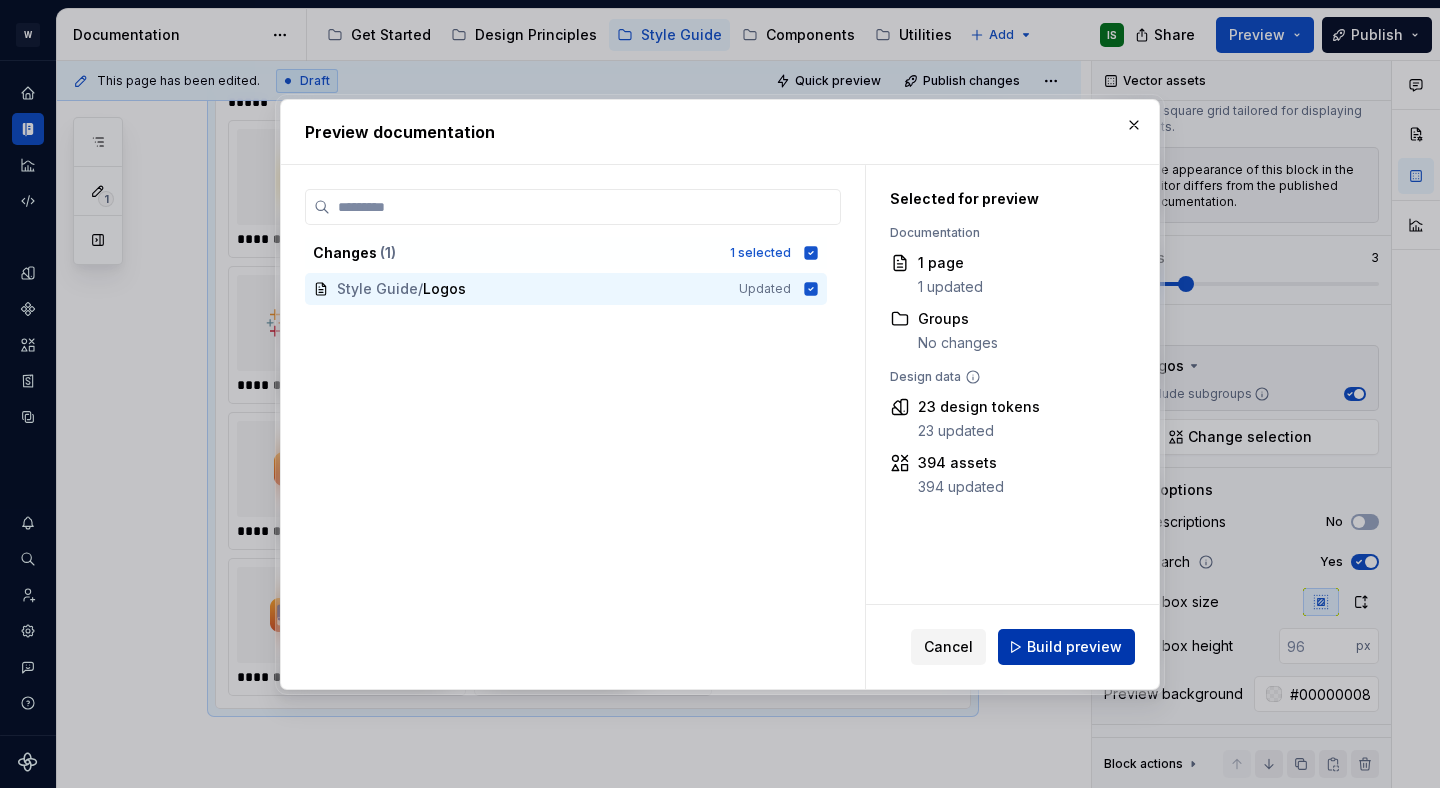 click on "Build preview" at bounding box center (1074, 647) 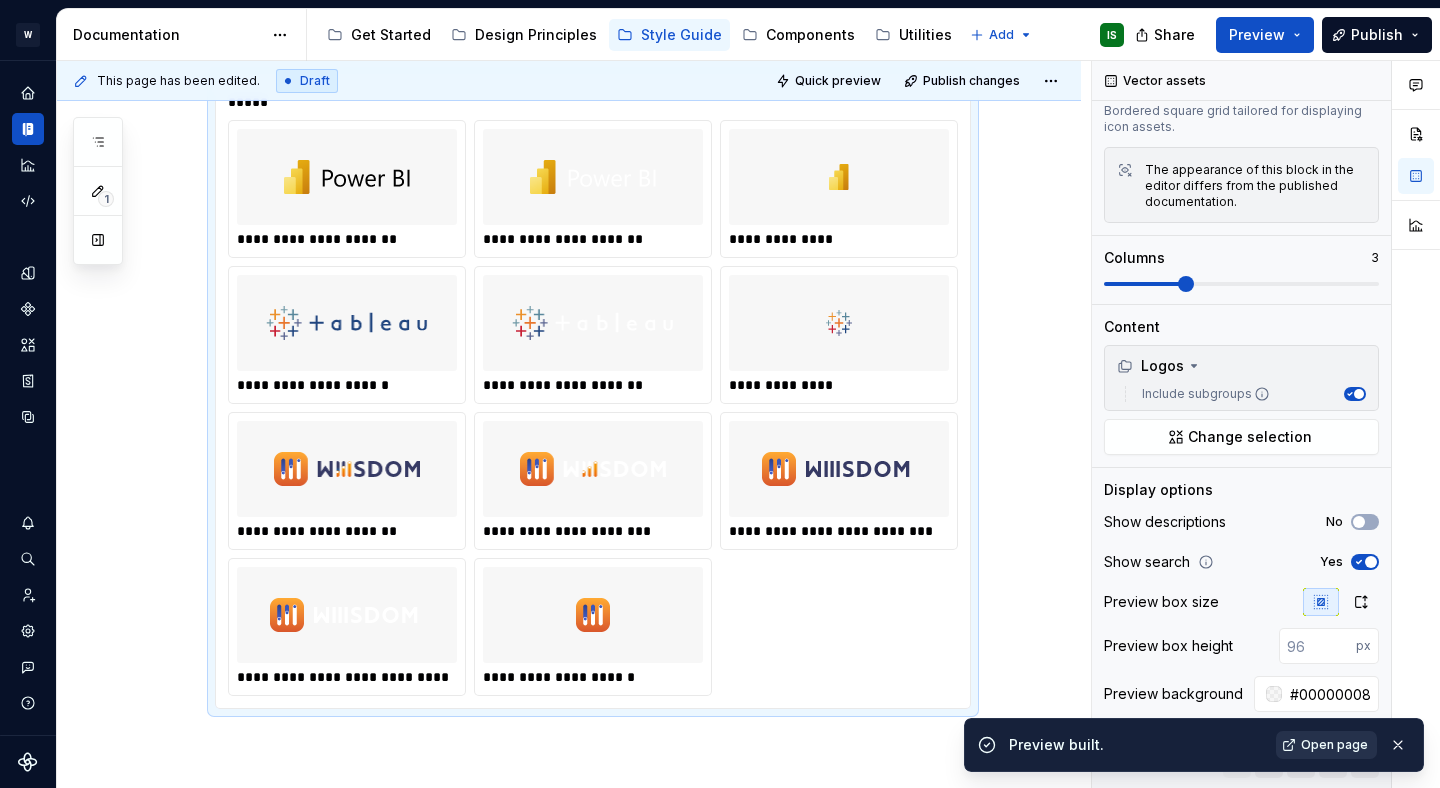 click on "Open page" at bounding box center (1334, 745) 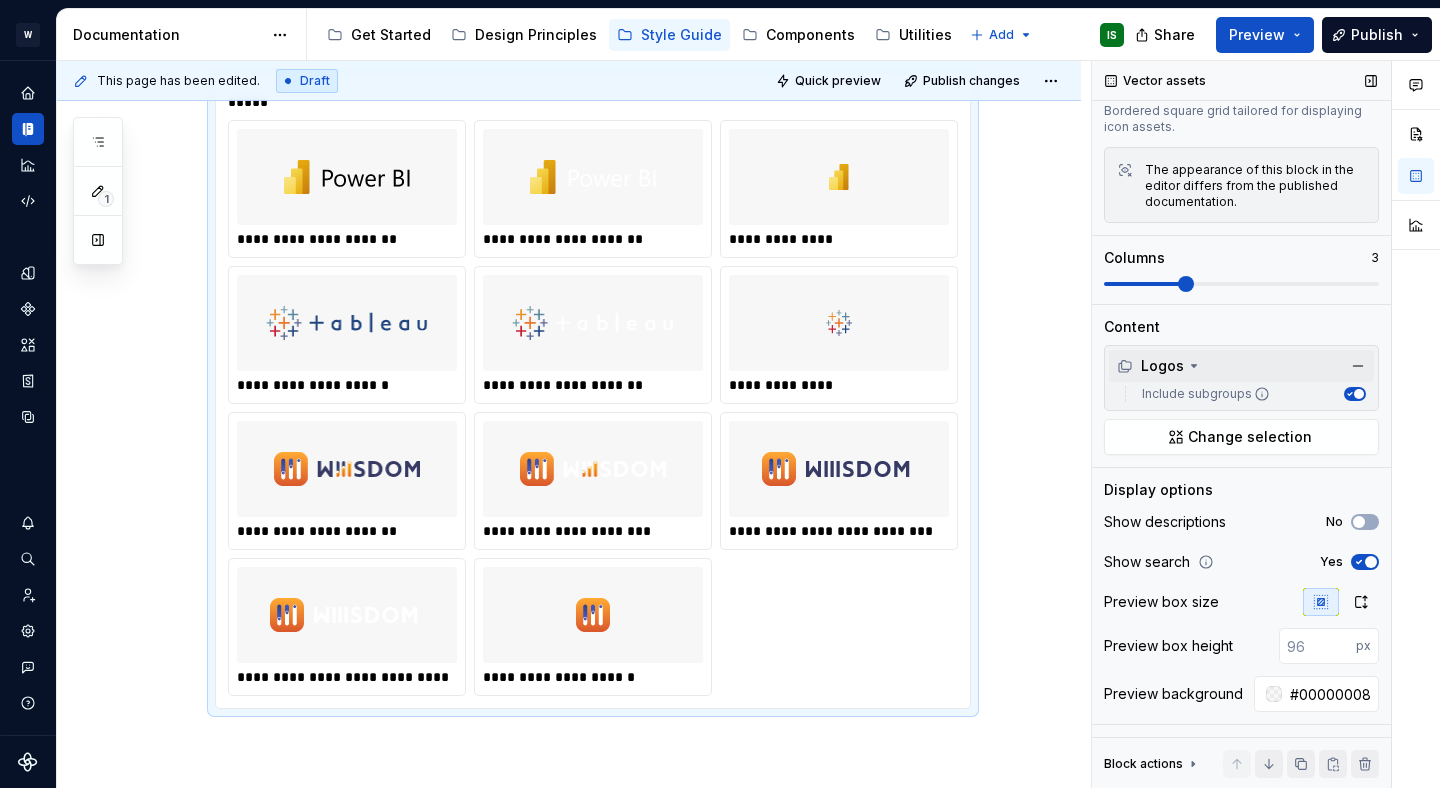 scroll, scrollTop: 0, scrollLeft: 0, axis: both 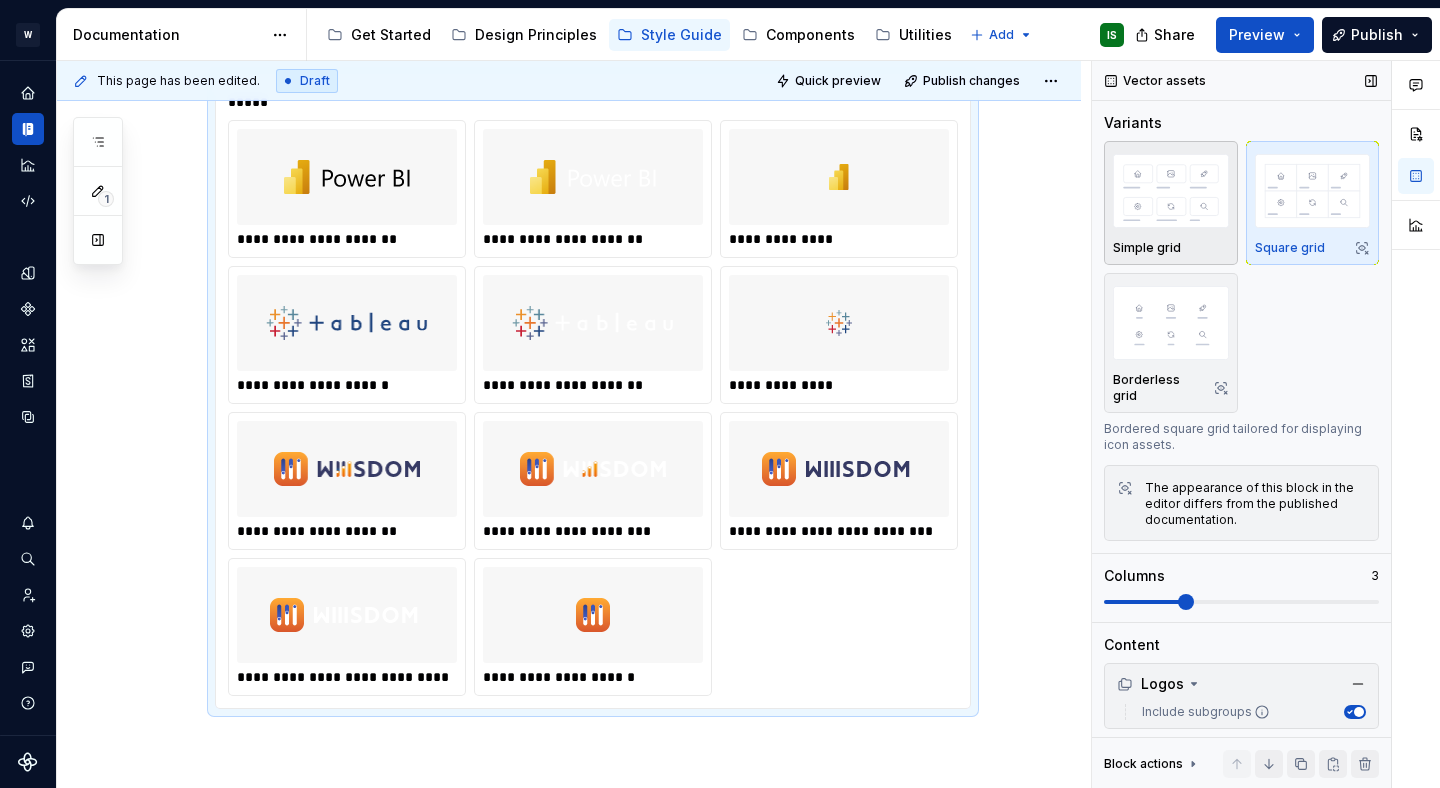 click on "Simple grid" at bounding box center [1171, 248] 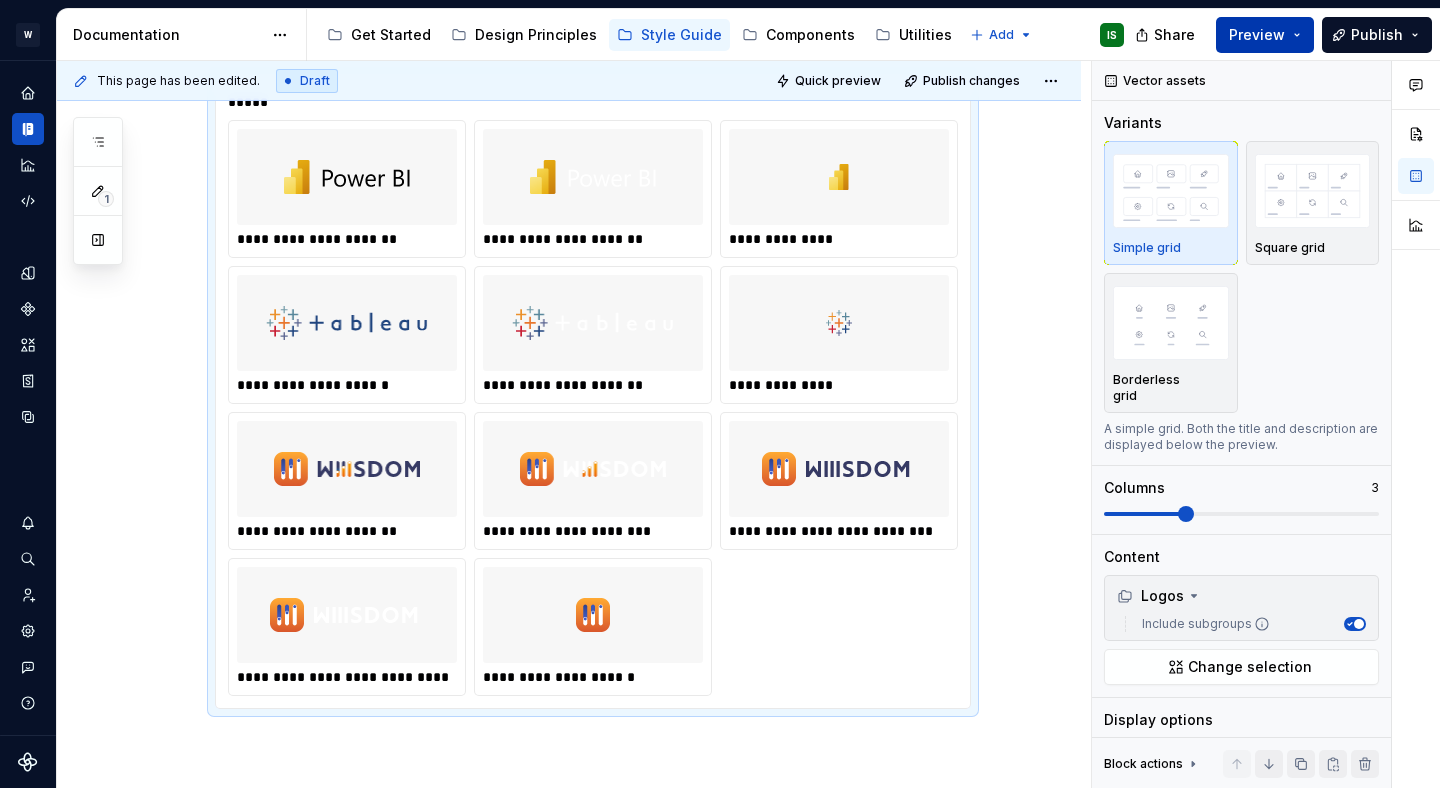 click on "Preview" at bounding box center (1257, 35) 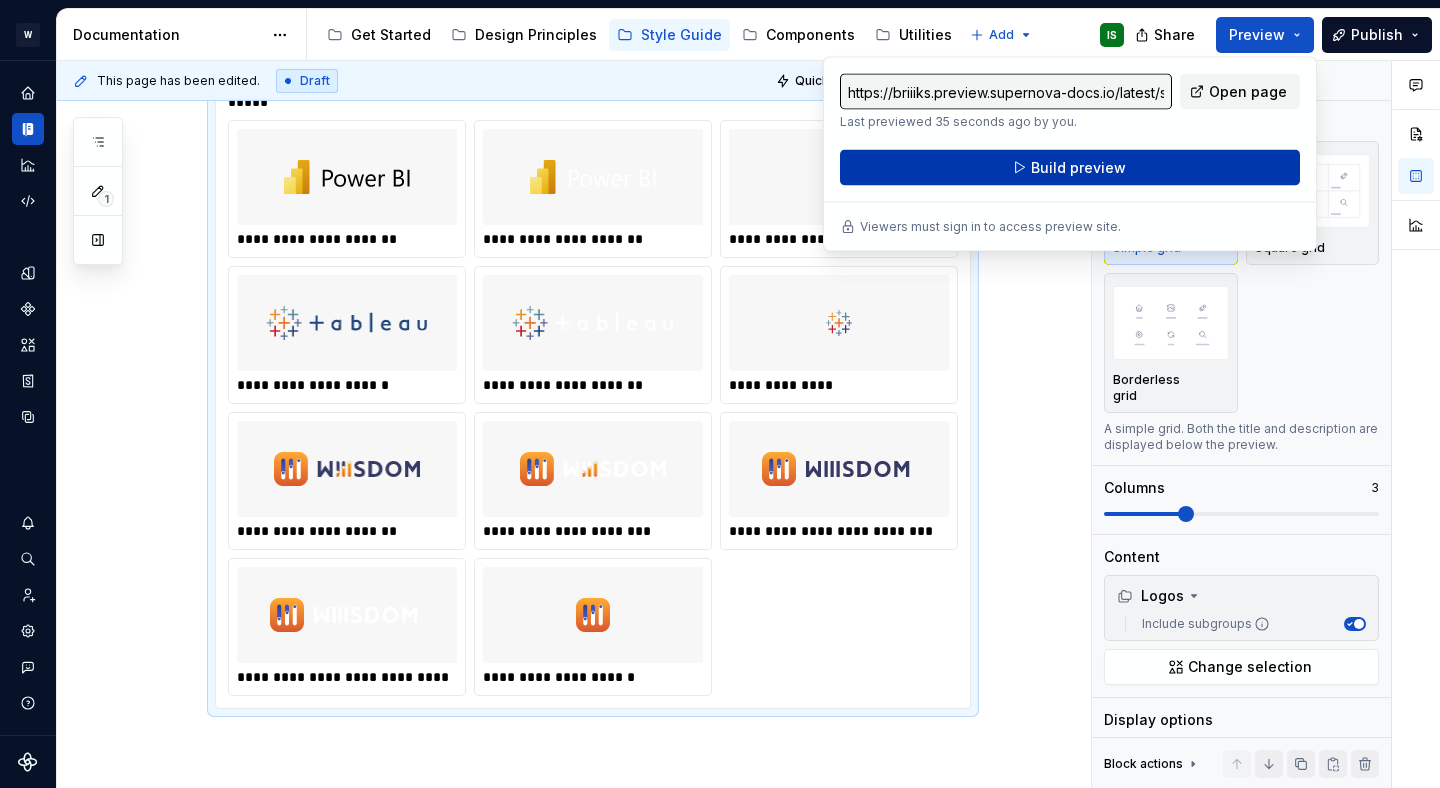 click on "Build preview" at bounding box center [1070, 168] 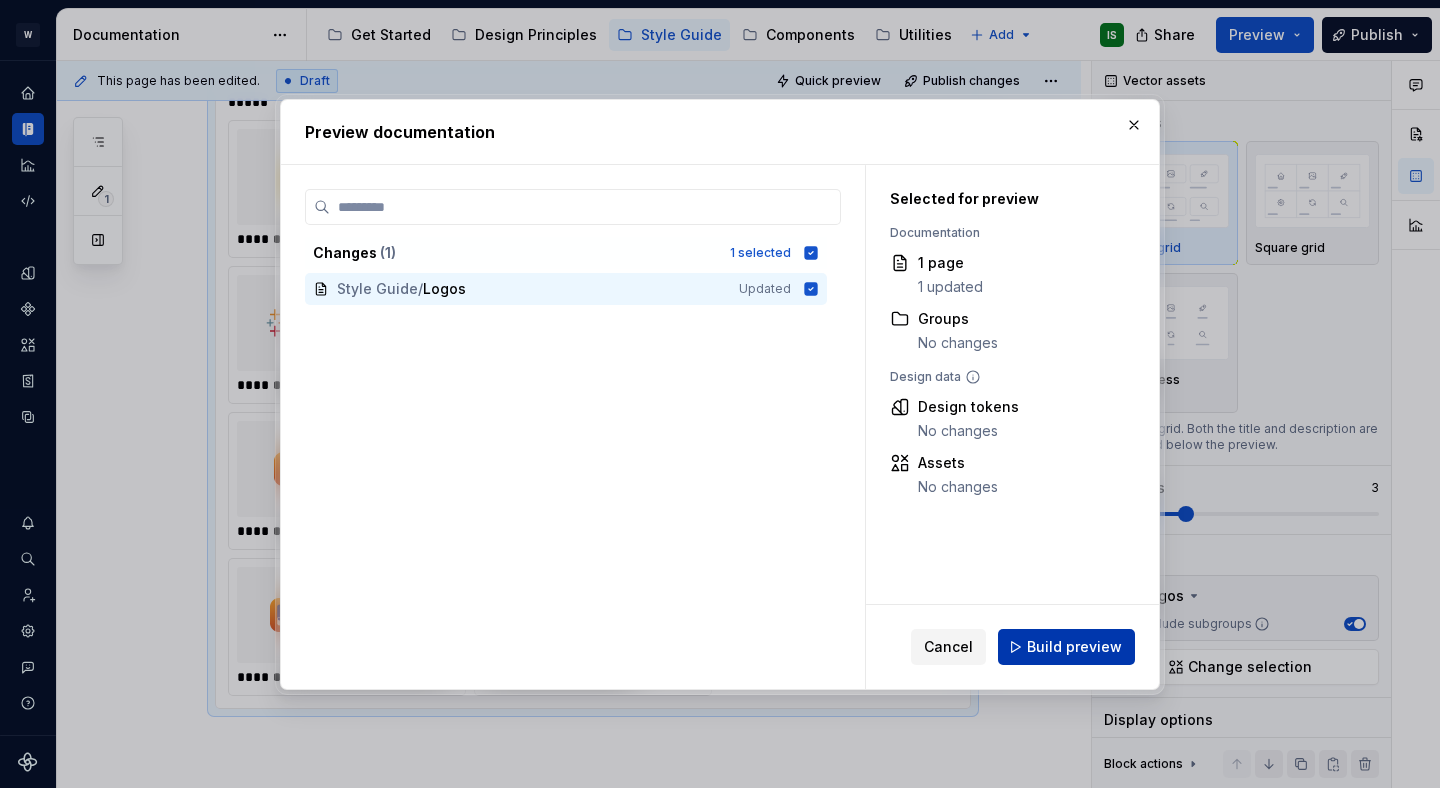 click on "Build preview" at bounding box center (1074, 647) 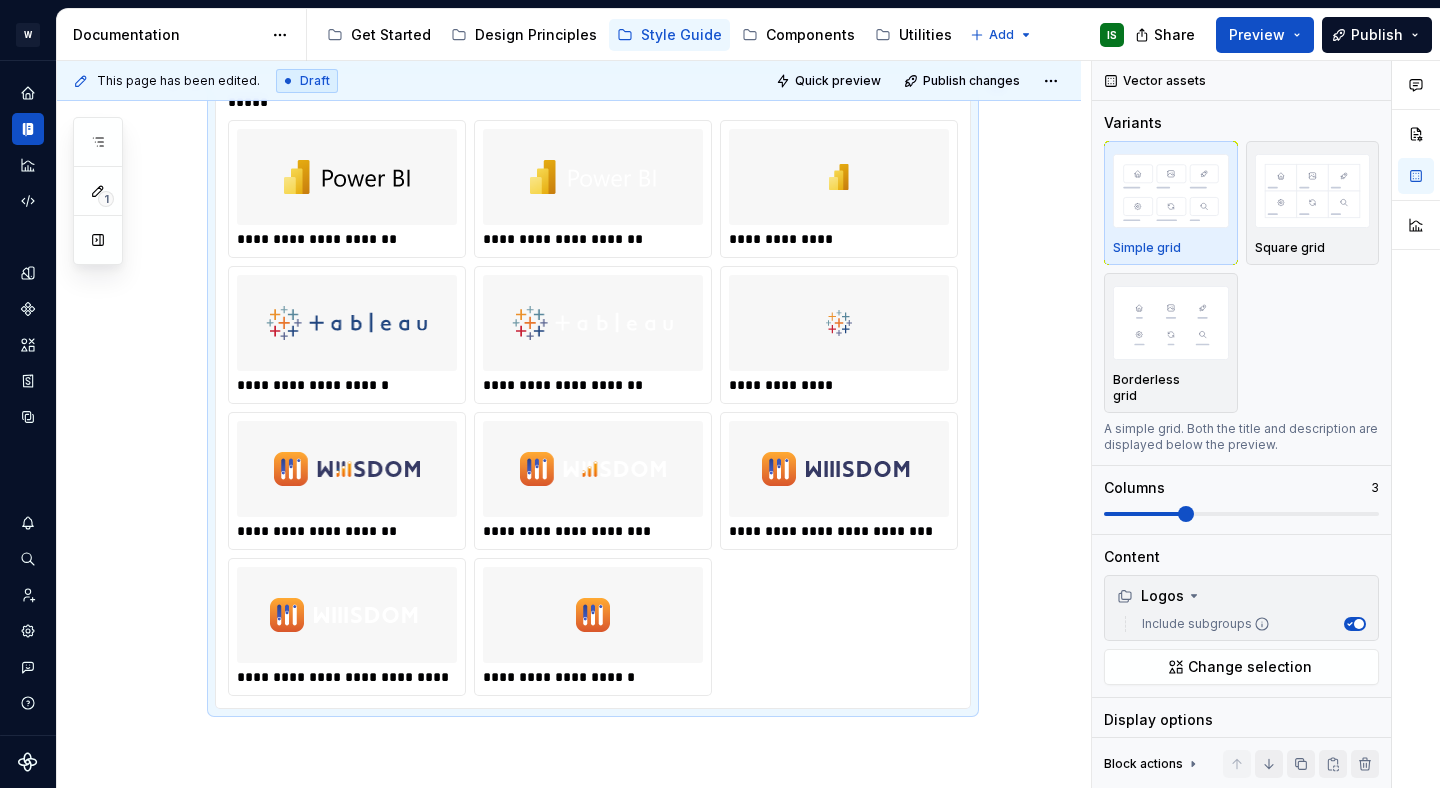 click on "**********" at bounding box center (569, 522) 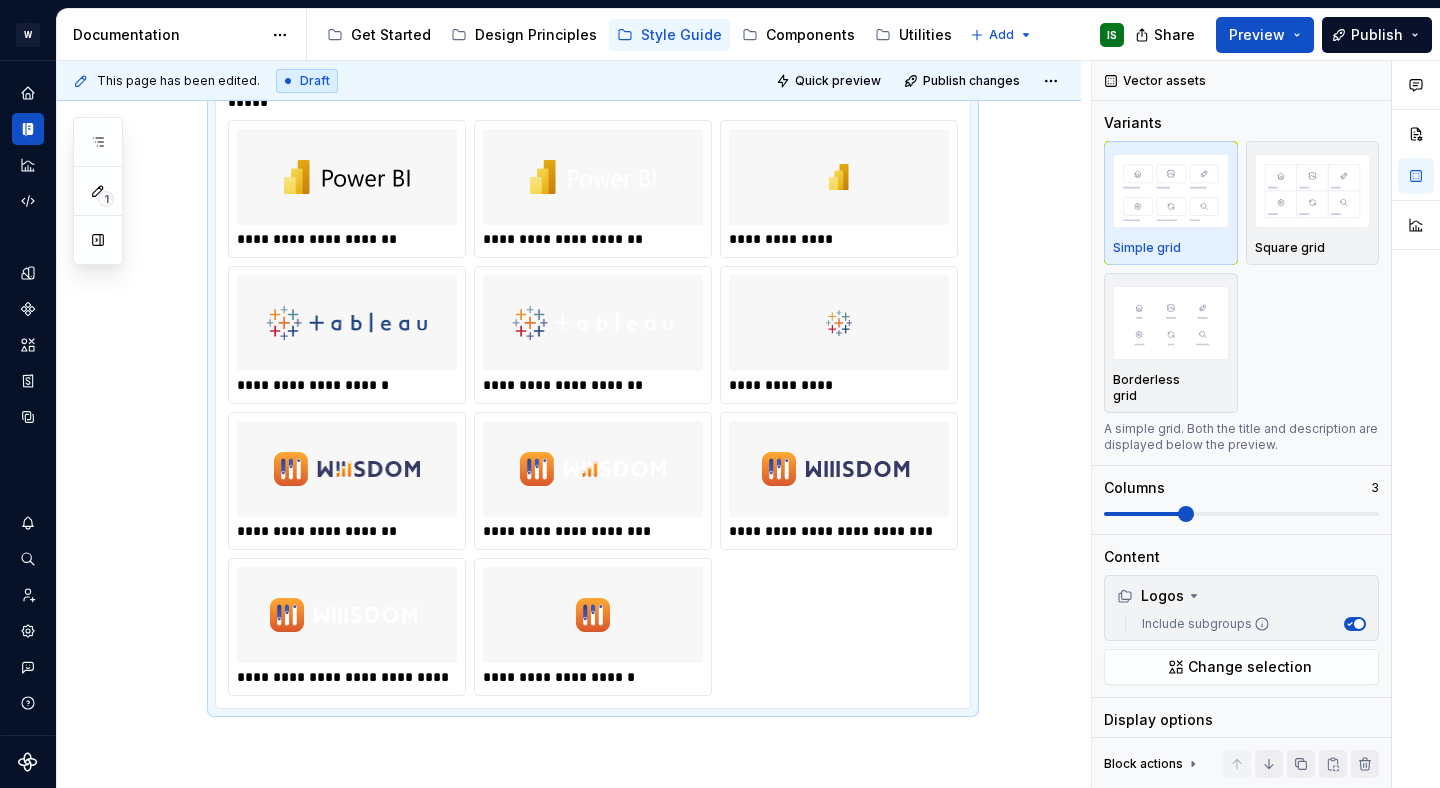 type on "*" 